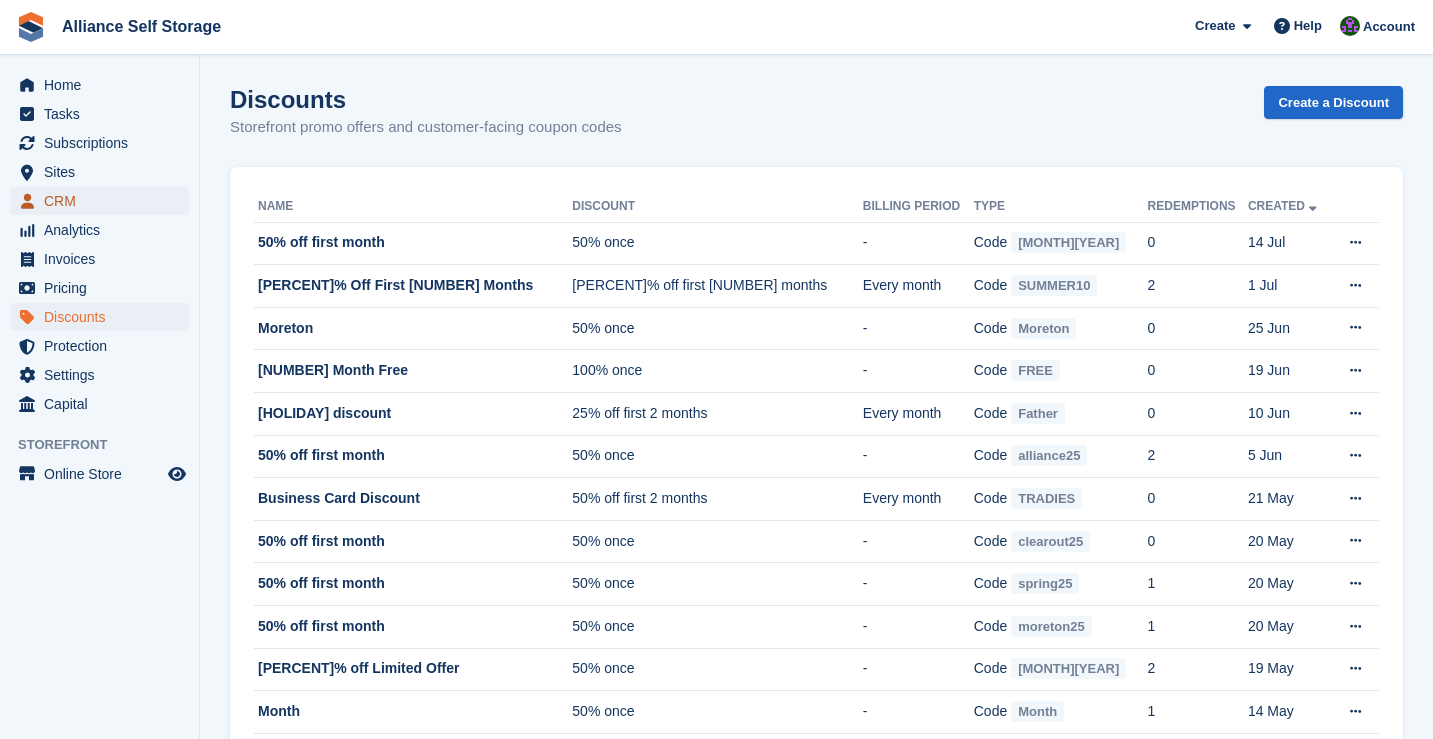scroll, scrollTop: 0, scrollLeft: 0, axis: both 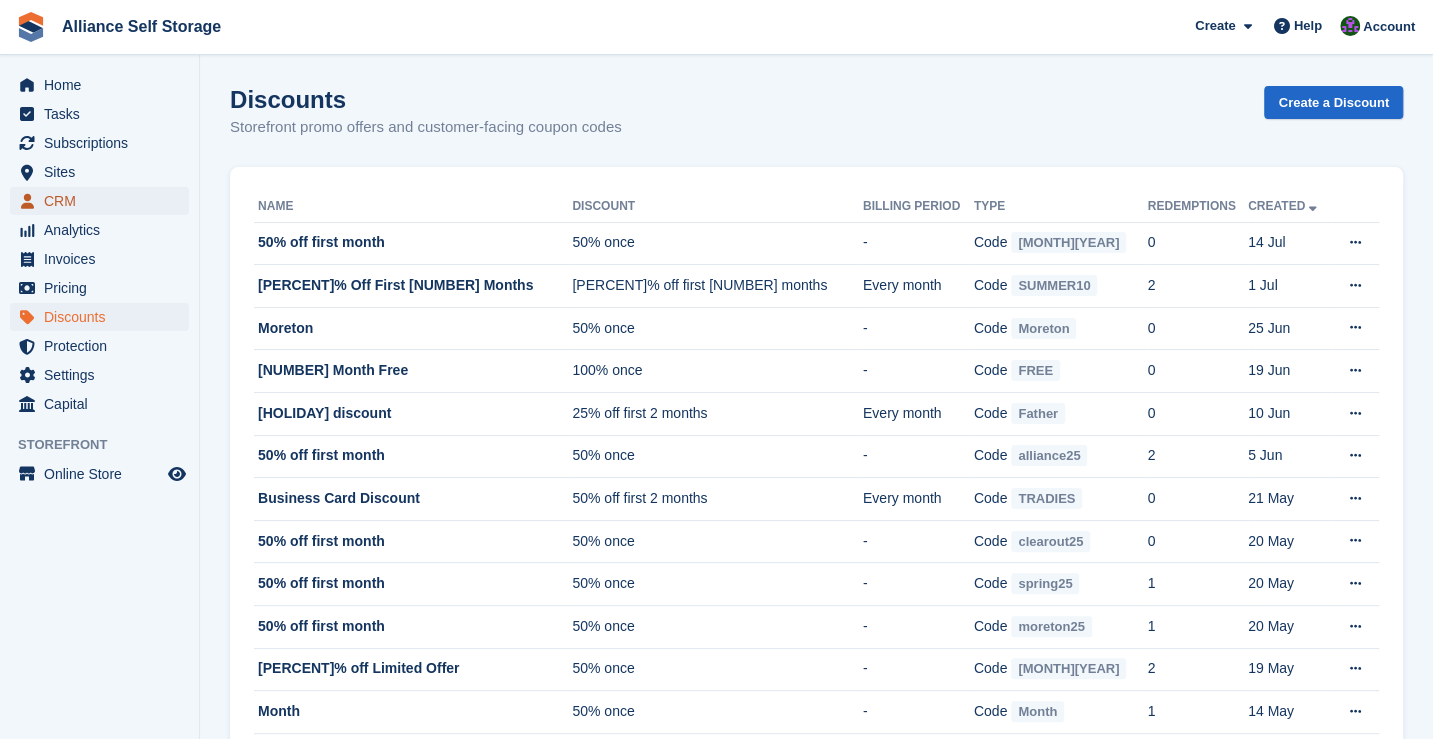 drag, startPoint x: 0, startPoint y: 0, endPoint x: 48, endPoint y: 201, distance: 206.65189 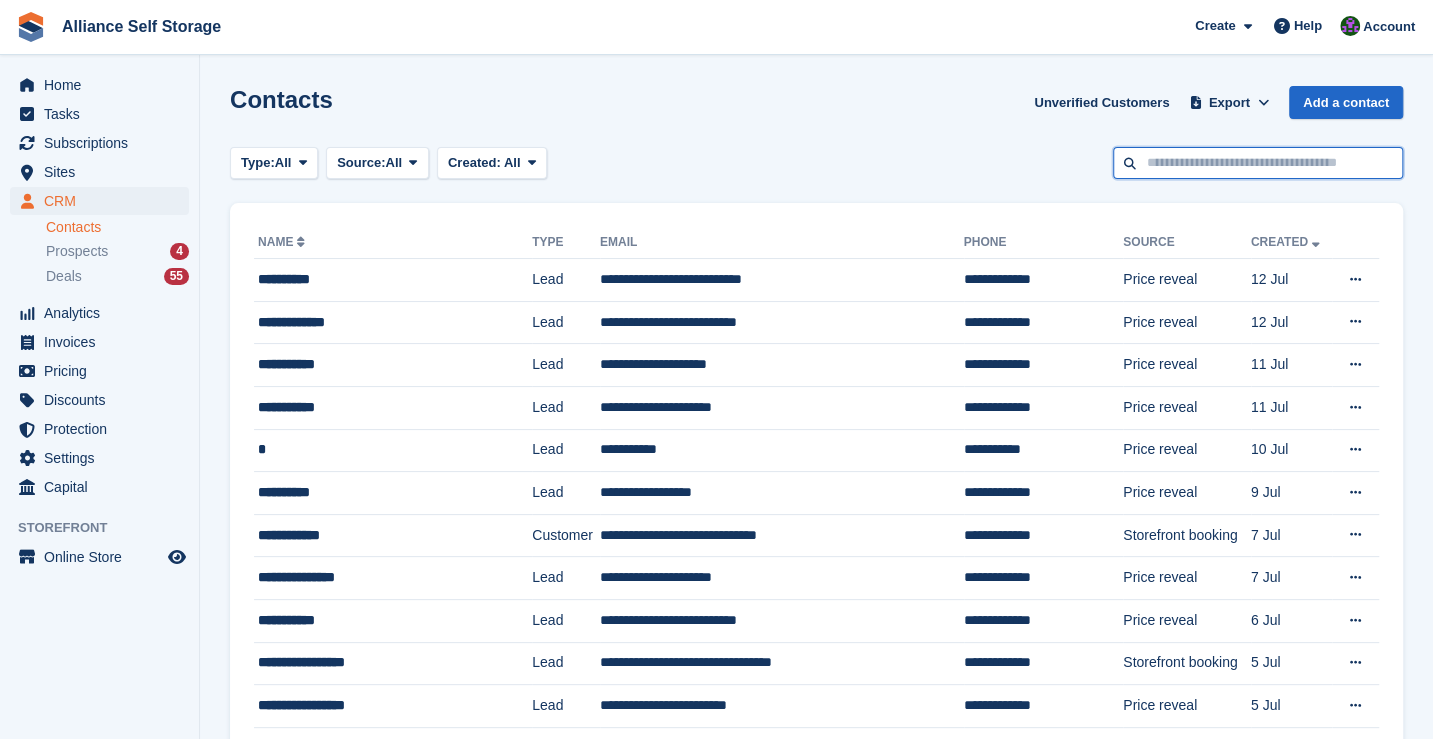 click at bounding box center [1258, 163] 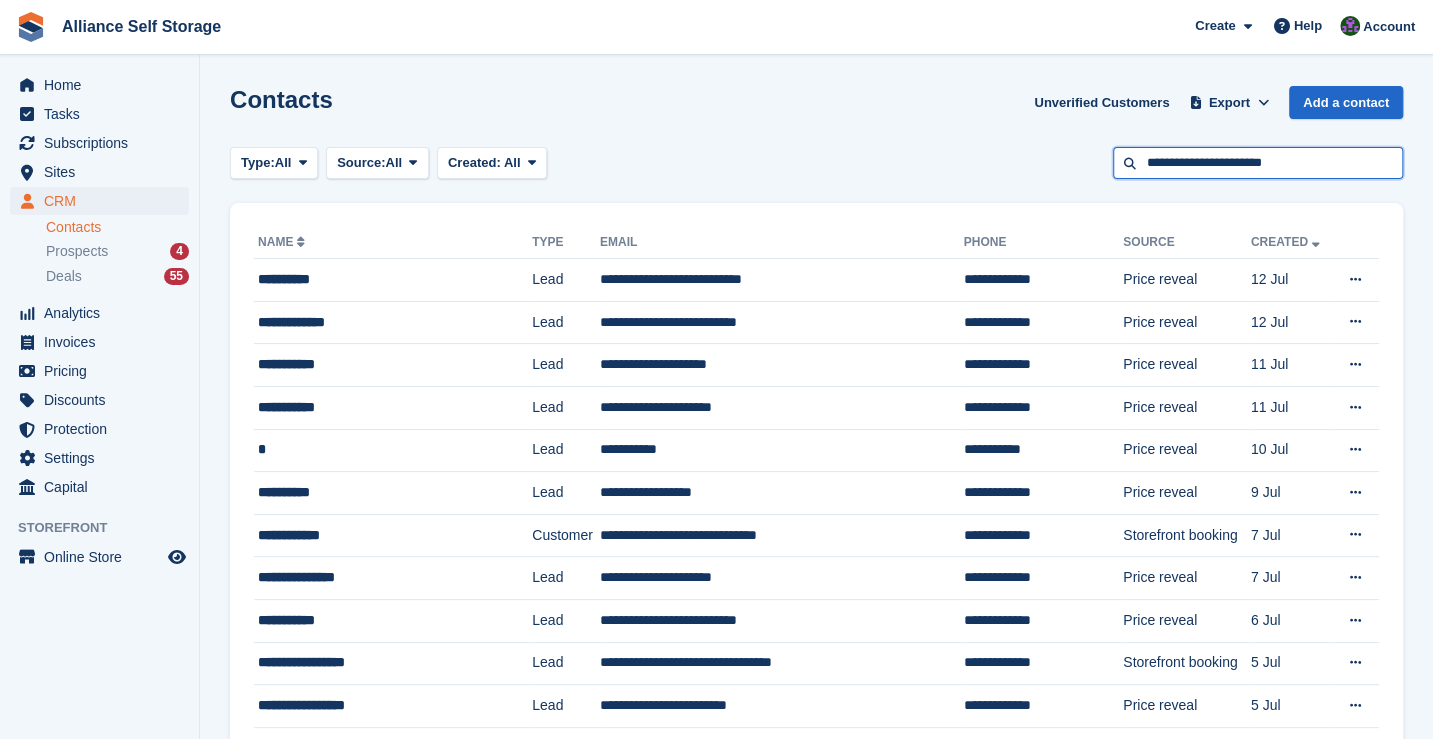 type on "**********" 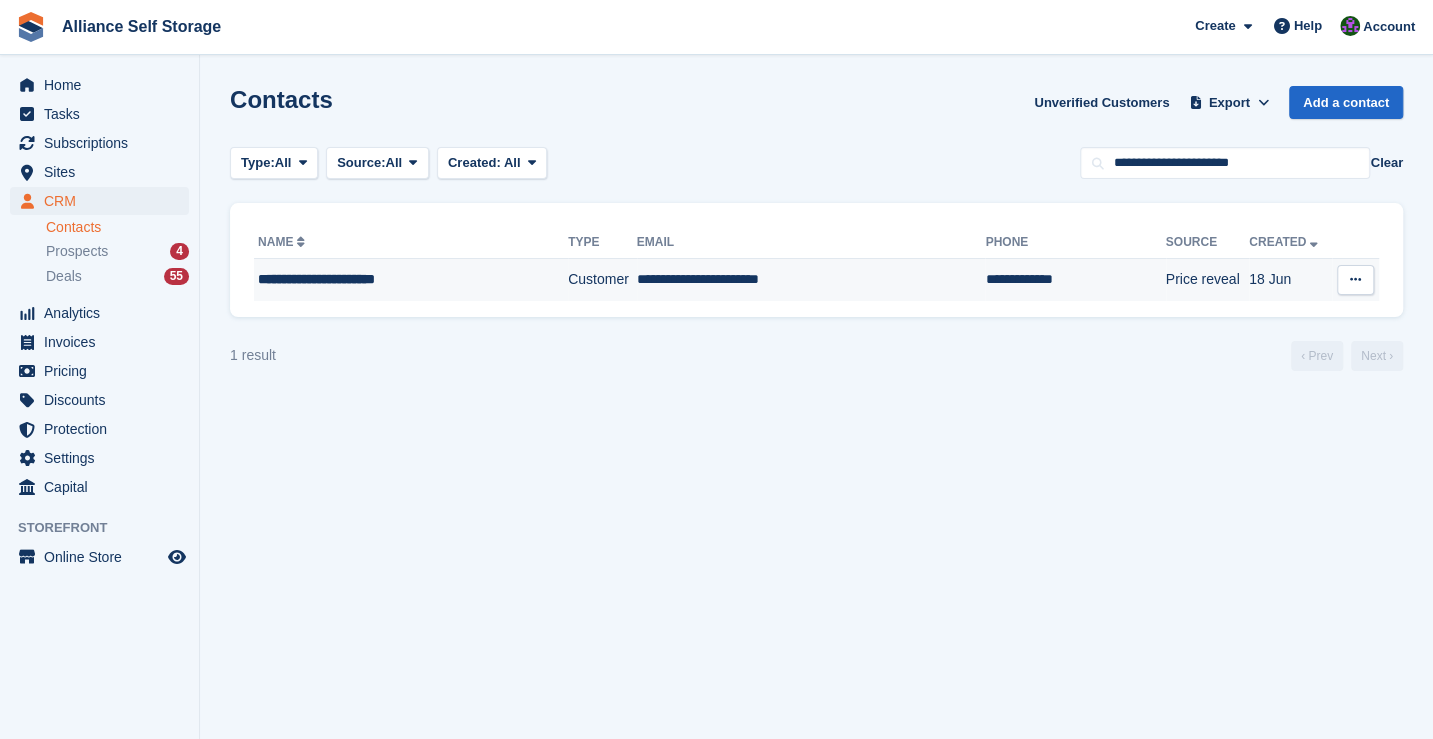 click on "**********" at bounding box center (811, 280) 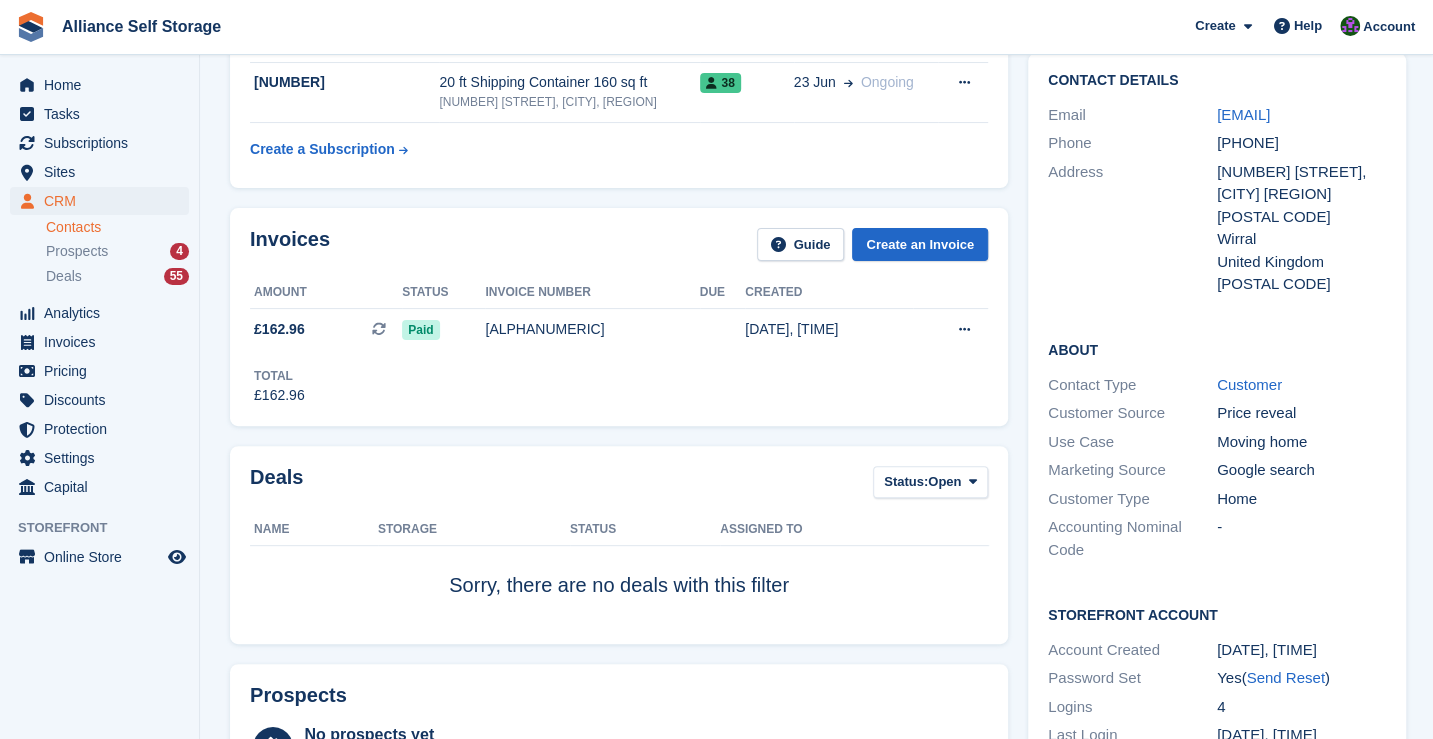 scroll, scrollTop: 200, scrollLeft: 0, axis: vertical 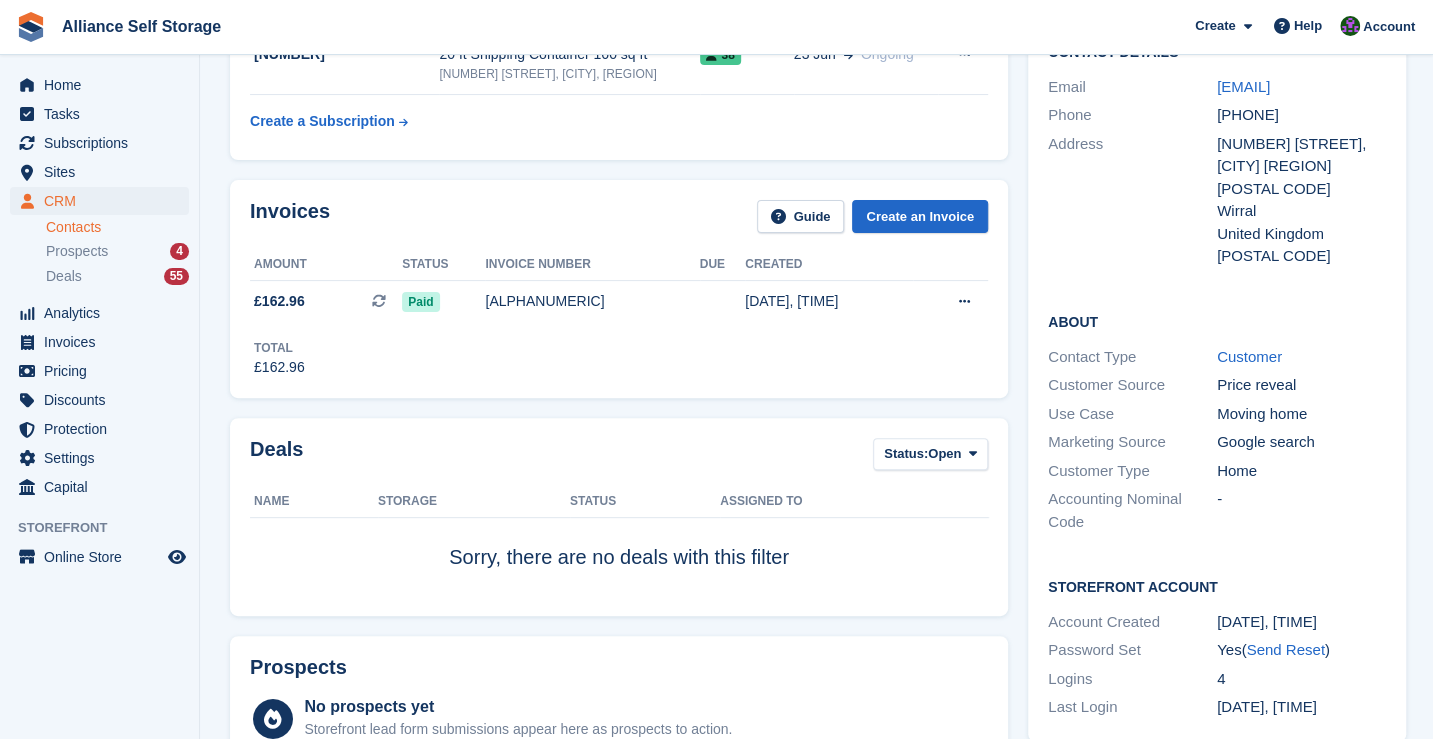 click on "Deals
Status:
Open
All
Won
Lost
Open
Name
Storage
Status
Assigned to
Sorry, there are no deals with this filter" at bounding box center (619, 517) 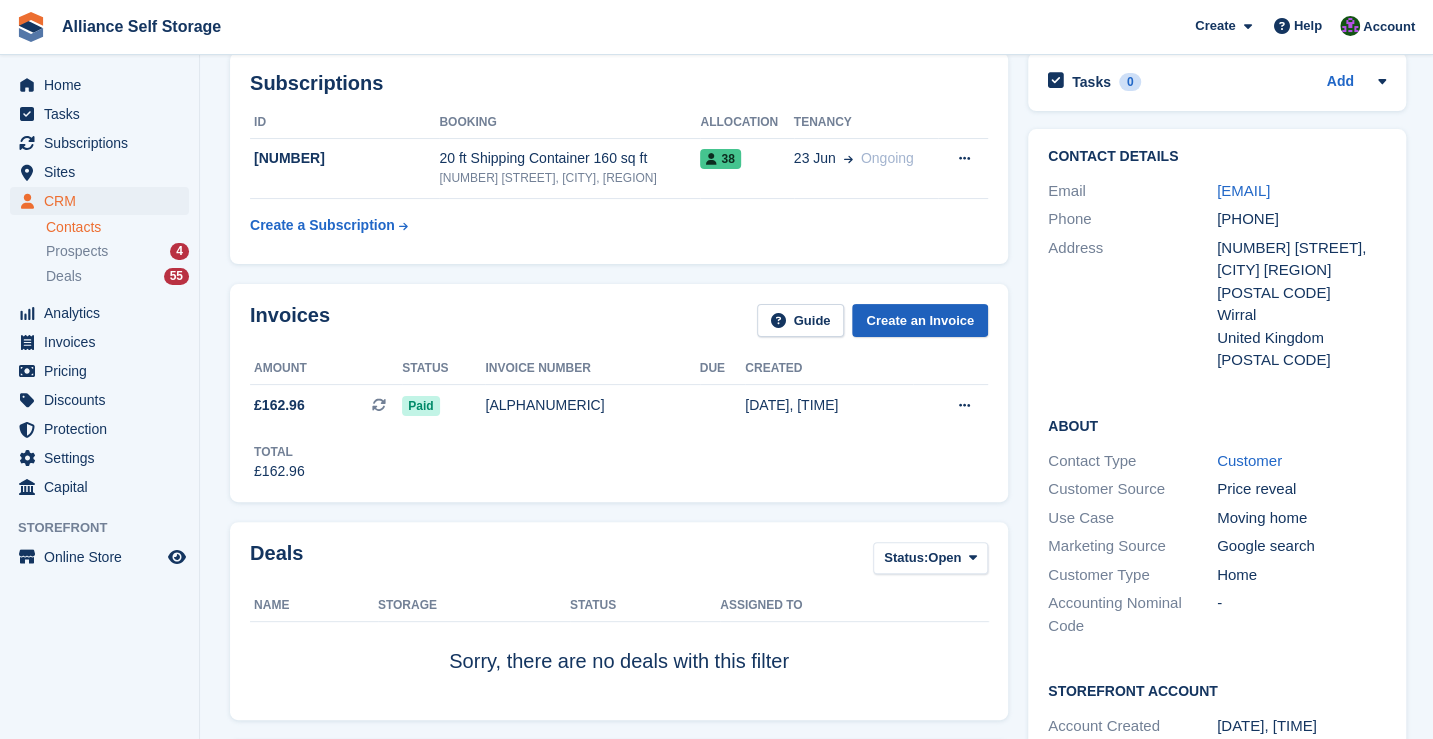 scroll, scrollTop: 100, scrollLeft: 0, axis: vertical 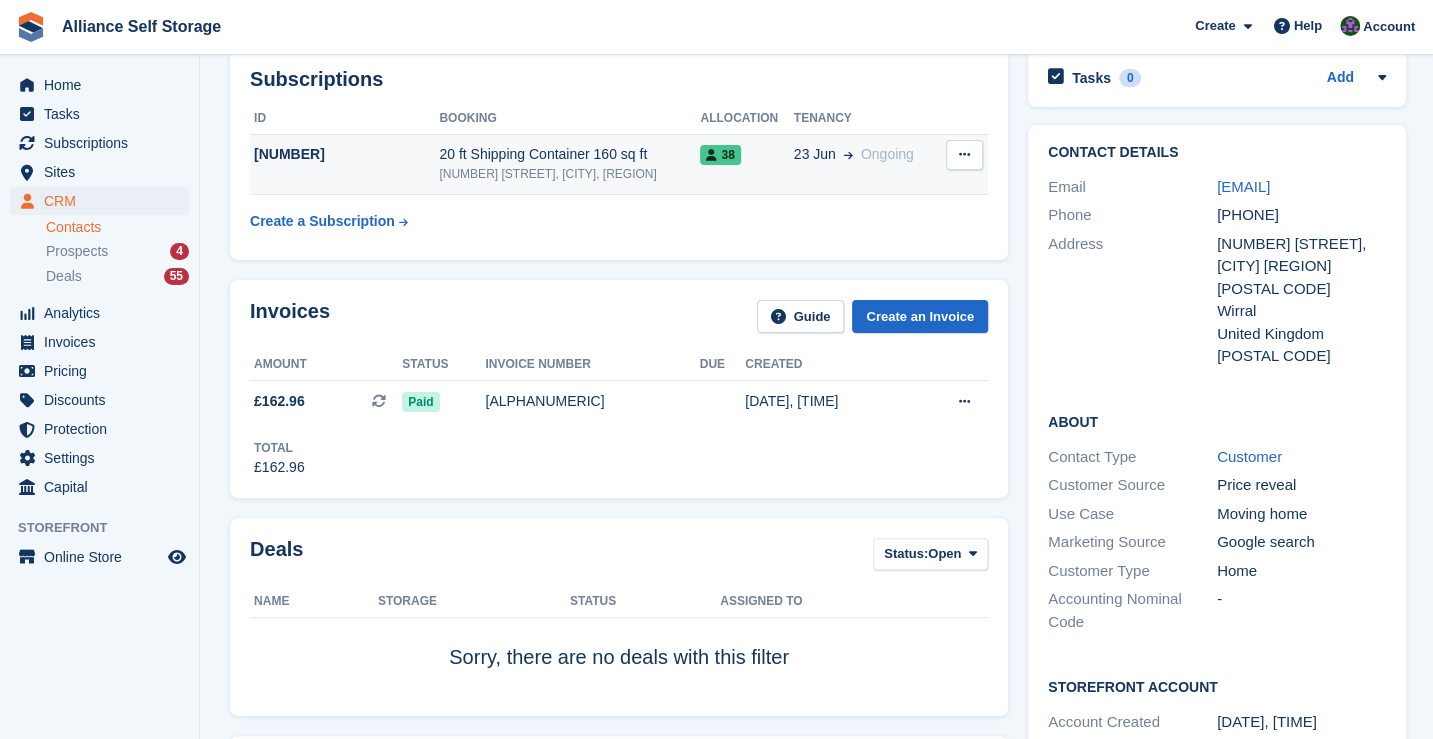 click at bounding box center (964, 154) 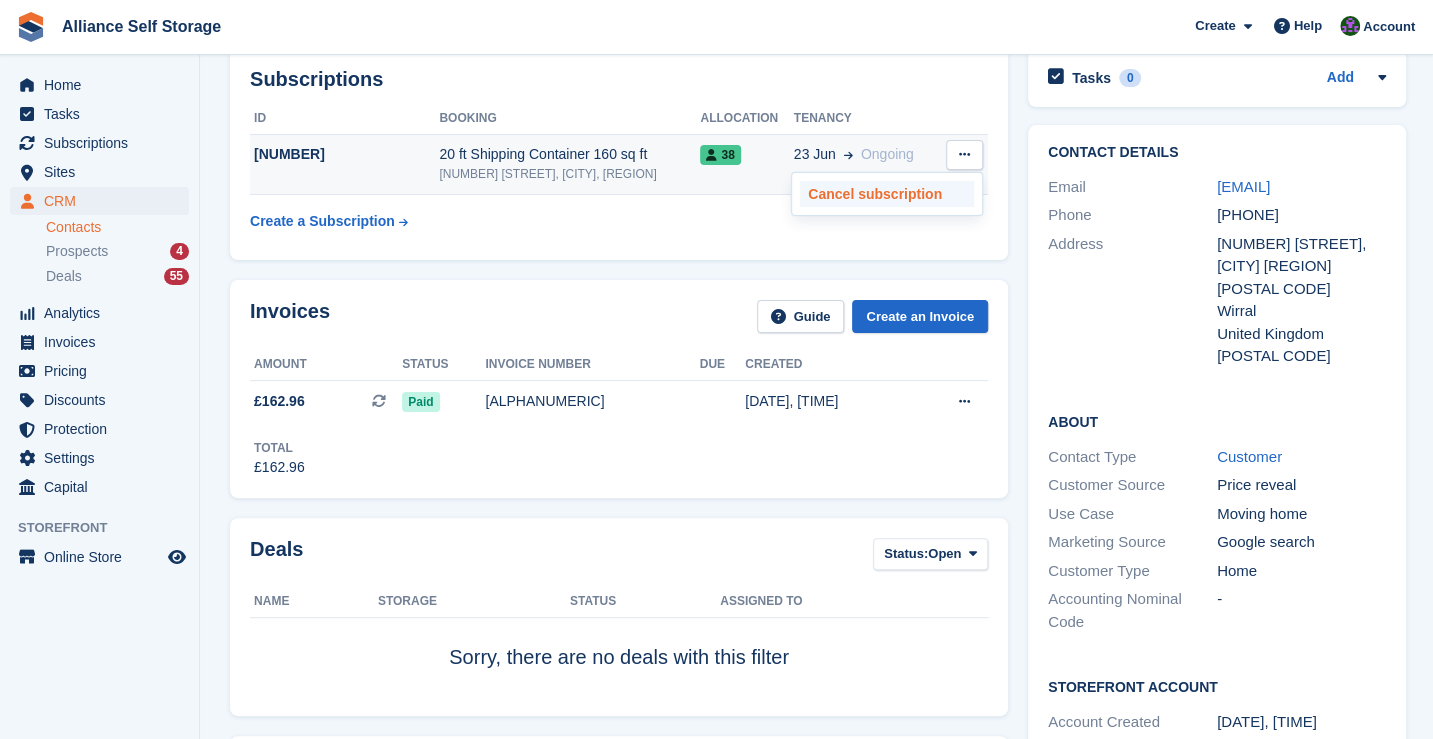 click on "Cancel subscription" at bounding box center (887, 194) 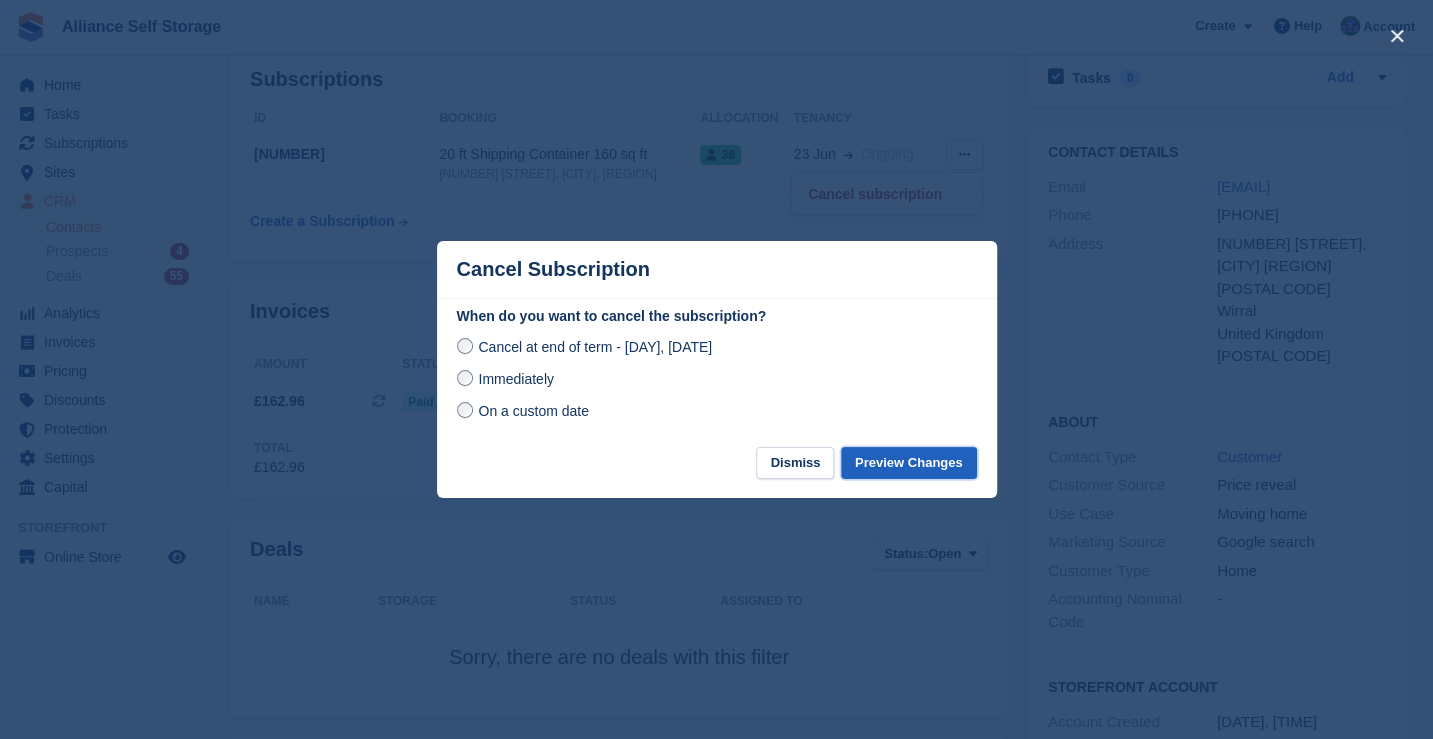 click on "Preview Changes" at bounding box center [909, 463] 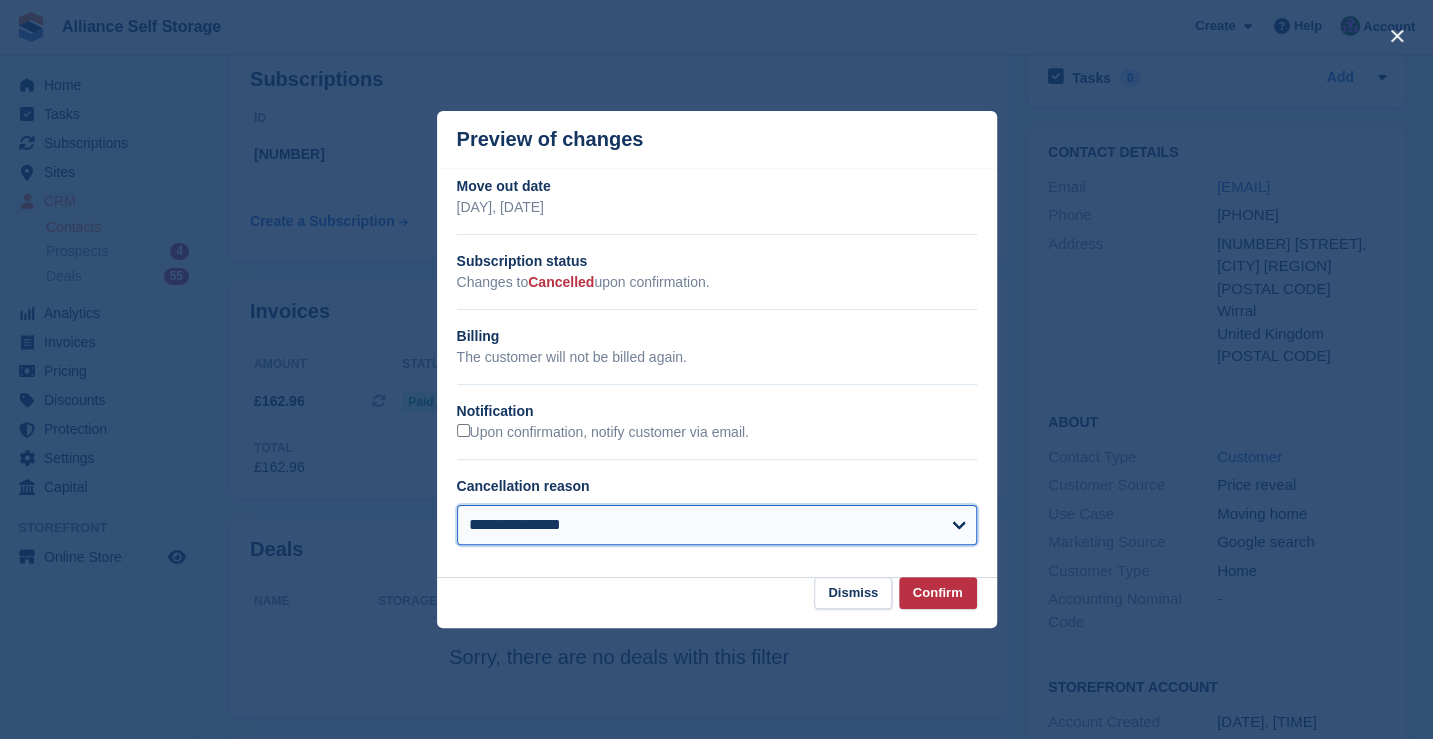 click on "**********" at bounding box center (717, 525) 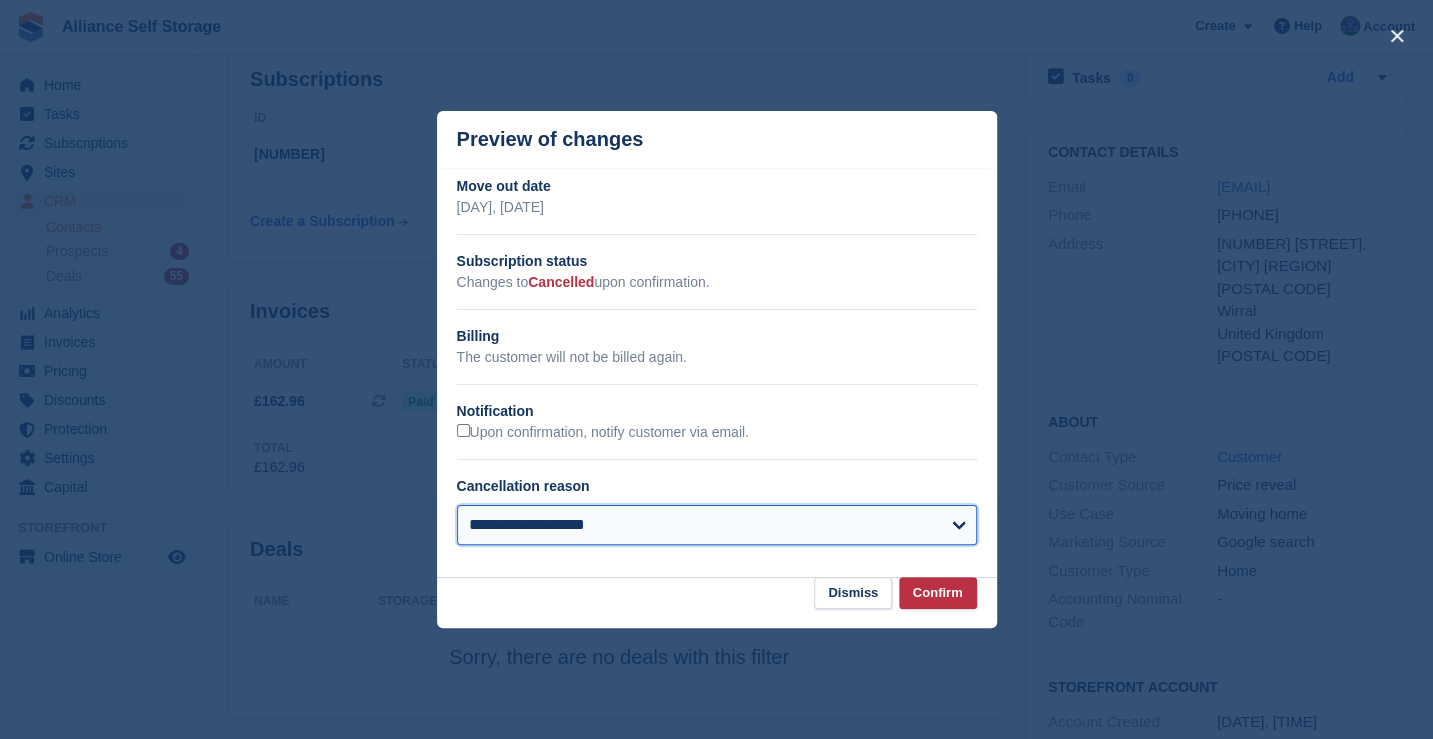 click on "**********" at bounding box center [717, 525] 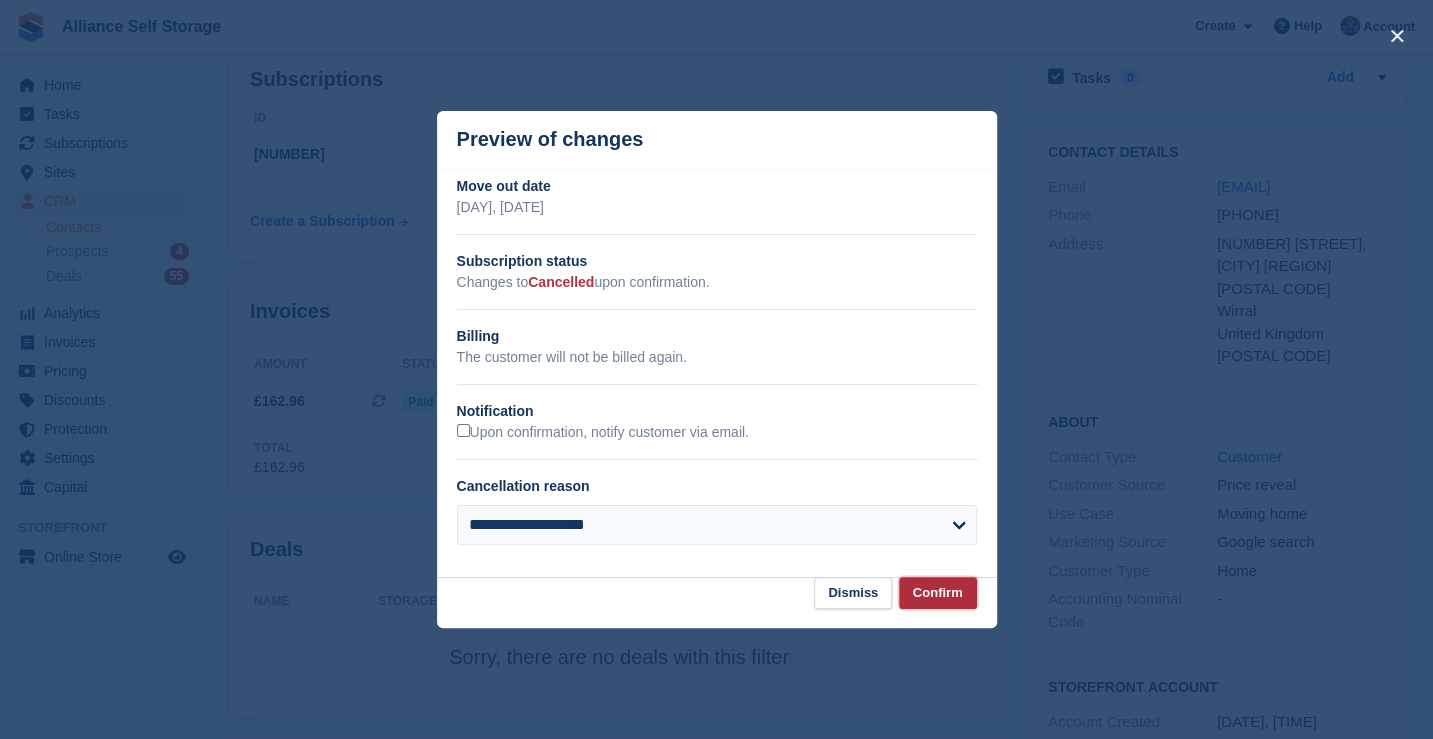 click on "Confirm" at bounding box center [938, 593] 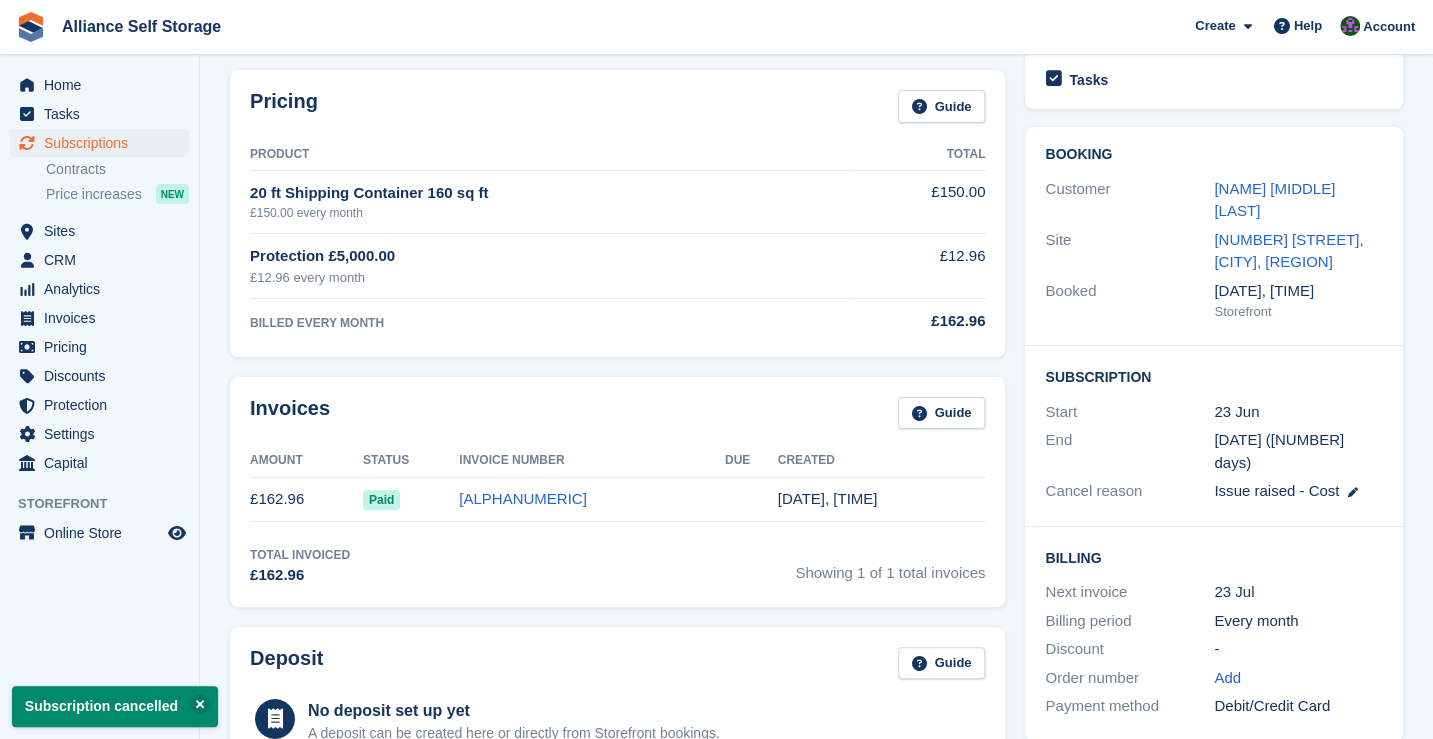 scroll, scrollTop: 0, scrollLeft: 0, axis: both 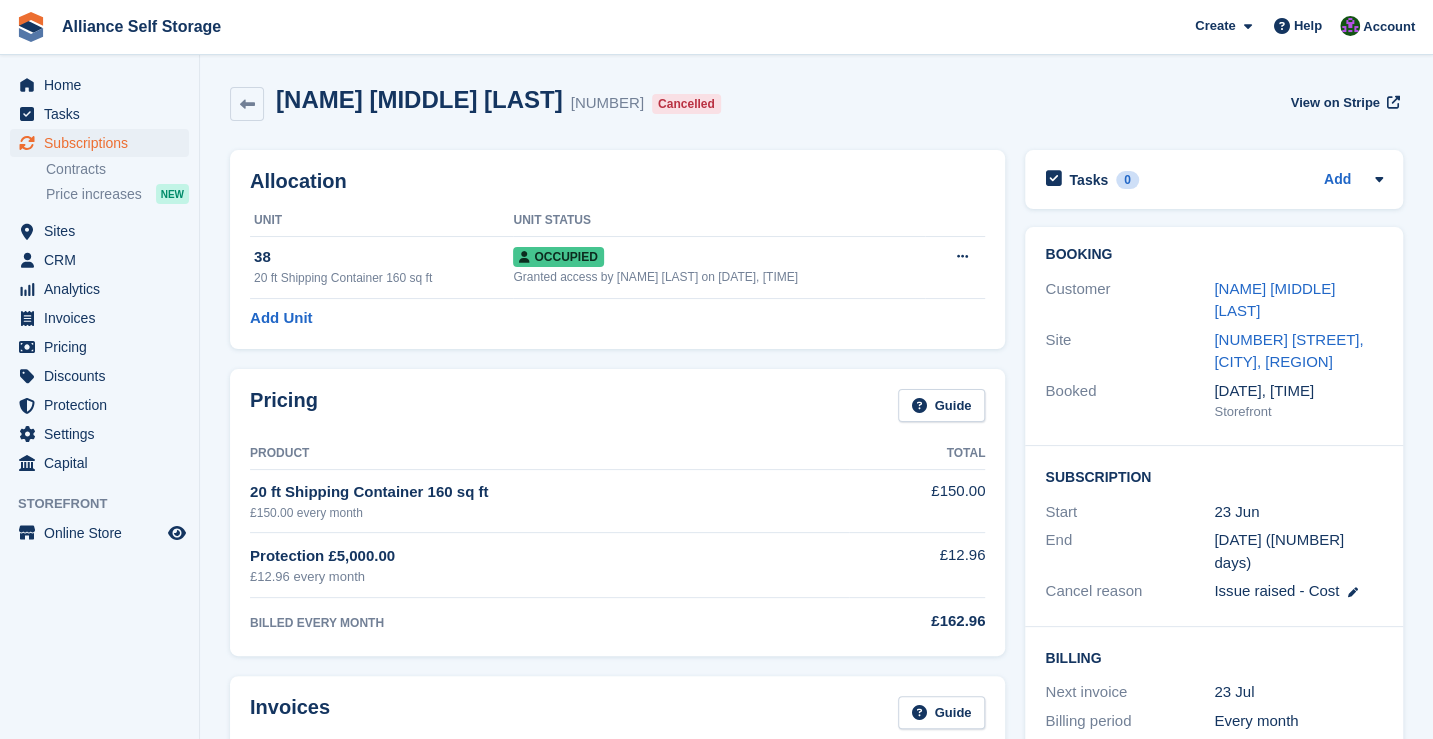 click on "David Martin Goodenough
91481
Cancelled
View on Stripe" at bounding box center (816, 104) 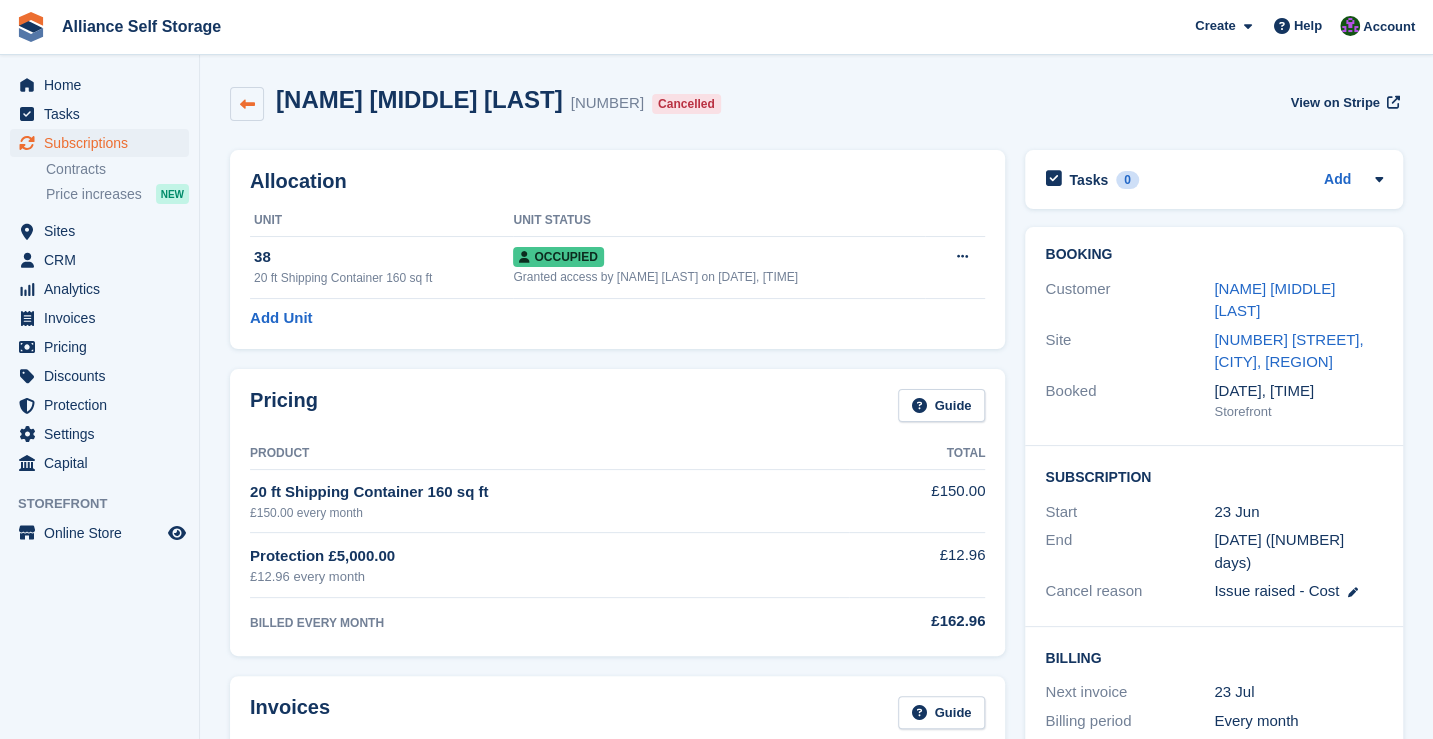 click at bounding box center [247, 104] 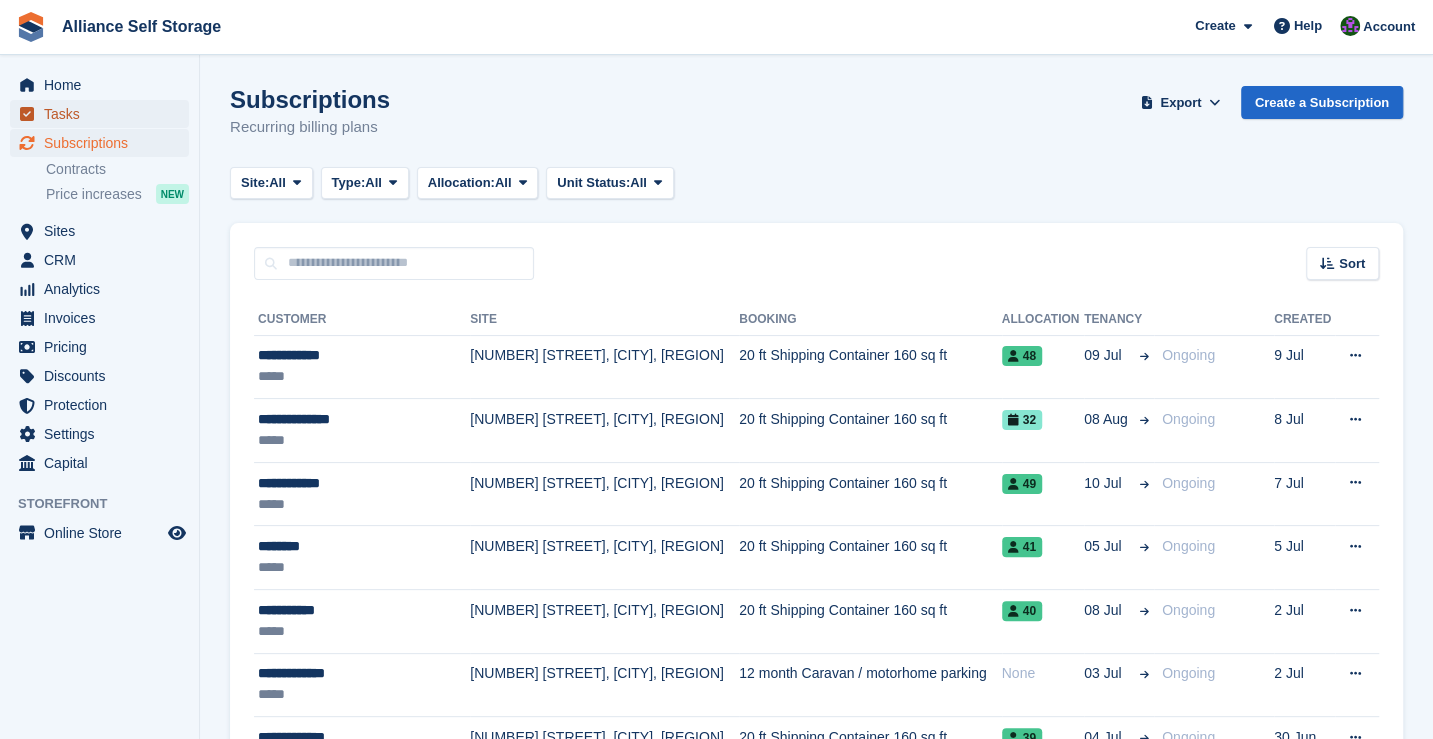 click on "Tasks" at bounding box center (104, 114) 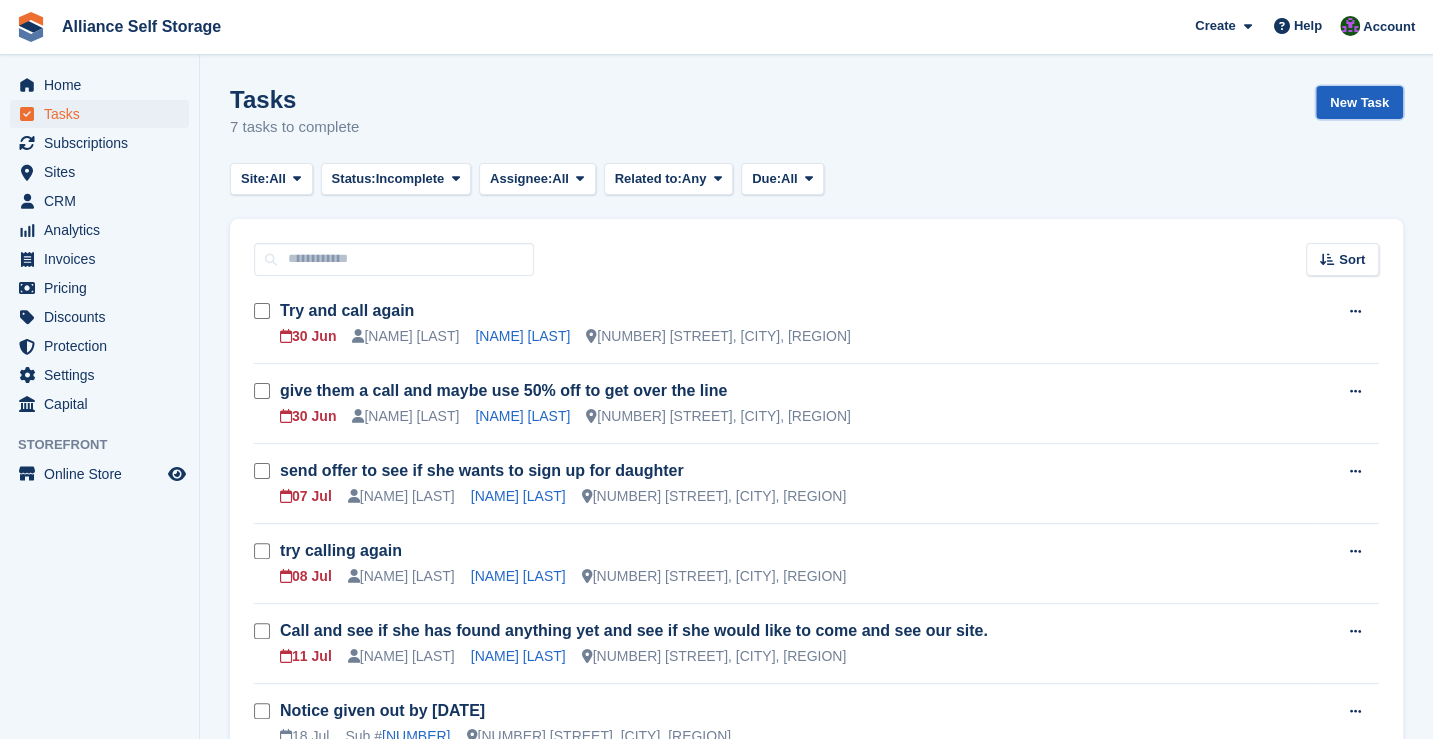 click on "New Task" at bounding box center (1359, 102) 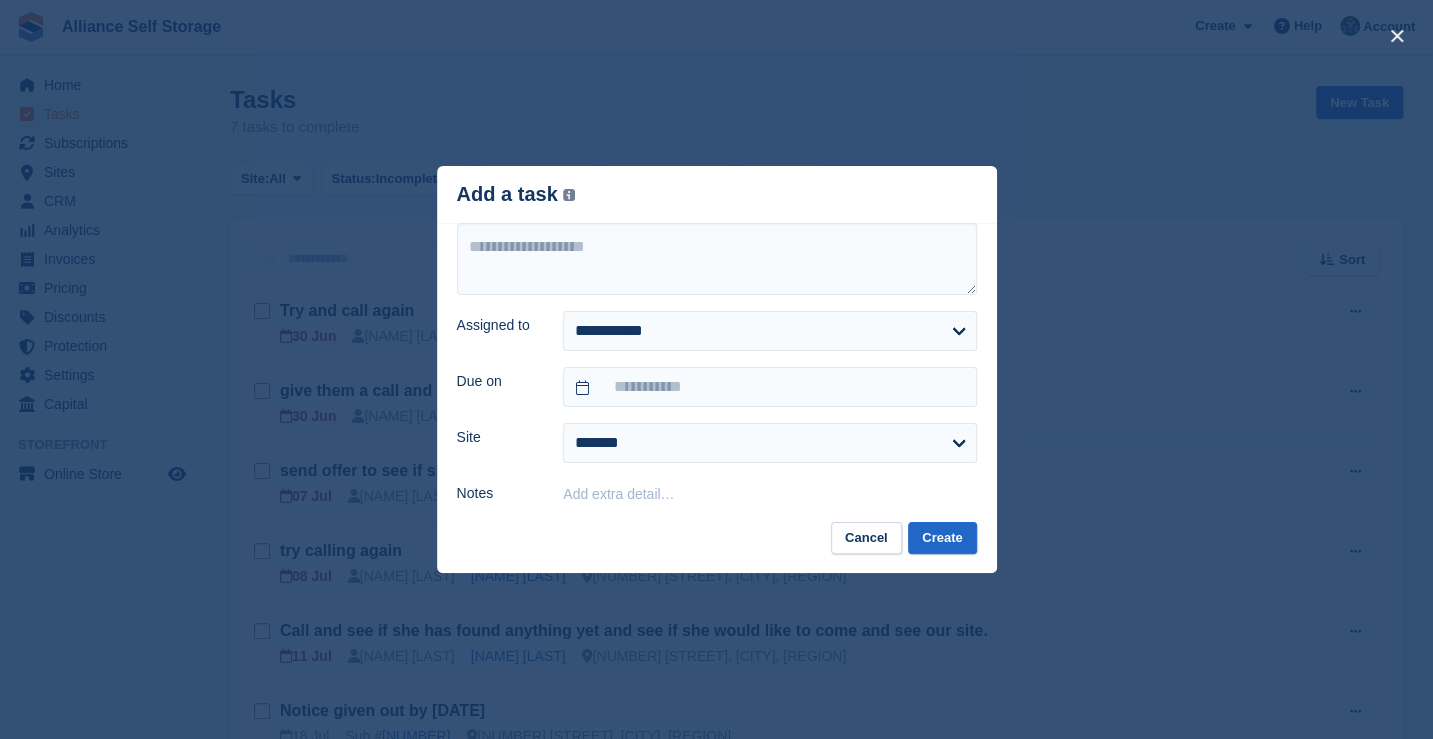 drag, startPoint x: 891, startPoint y: 105, endPoint x: 1060, endPoint y: 489, distance: 419.5438 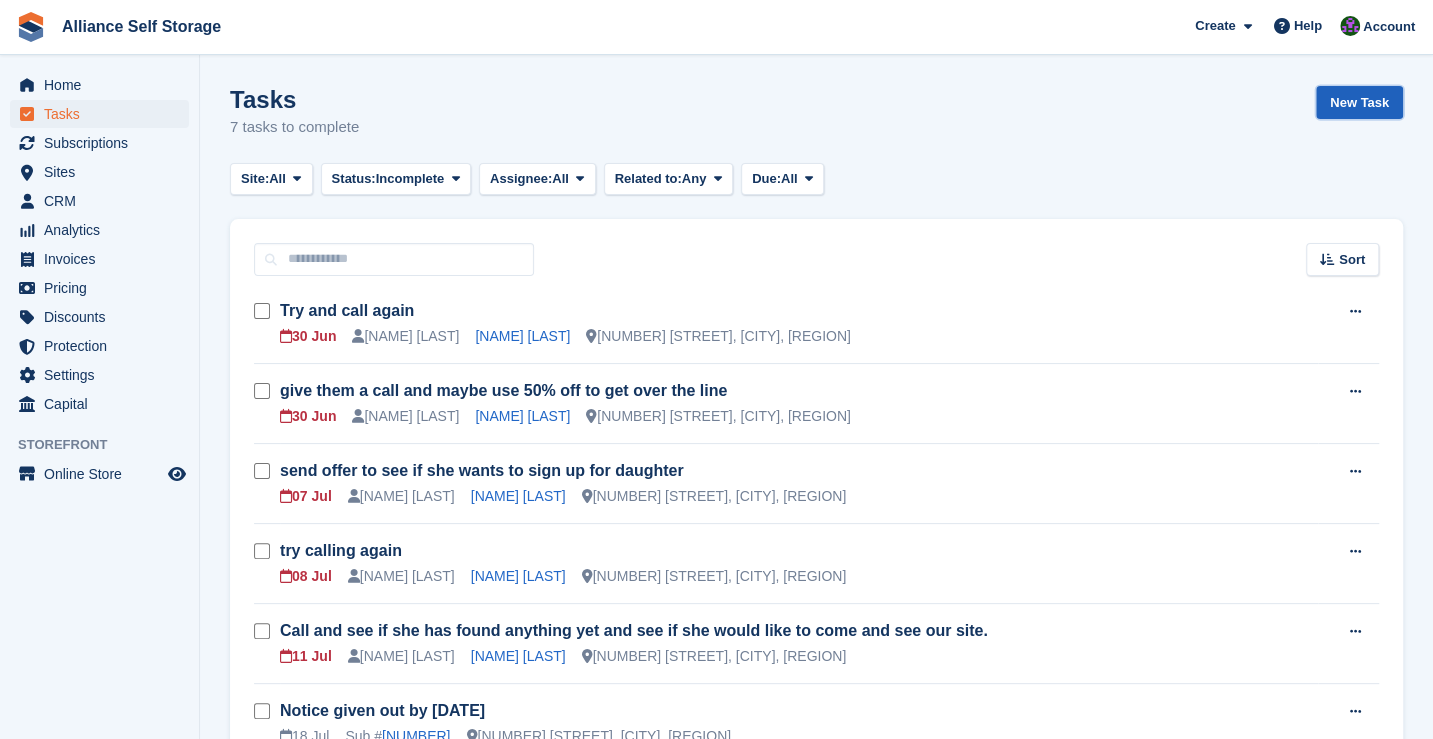 click on "New Task" at bounding box center (1359, 102) 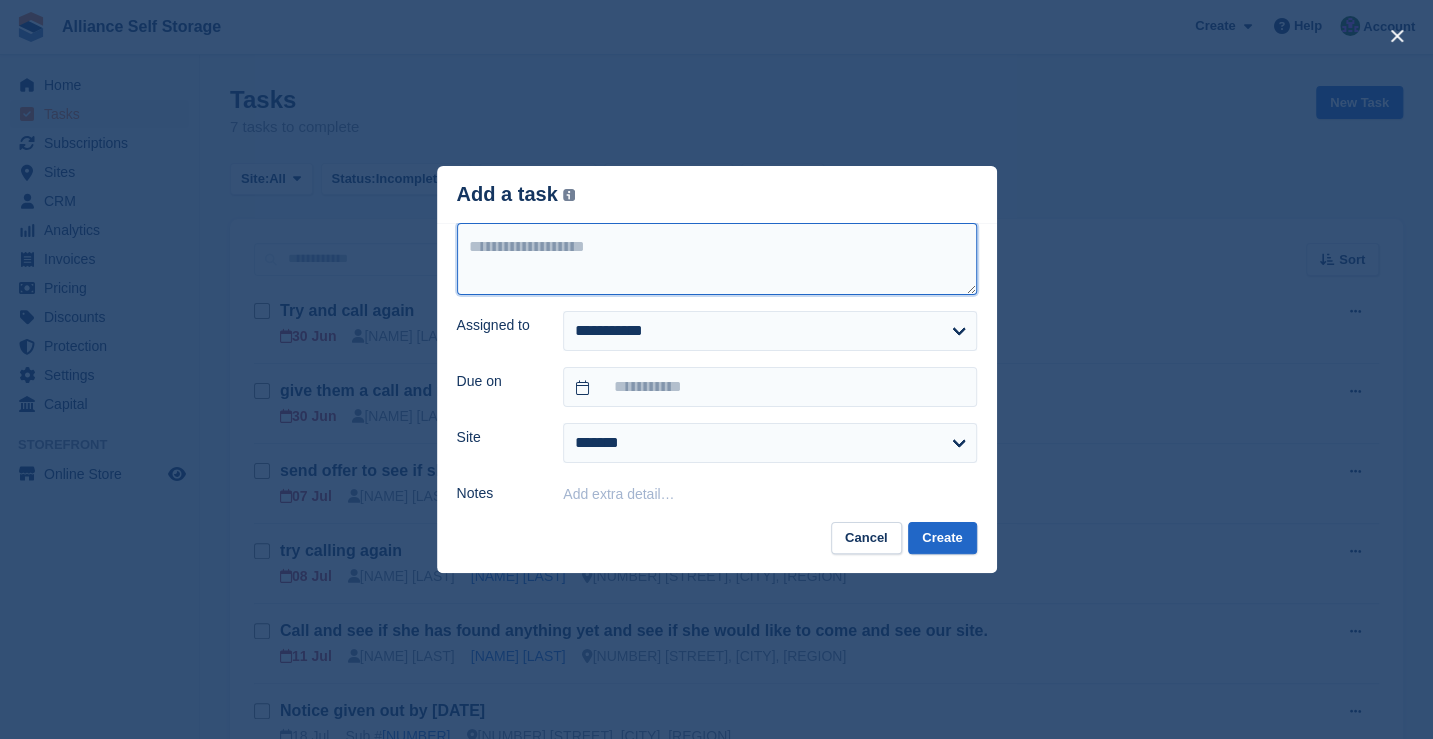 click at bounding box center [717, 259] 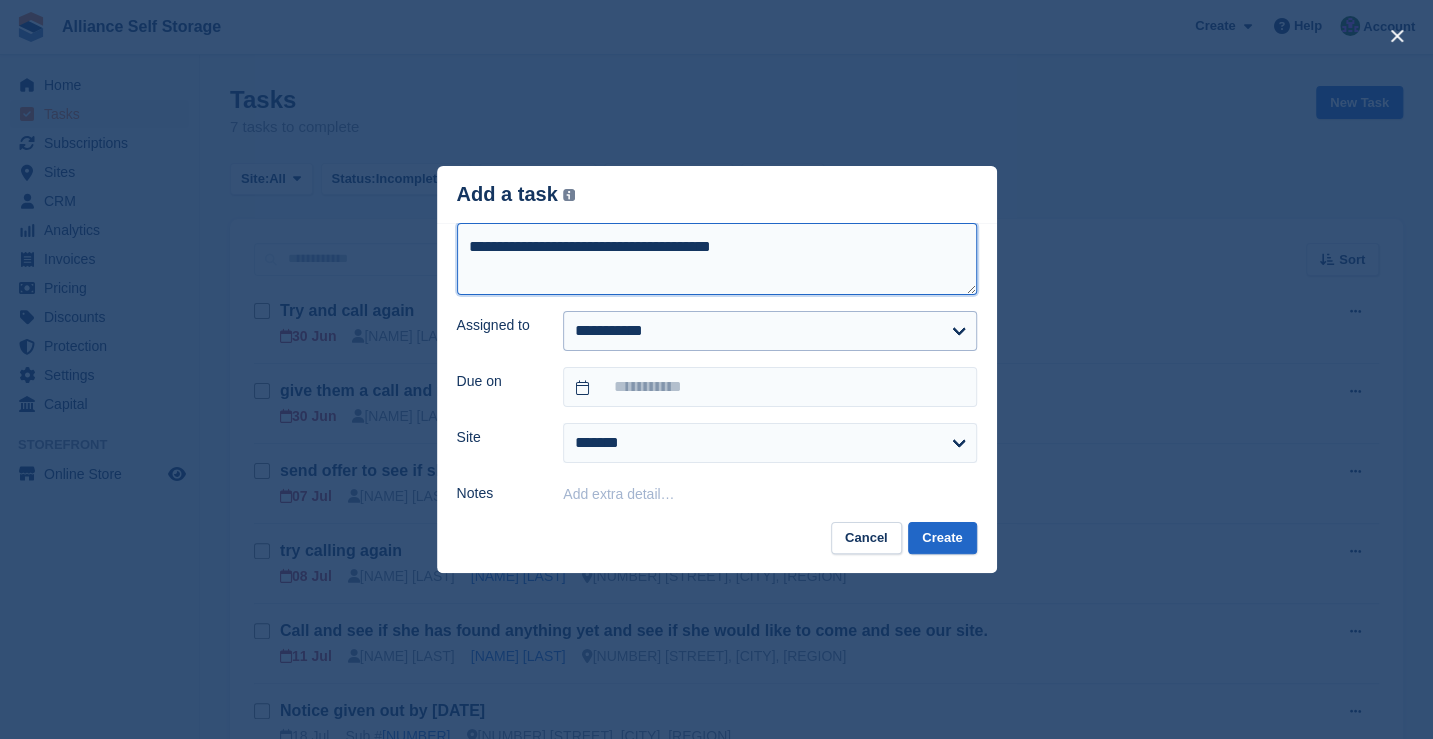 type on "**********" 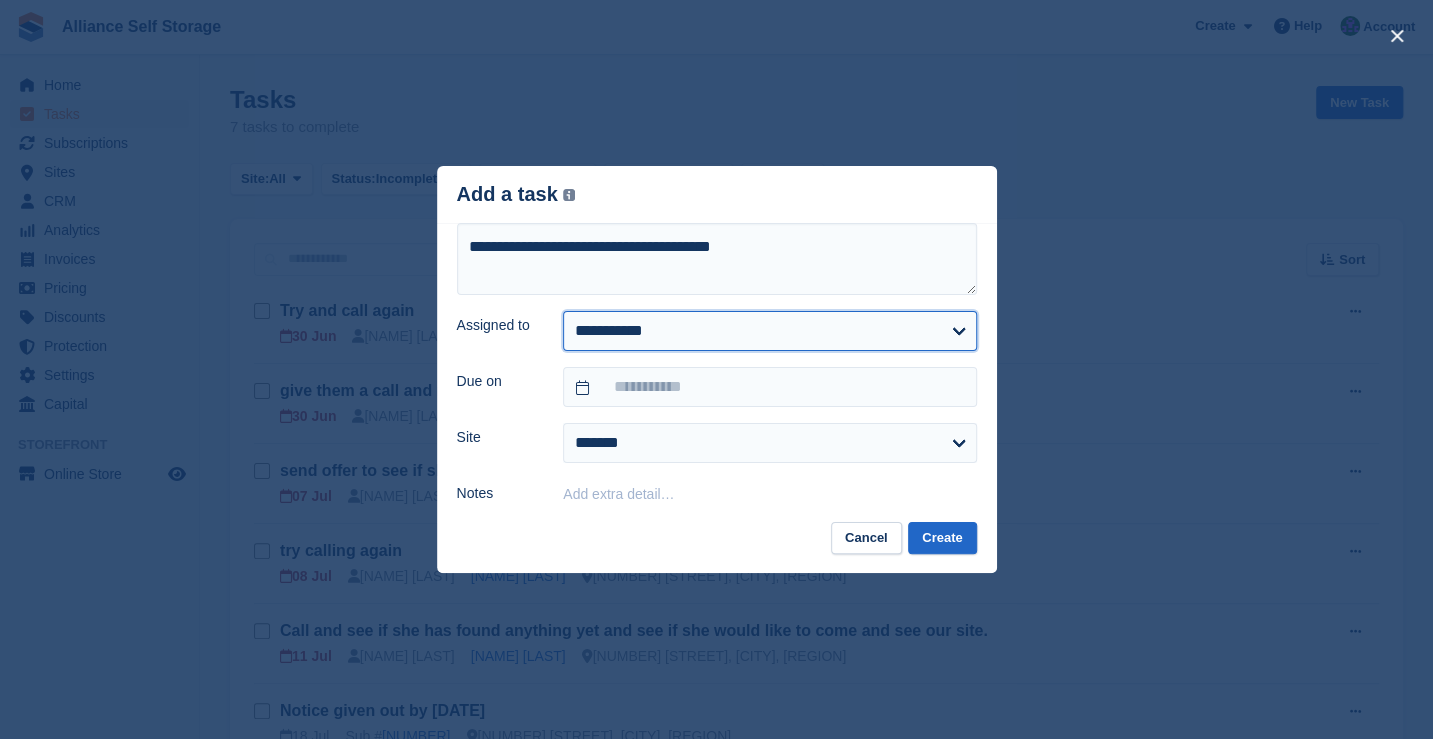 drag, startPoint x: 708, startPoint y: 342, endPoint x: 645, endPoint y: 297, distance: 77.42093 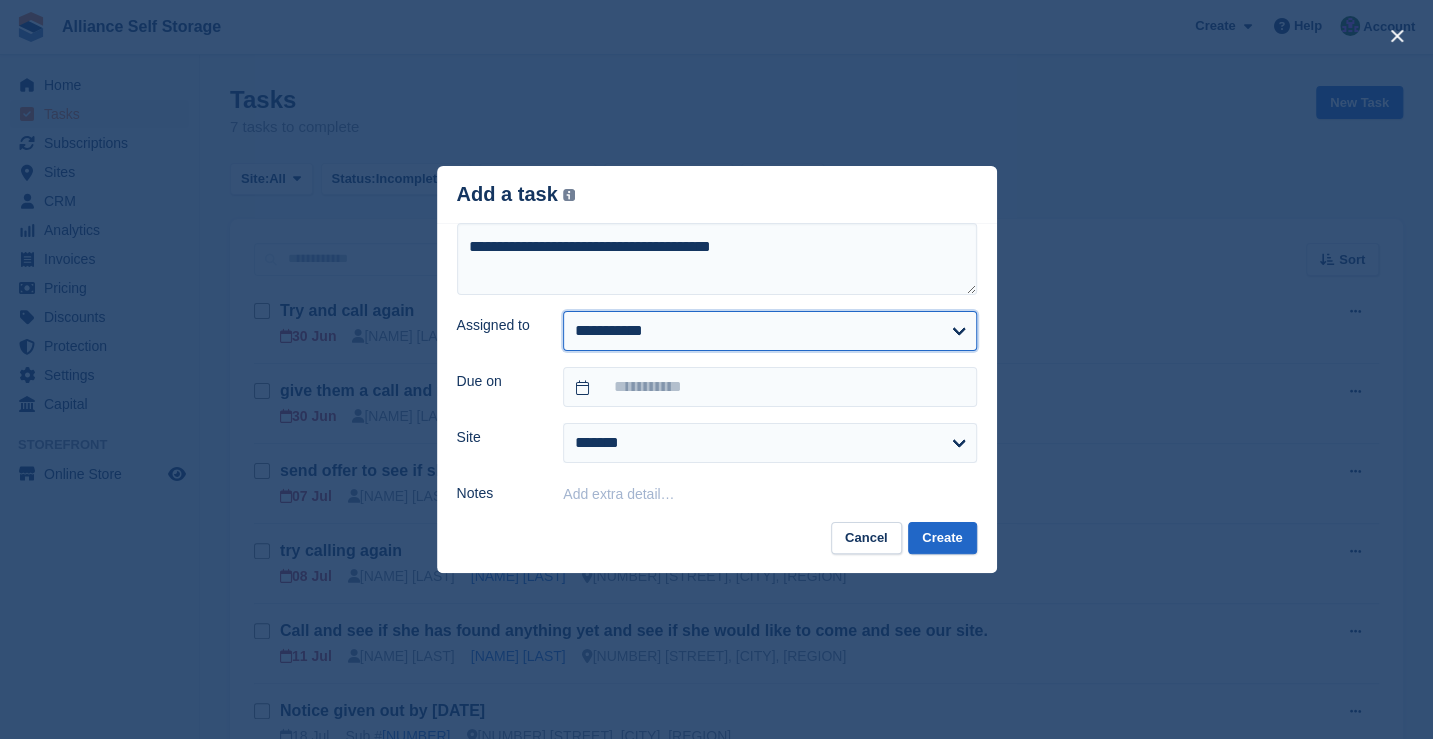select on "****" 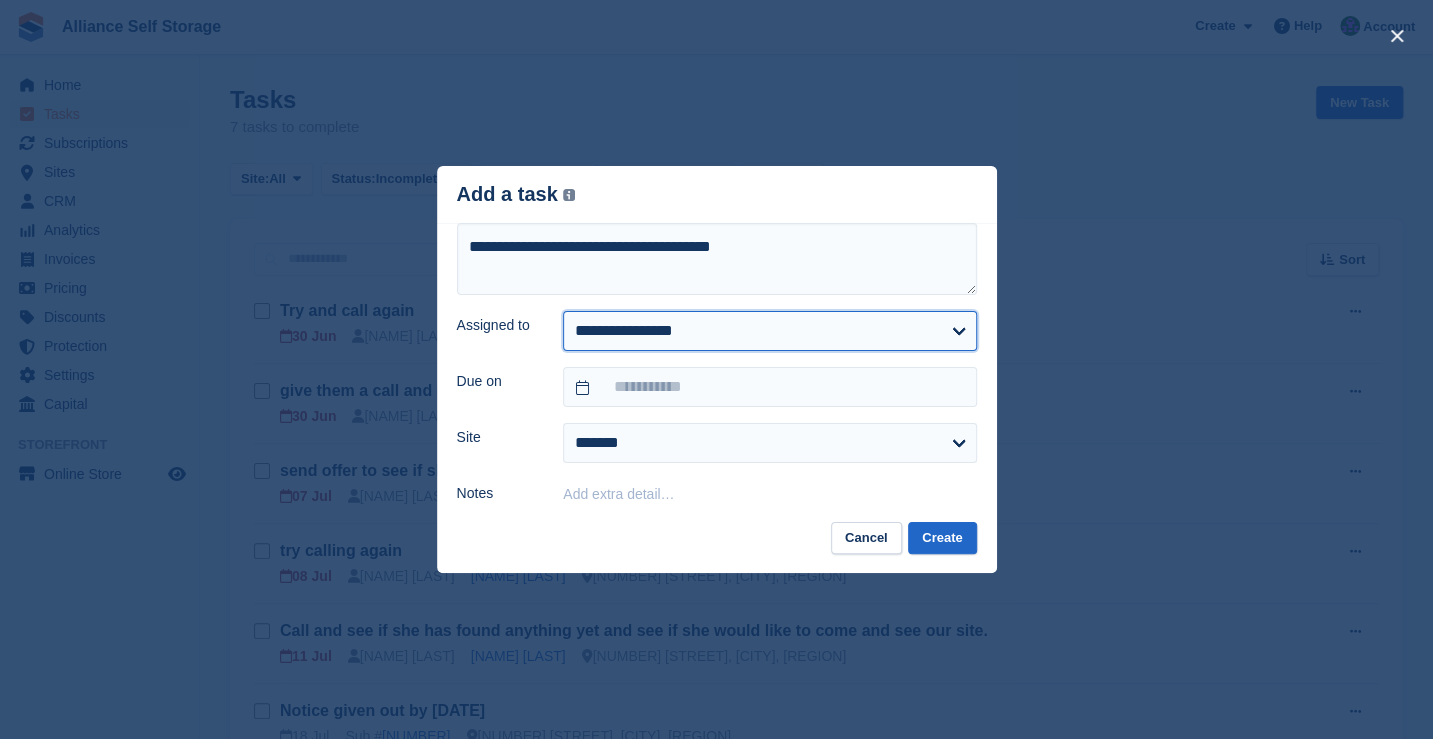 click on "**********" at bounding box center [769, 331] 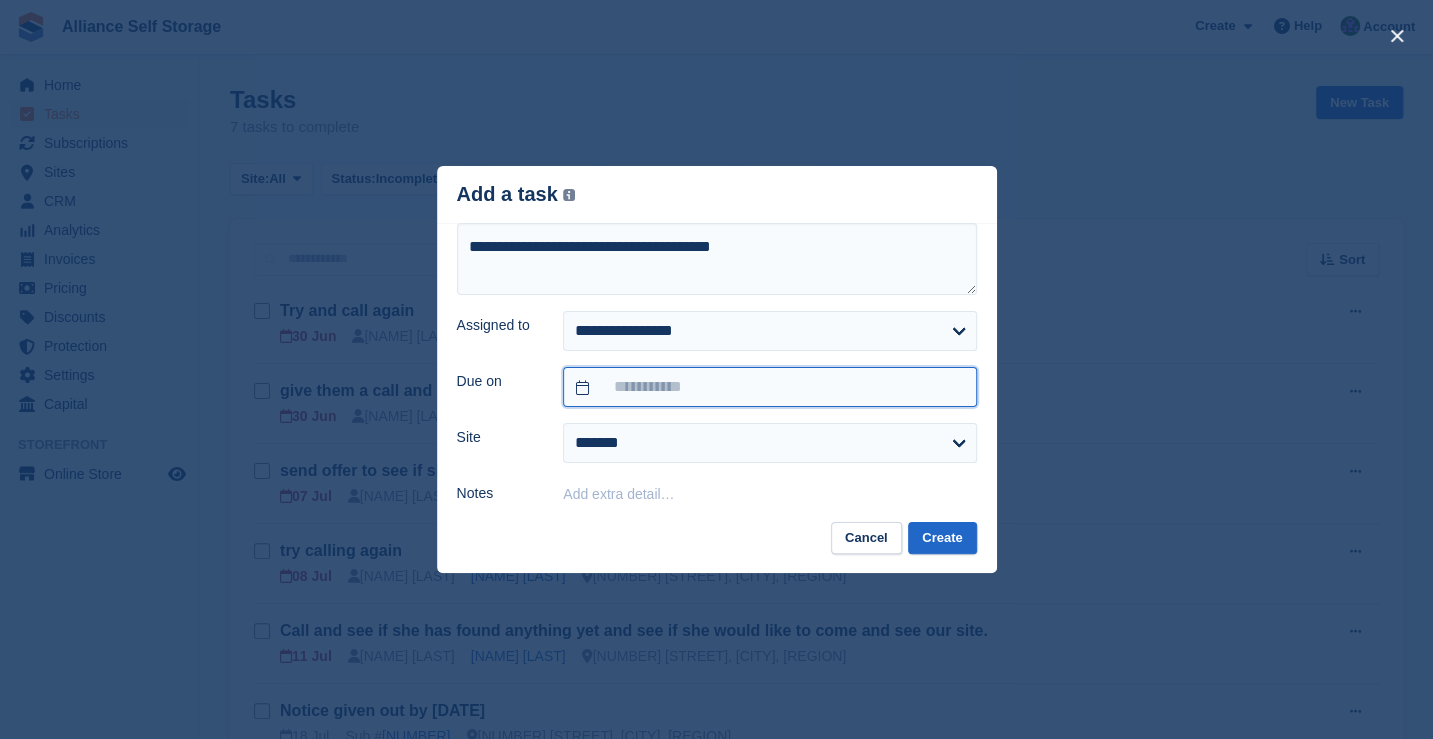click at bounding box center [769, 387] 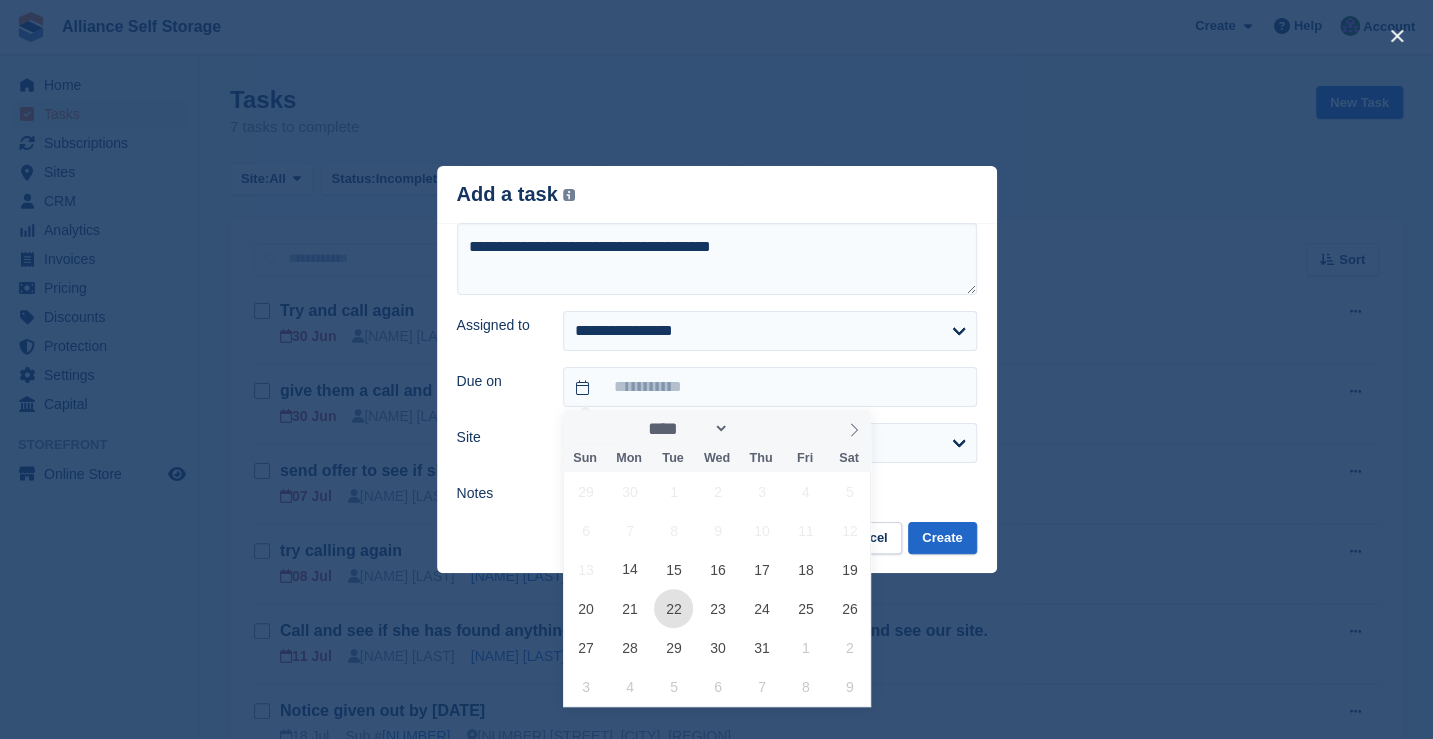 click on "22" at bounding box center (673, 608) 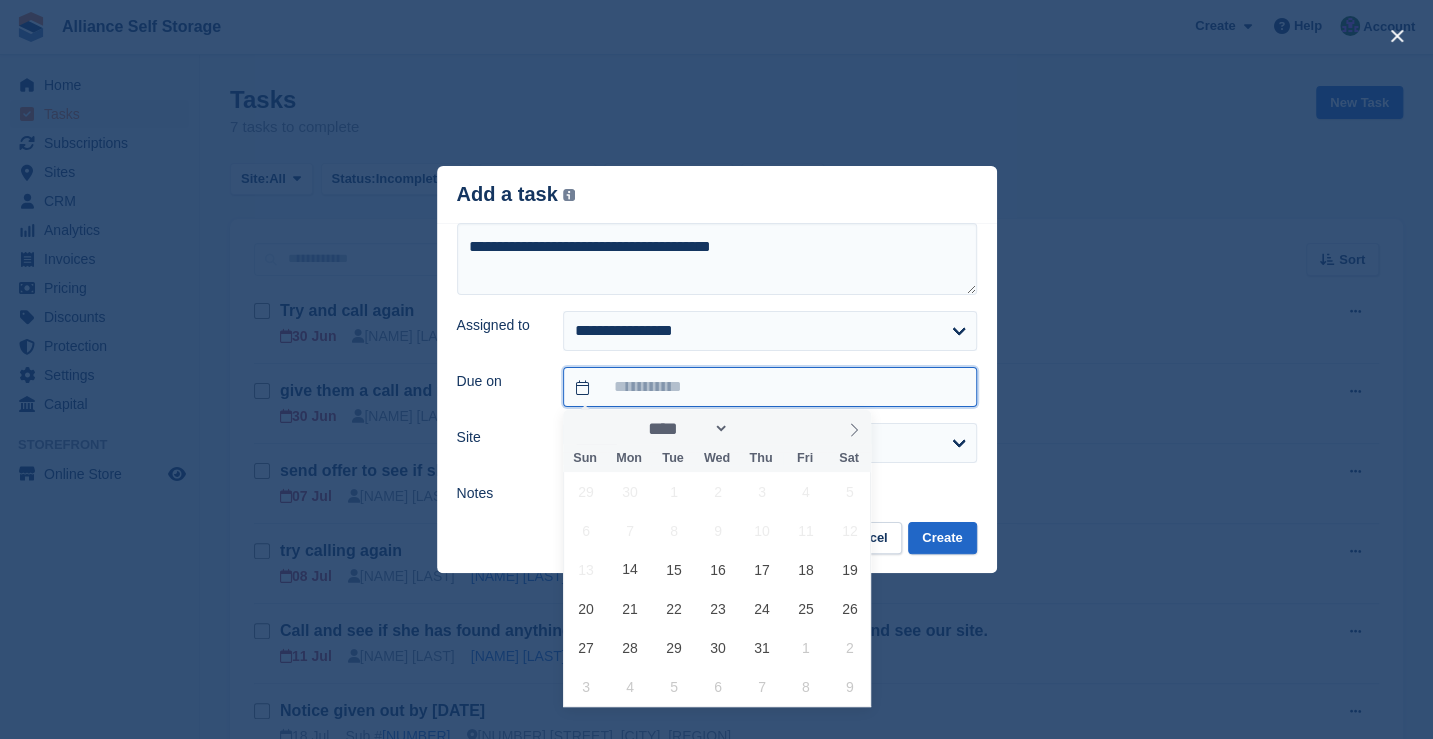type on "**********" 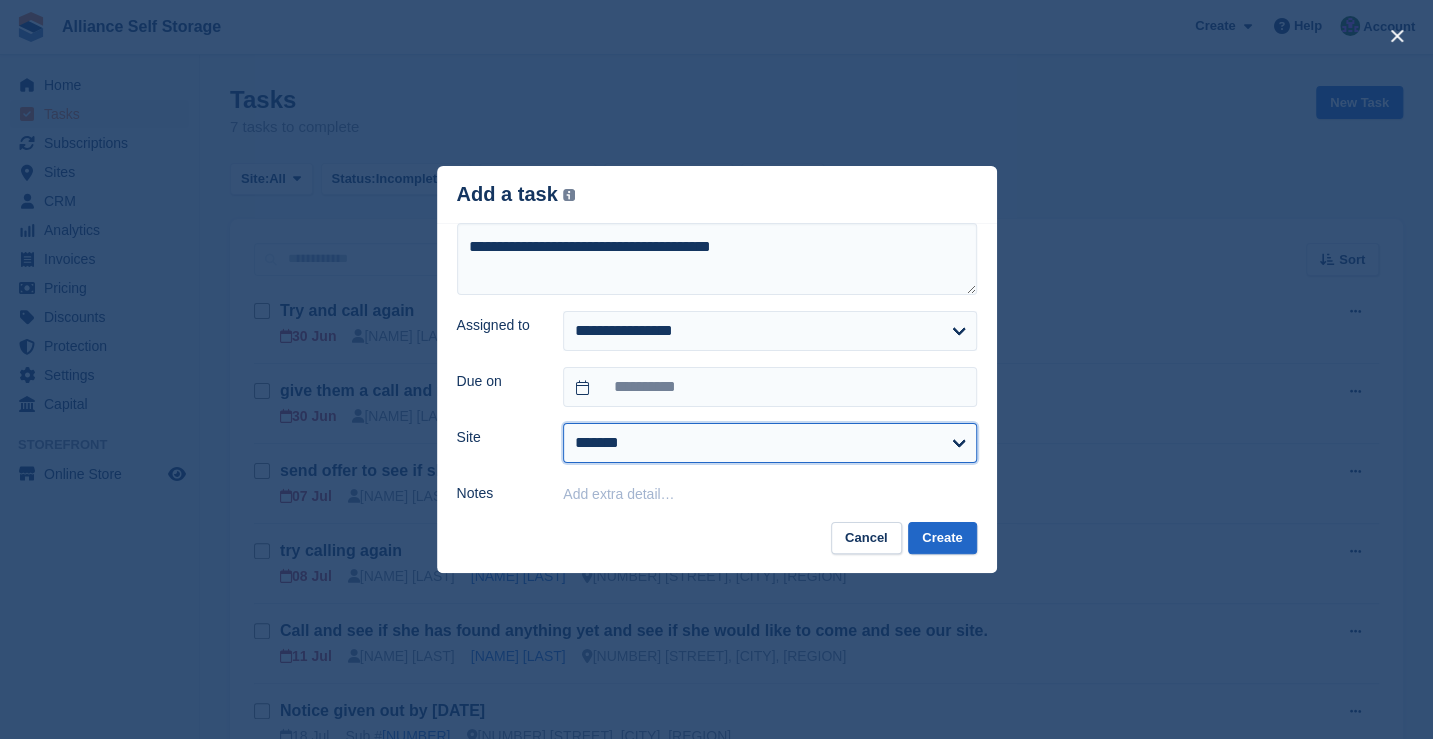 drag, startPoint x: 740, startPoint y: 446, endPoint x: 738, endPoint y: 461, distance: 15.132746 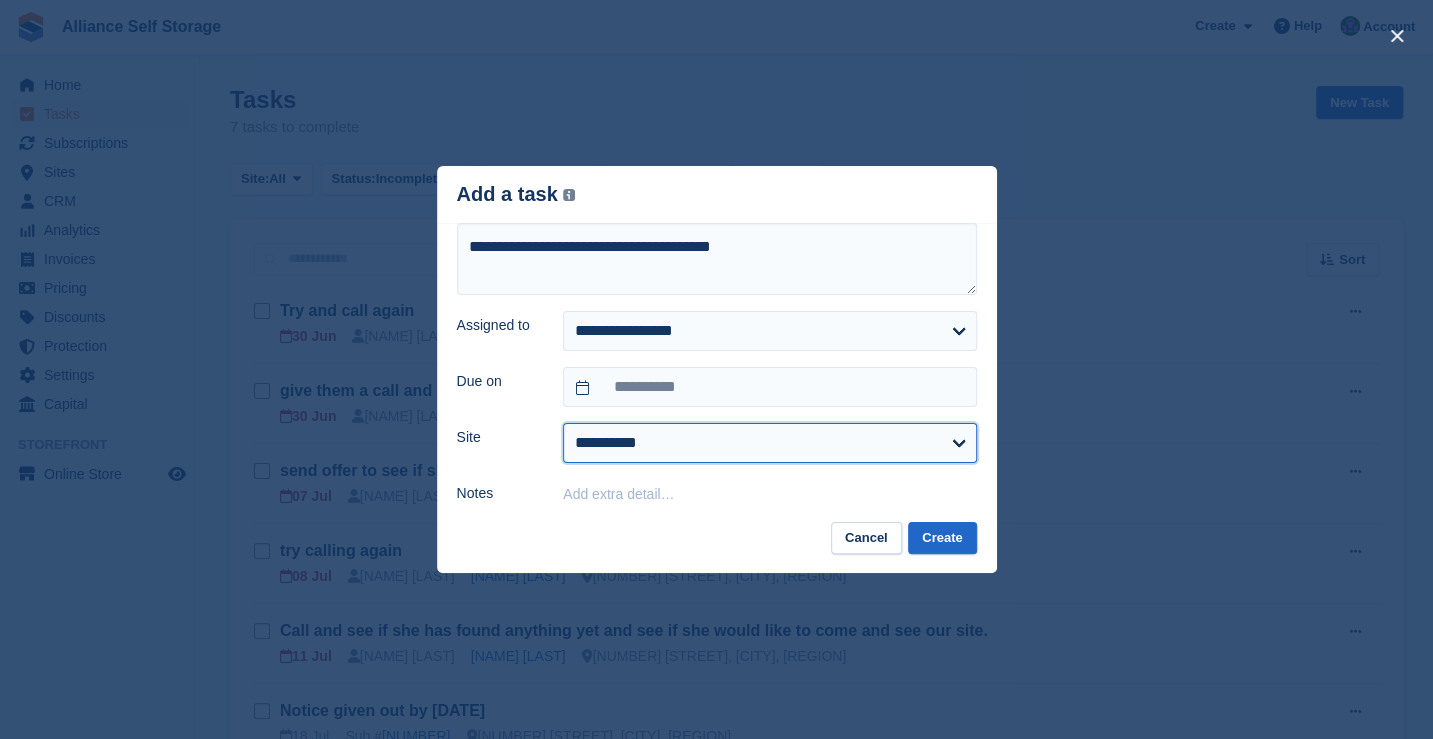 click on "**********" at bounding box center [769, 443] 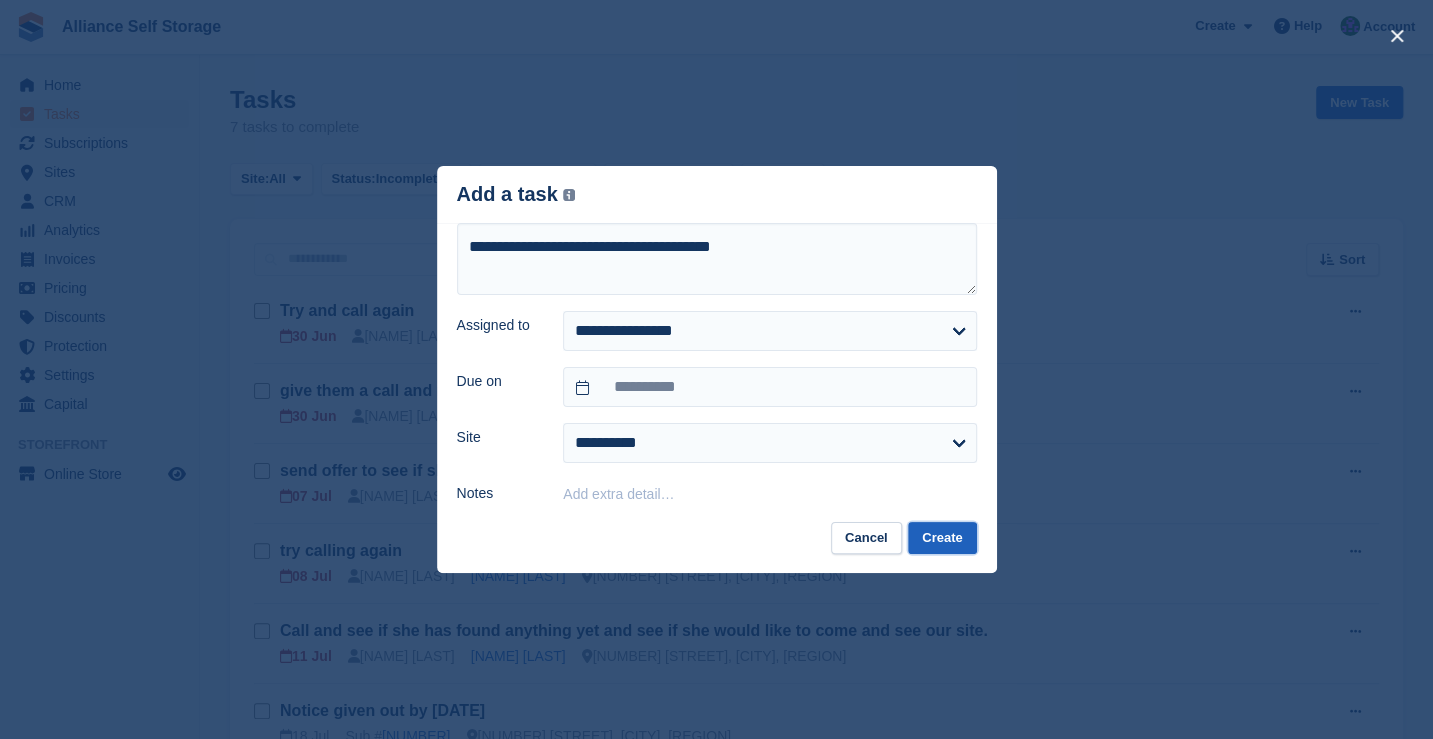 click on "Create" at bounding box center [942, 538] 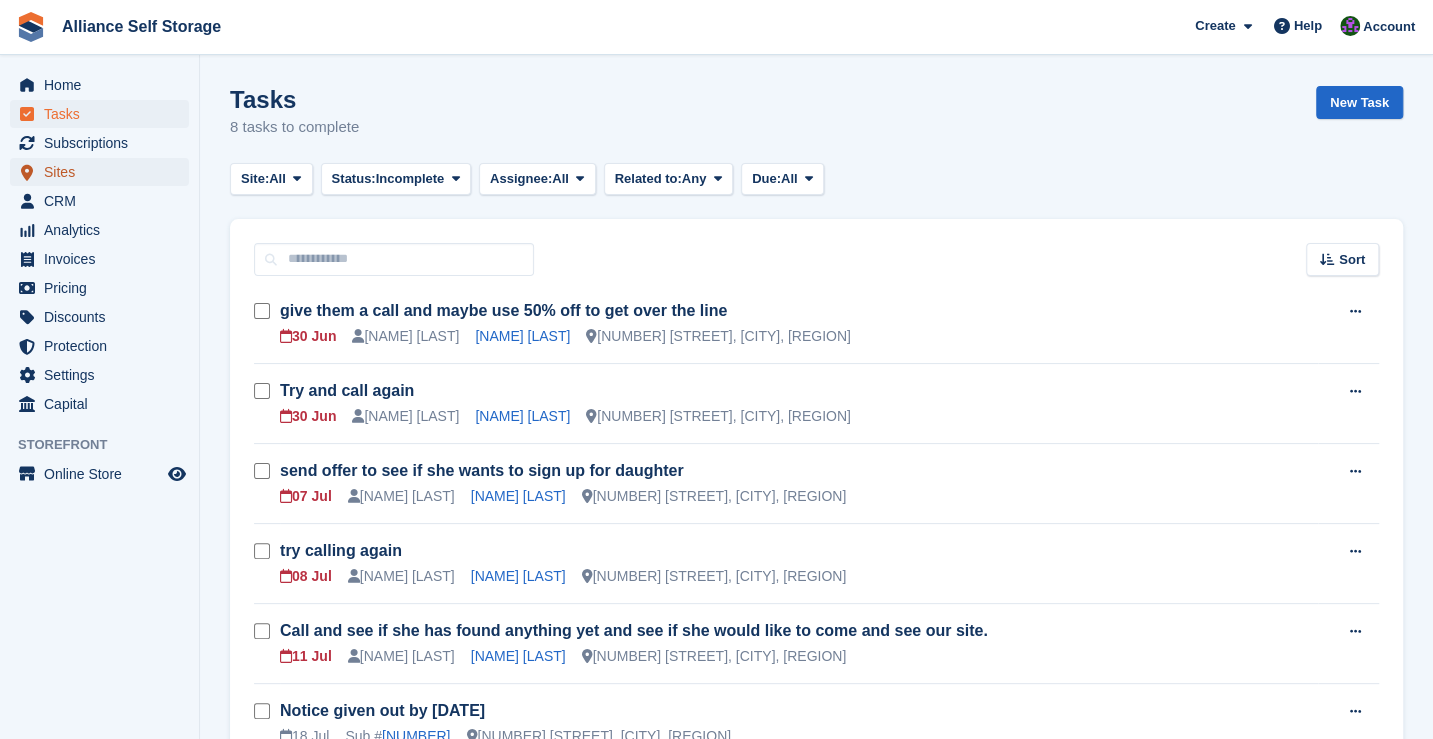 click on "Sites" at bounding box center (104, 172) 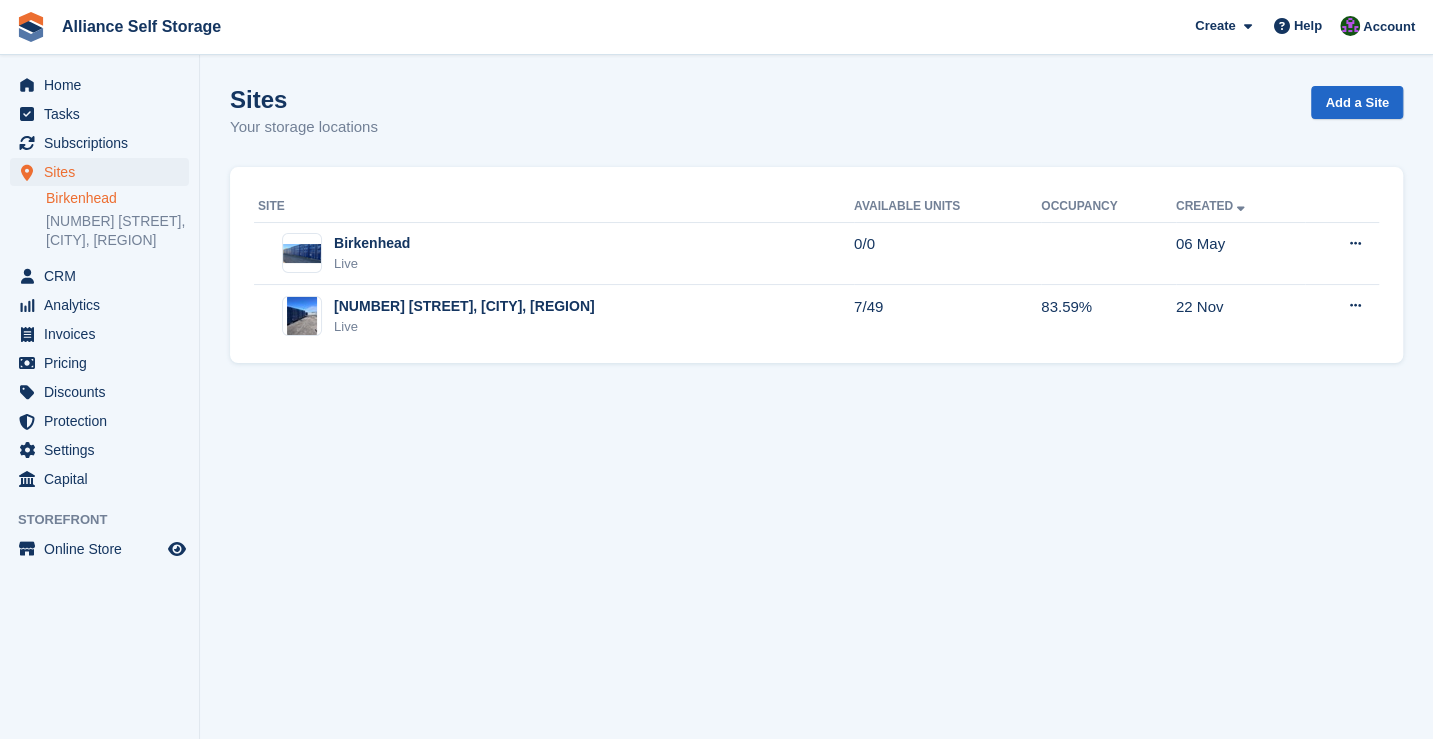 click on "Birkenhead" at bounding box center [117, 198] 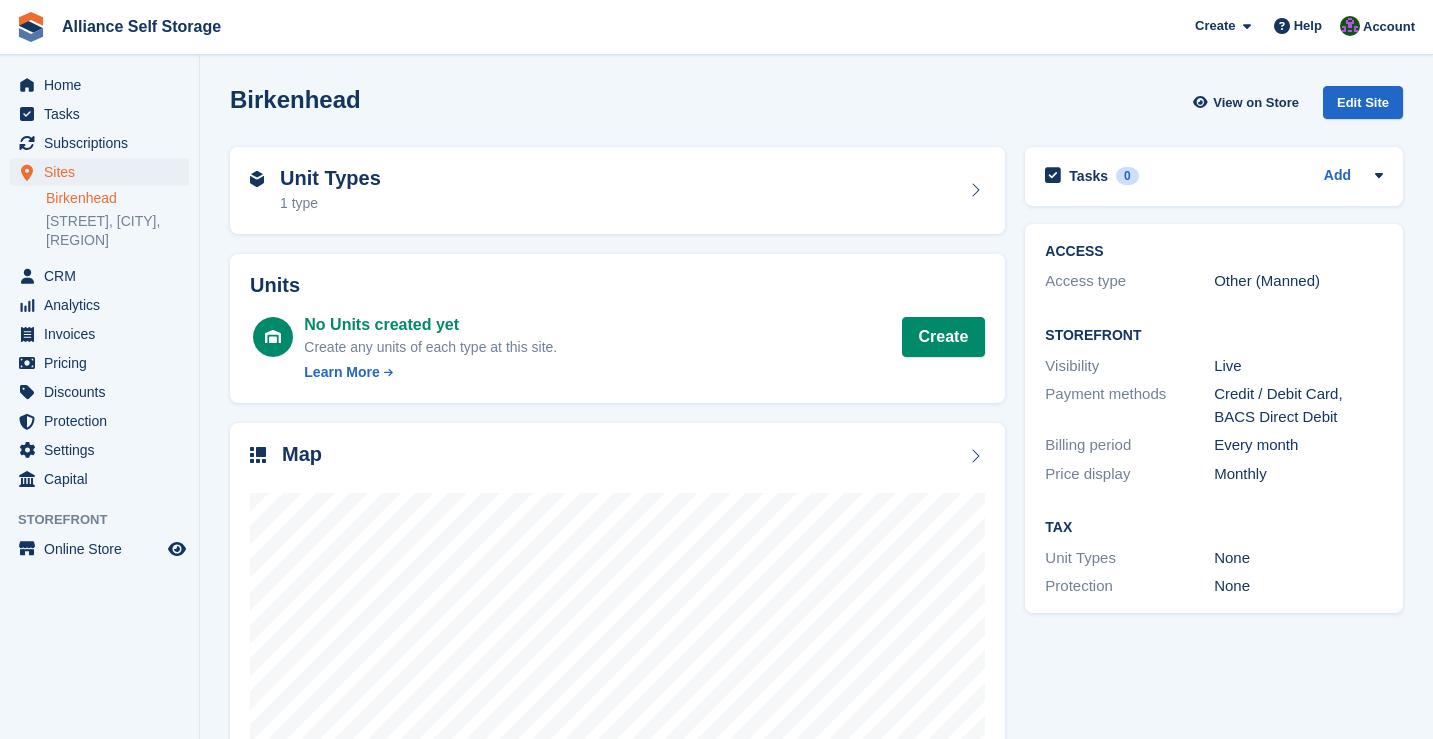 scroll, scrollTop: 0, scrollLeft: 0, axis: both 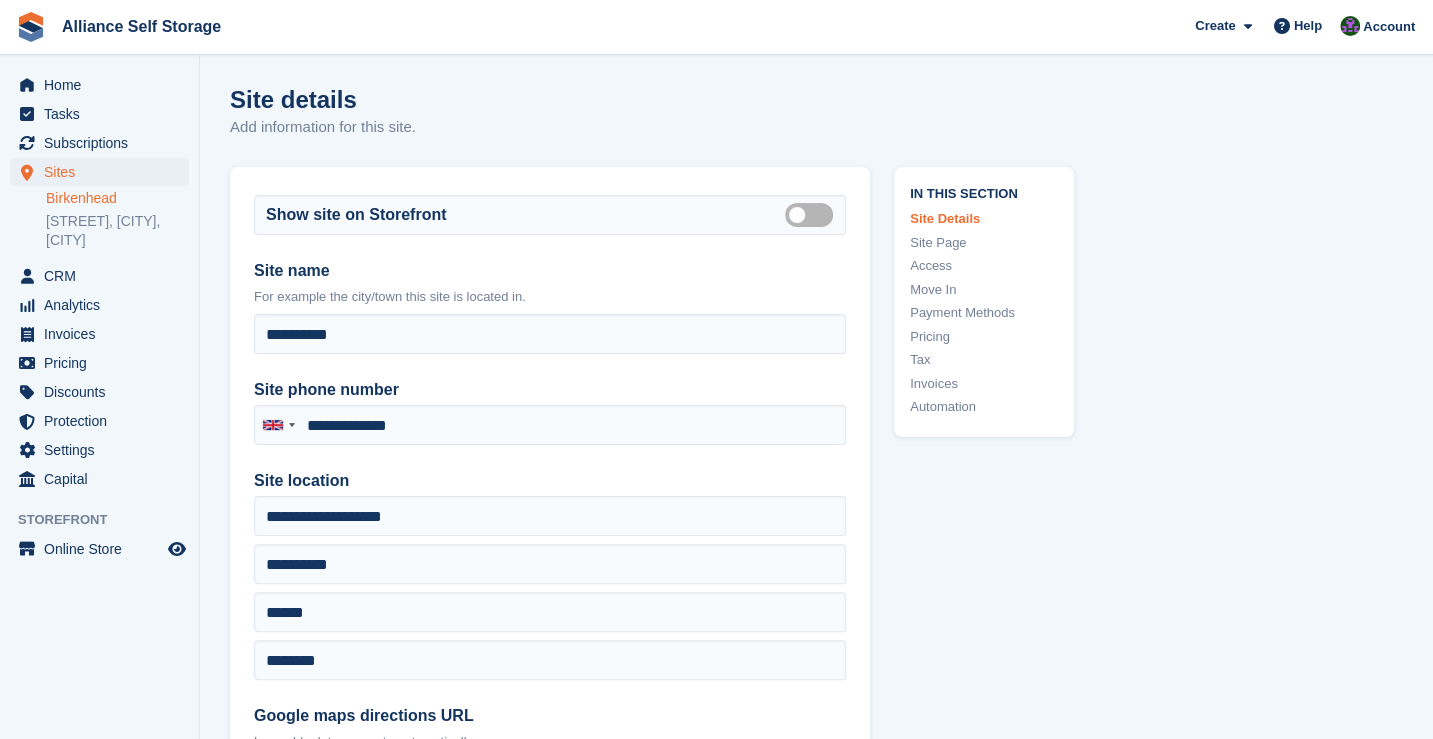 click on "Is public" at bounding box center (813, 214) 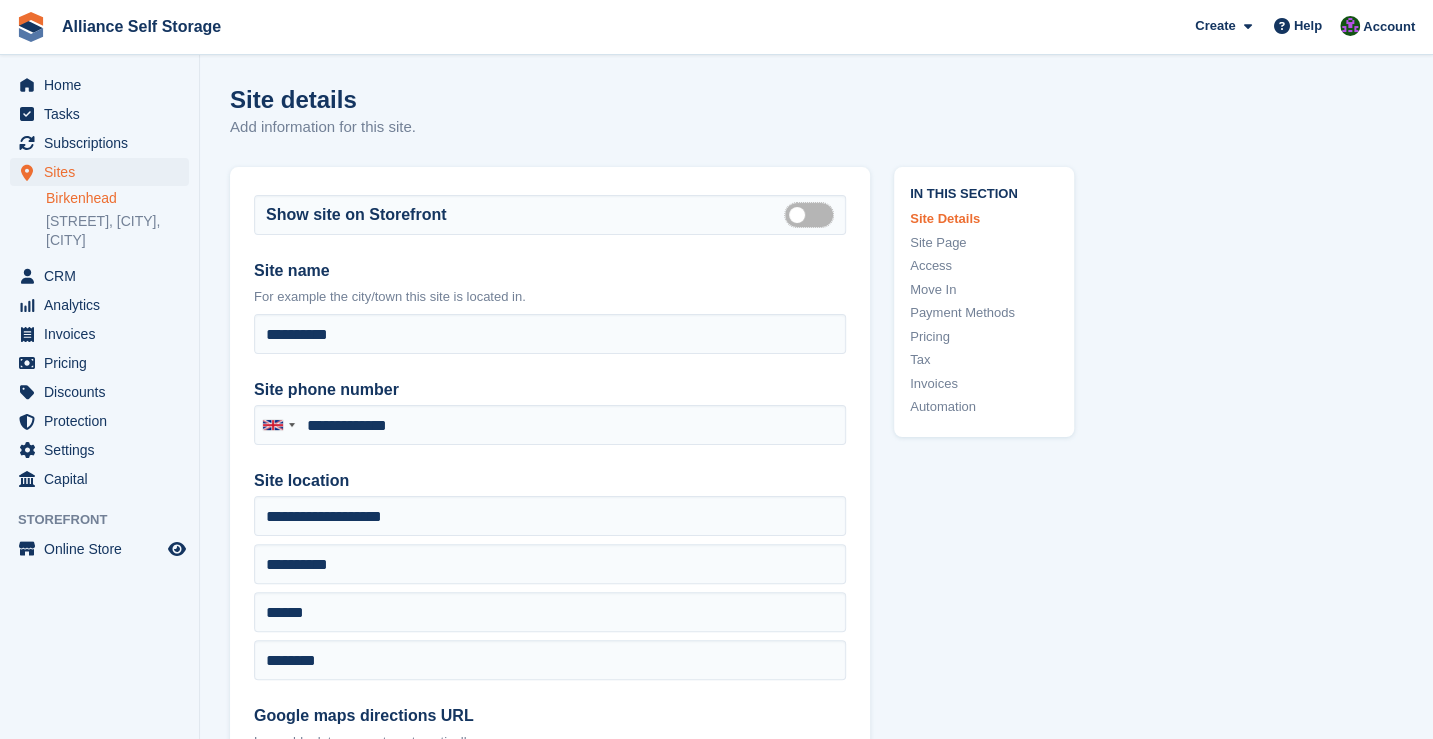 type on "**********" 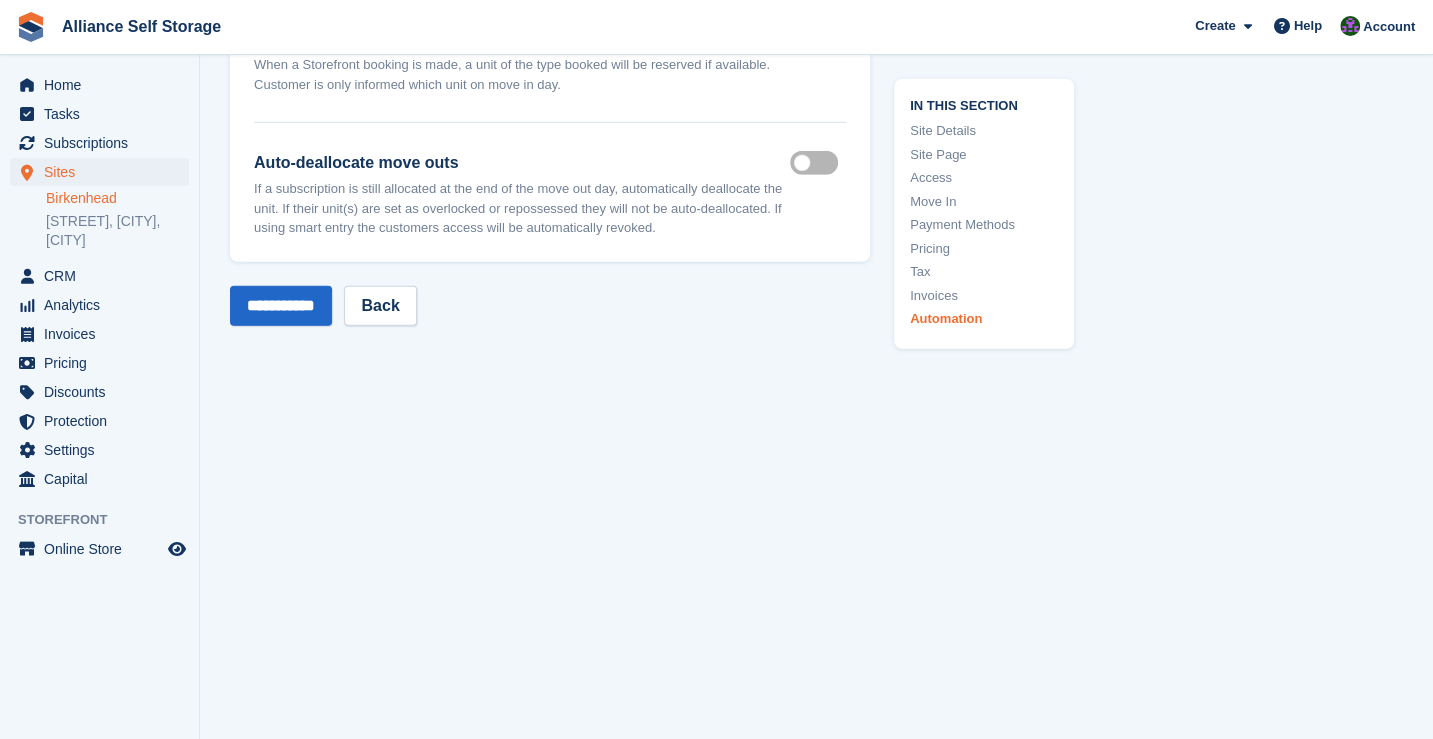 scroll, scrollTop: 7716, scrollLeft: 0, axis: vertical 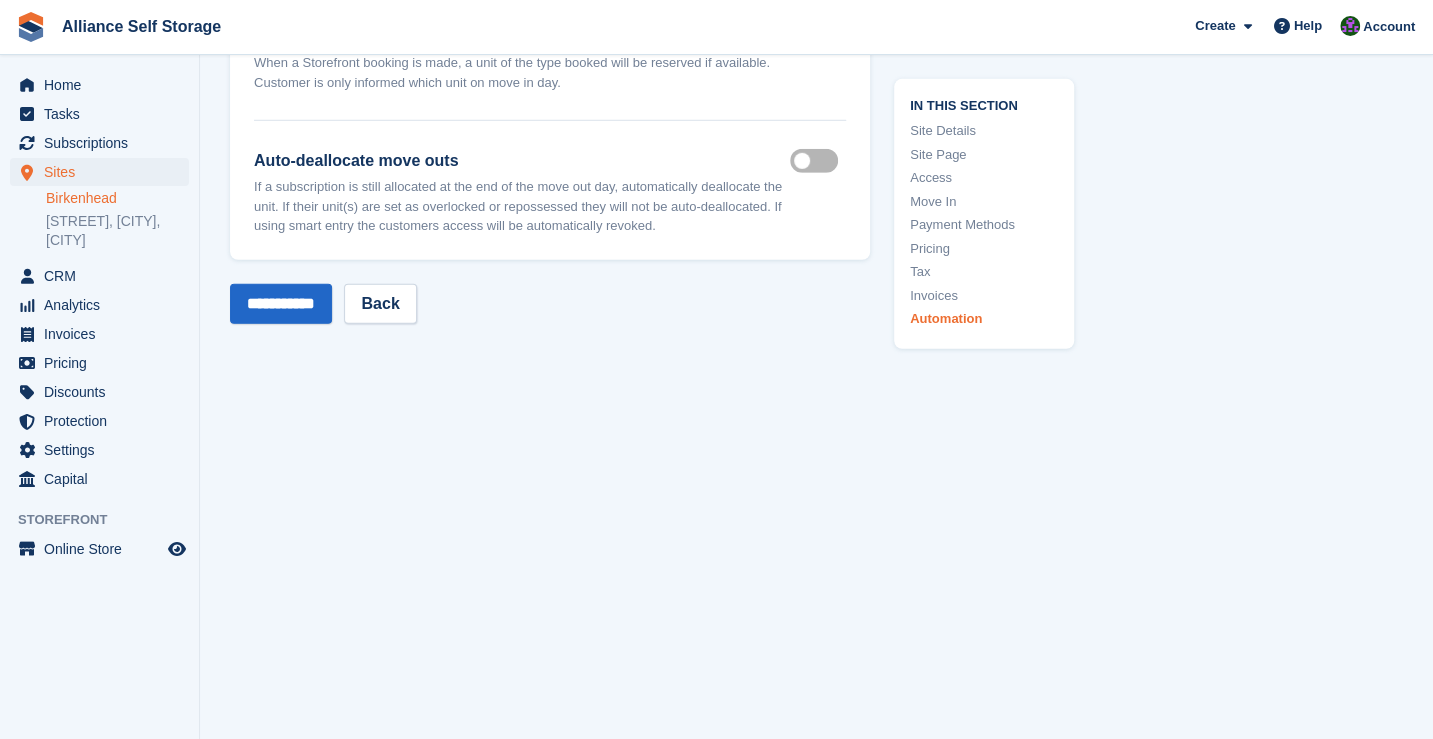 drag, startPoint x: 286, startPoint y: 259, endPoint x: 288, endPoint y: 281, distance: 22.090721 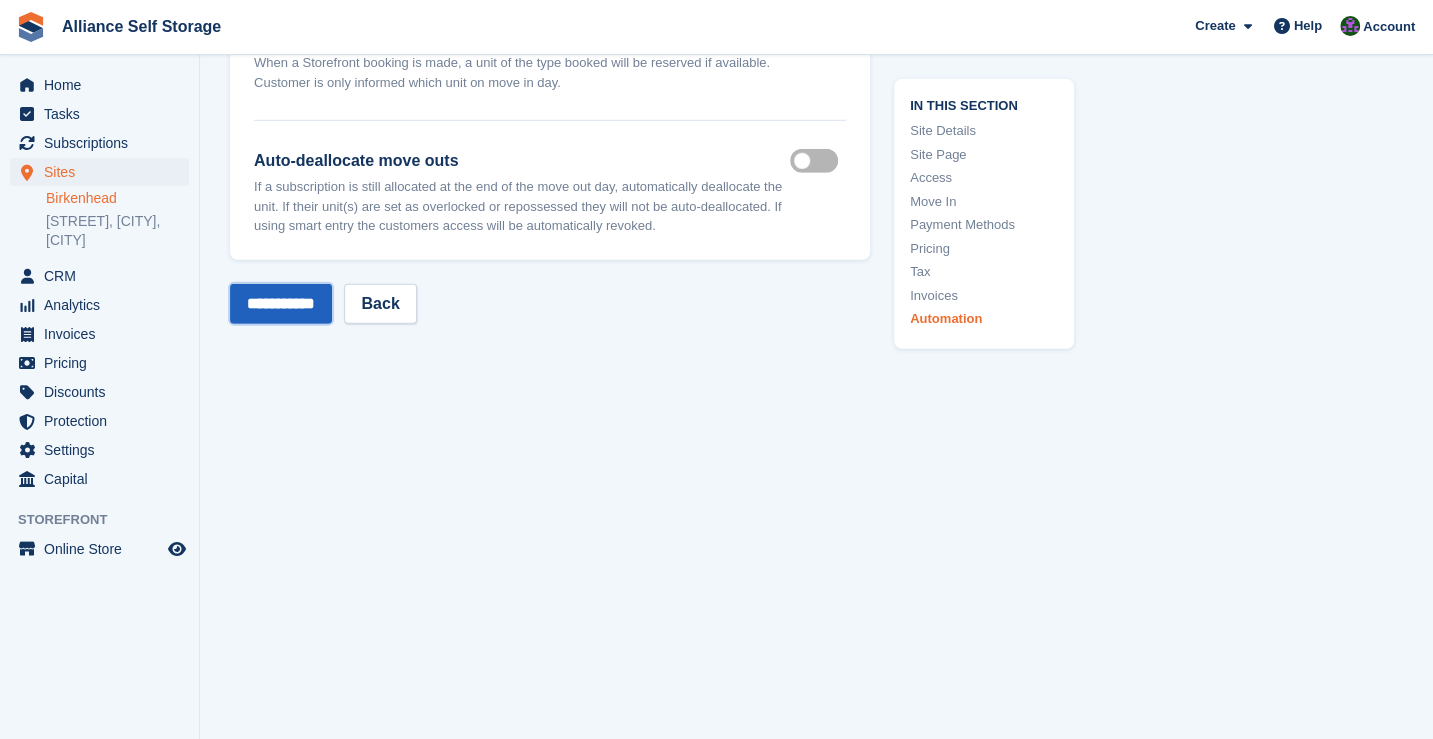 click on "**********" at bounding box center (281, 304) 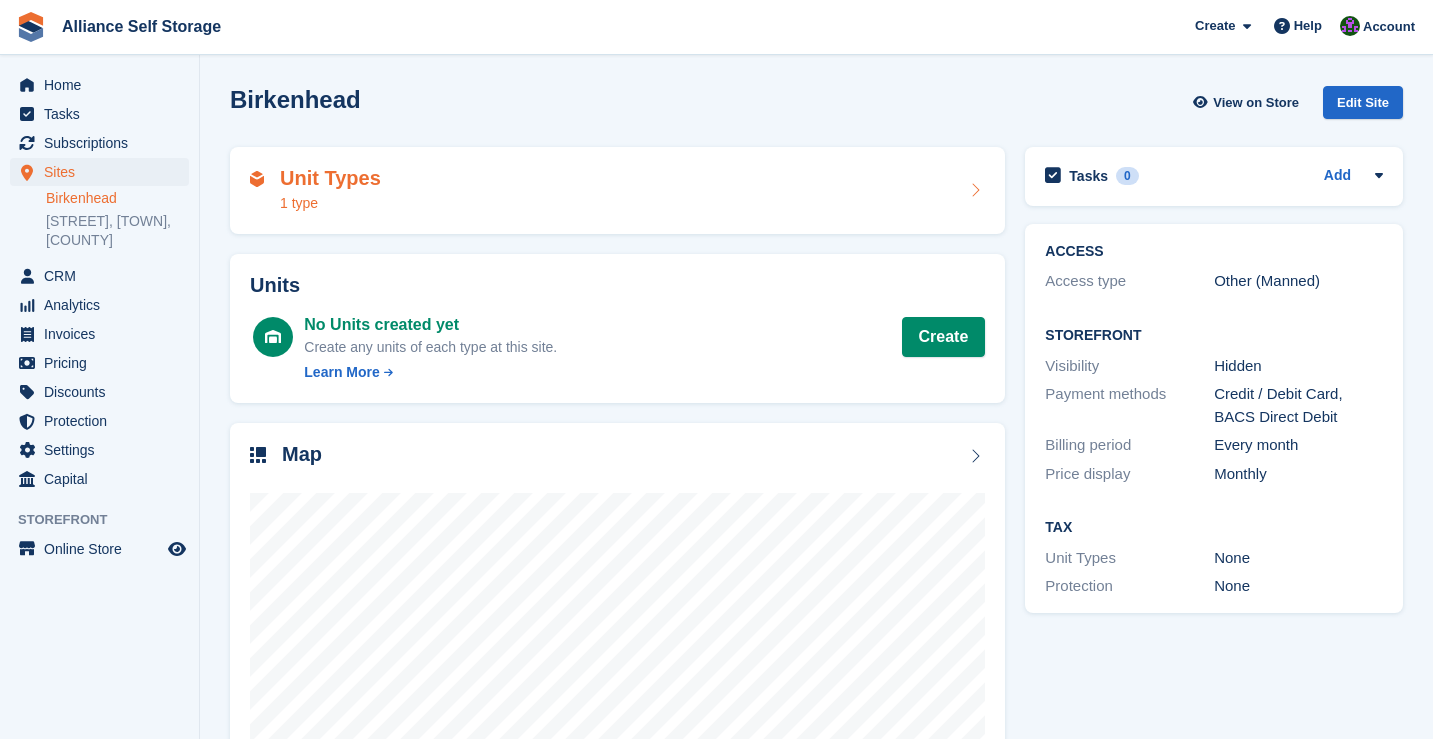 scroll, scrollTop: 0, scrollLeft: 0, axis: both 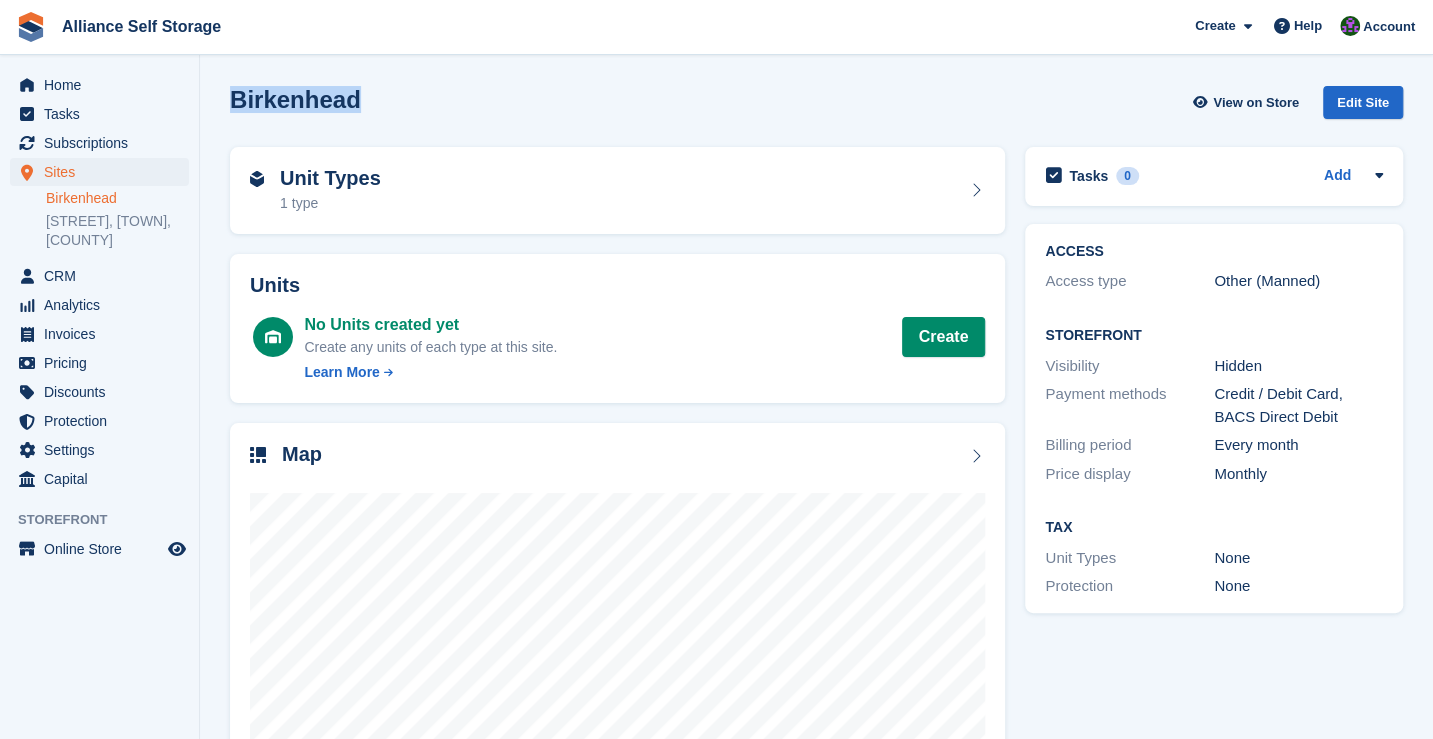 drag, startPoint x: 230, startPoint y: 106, endPoint x: 498, endPoint y: 128, distance: 268.90146 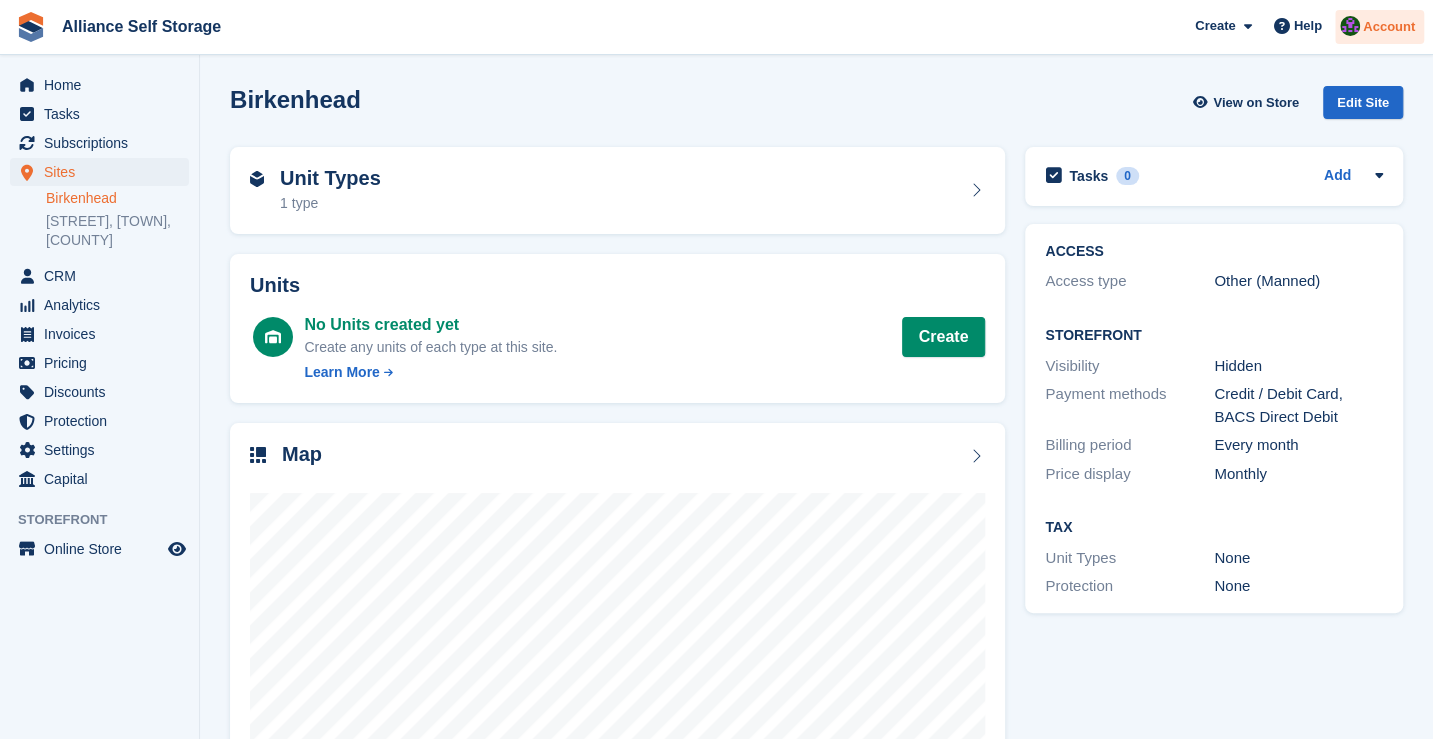 click on "Account" at bounding box center (1389, 27) 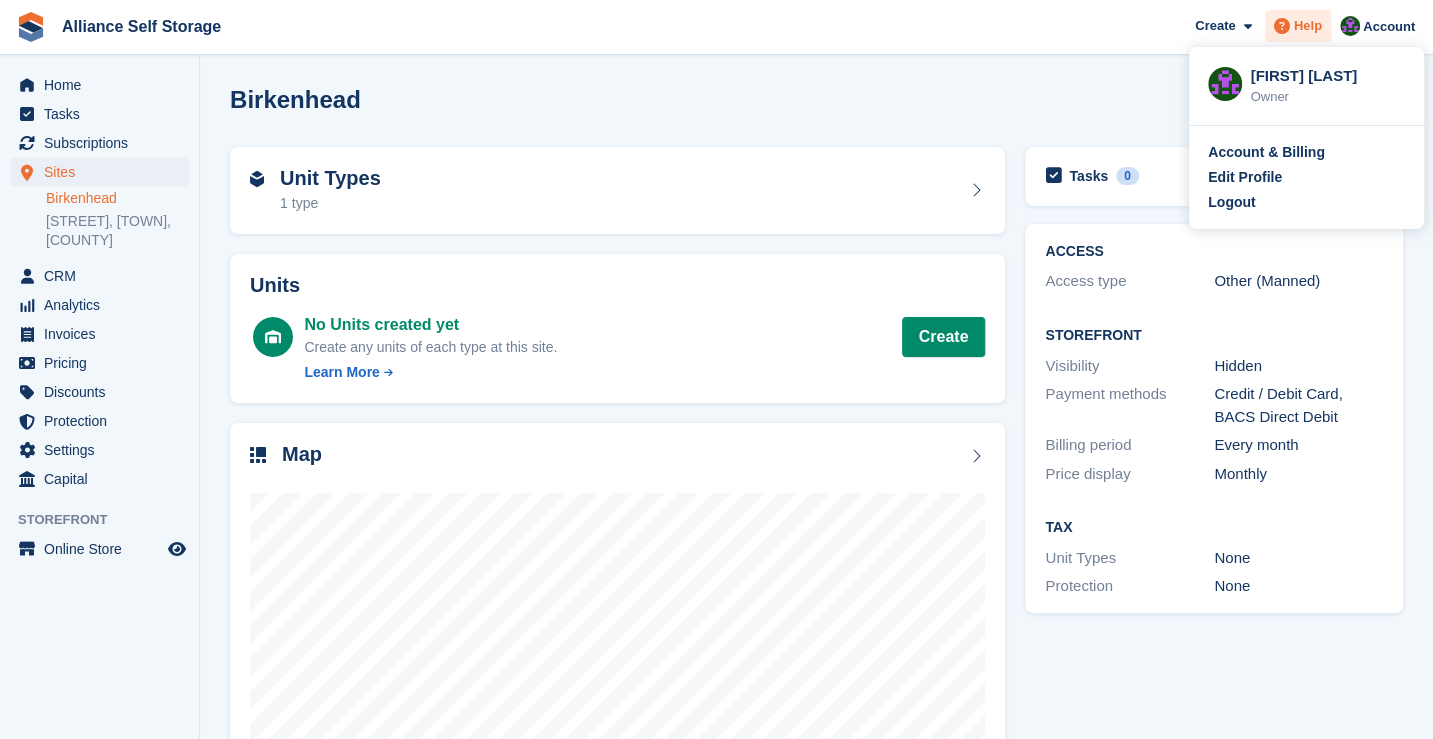 click on "Help" at bounding box center [1298, 26] 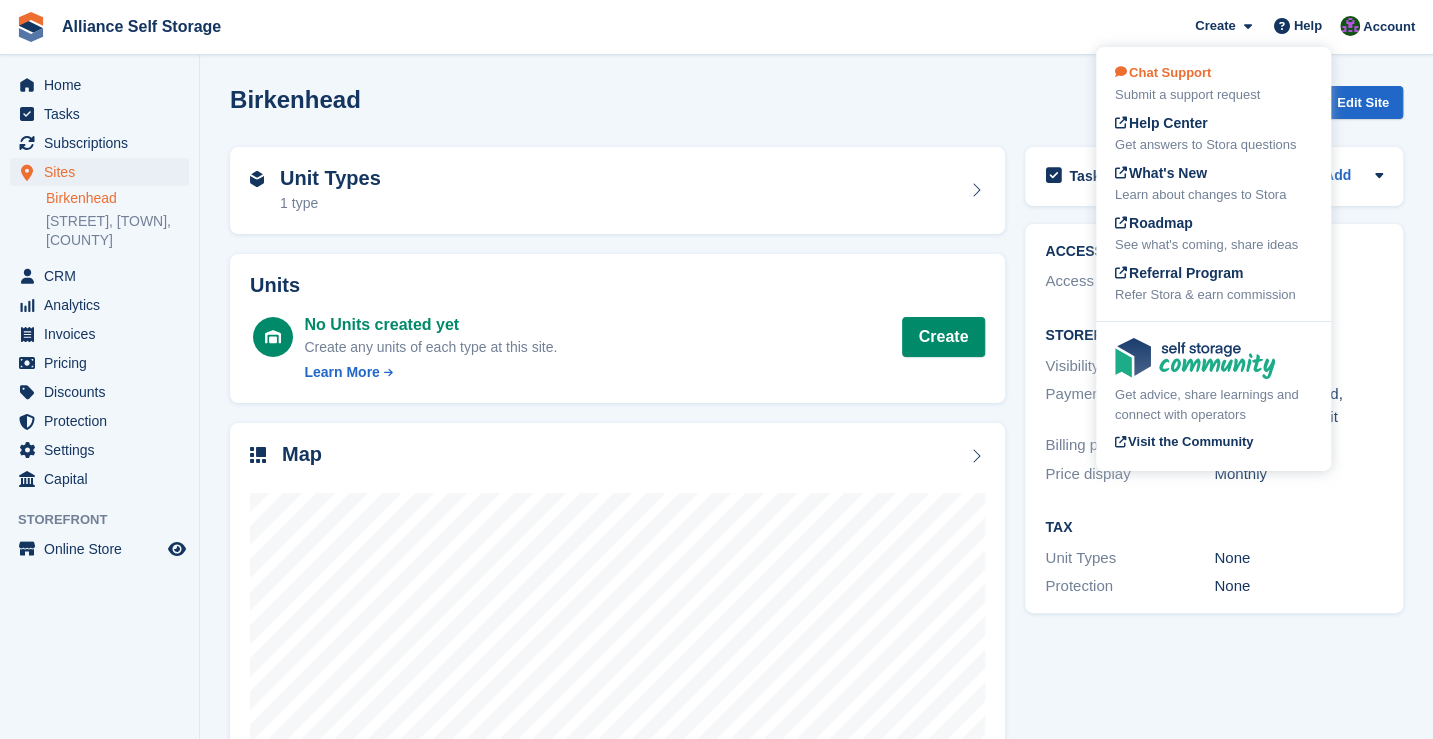 click on "Chat Support
Submit a support request" at bounding box center (1213, 84) 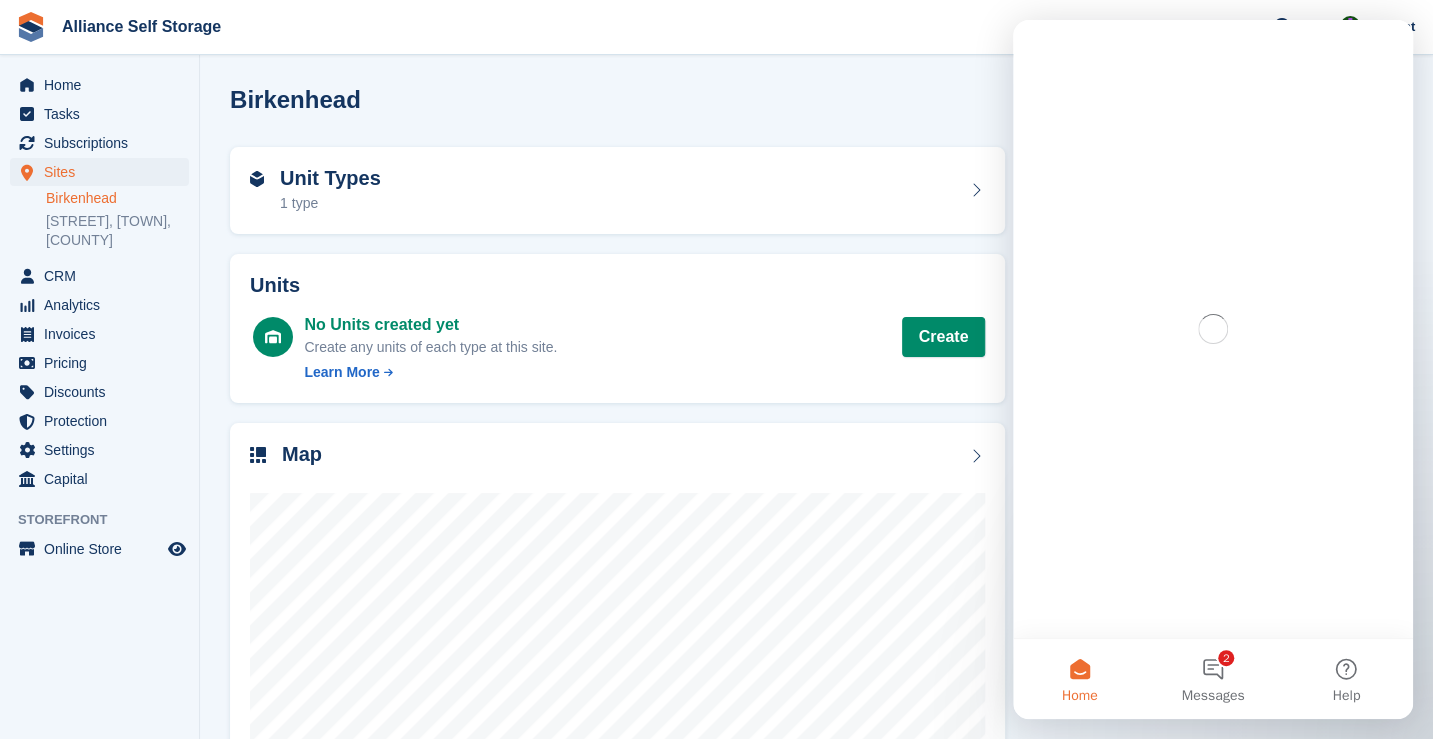 scroll, scrollTop: 0, scrollLeft: 0, axis: both 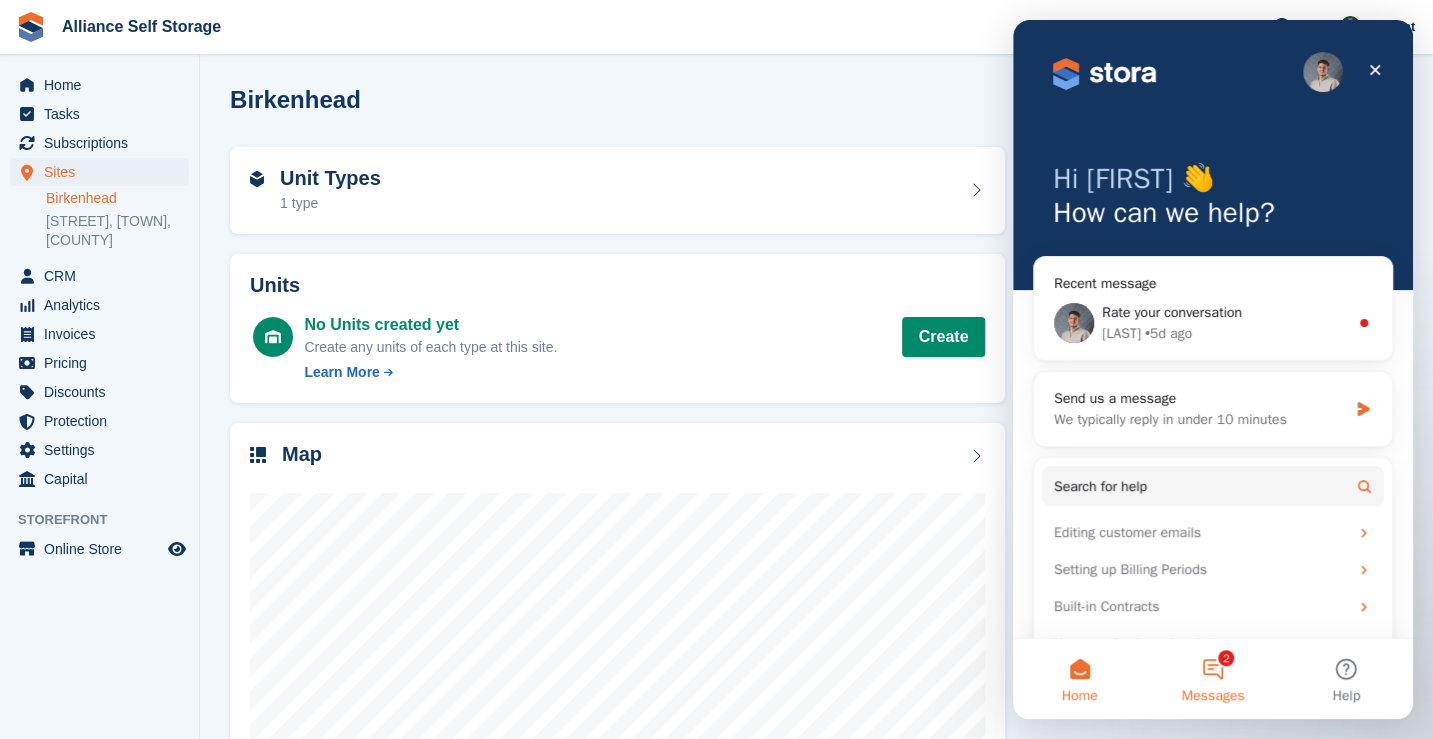 click on "2 Messages" at bounding box center [1212, 679] 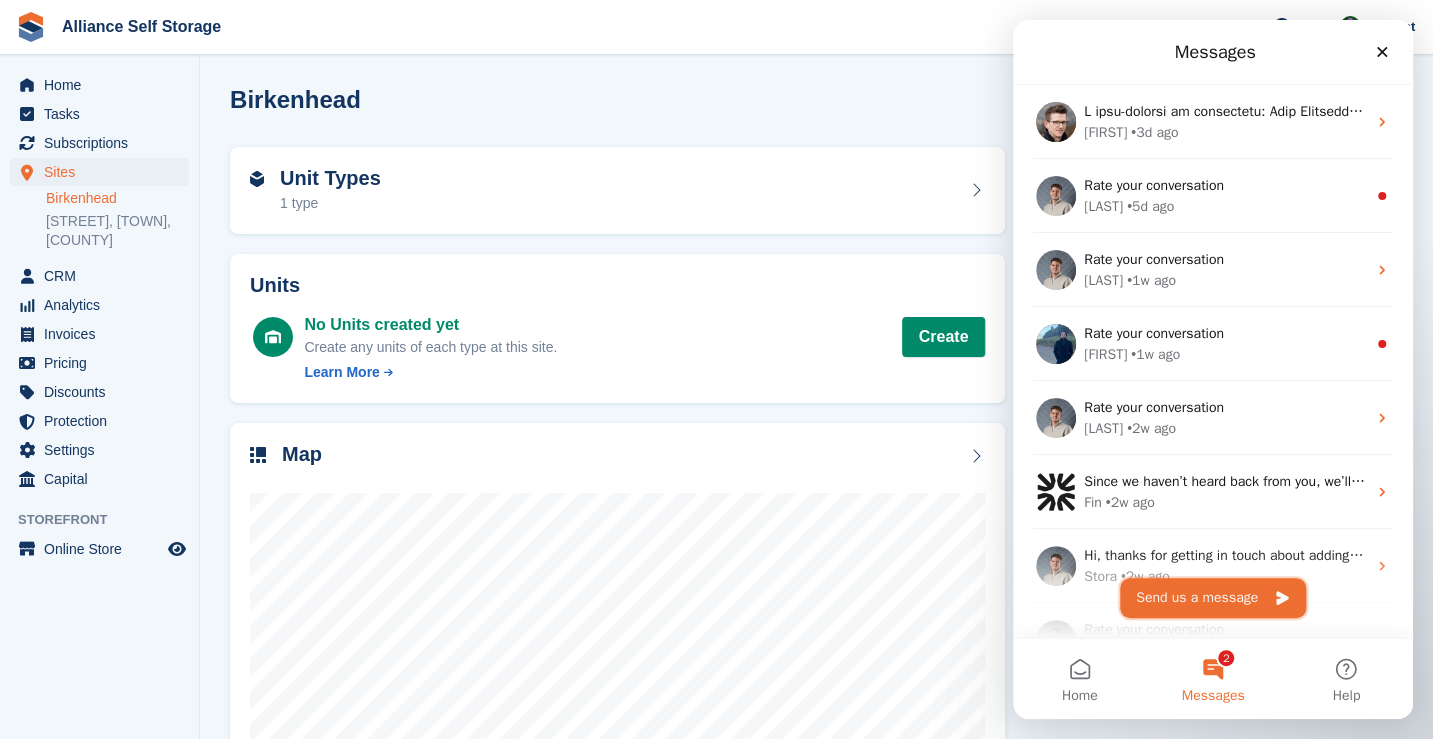 click on "Send us a message" at bounding box center (1213, 598) 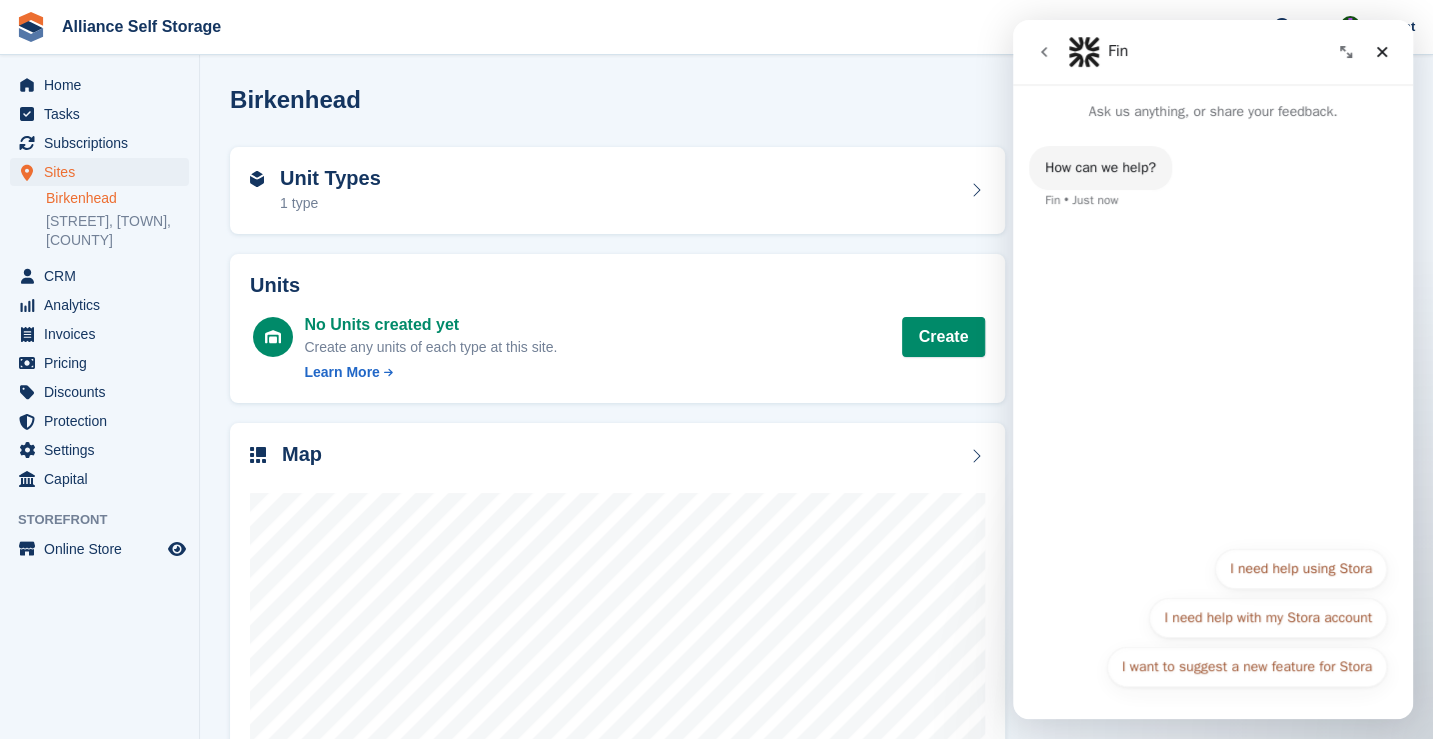 click on "I need help with my Stora account" at bounding box center (1268, 618) 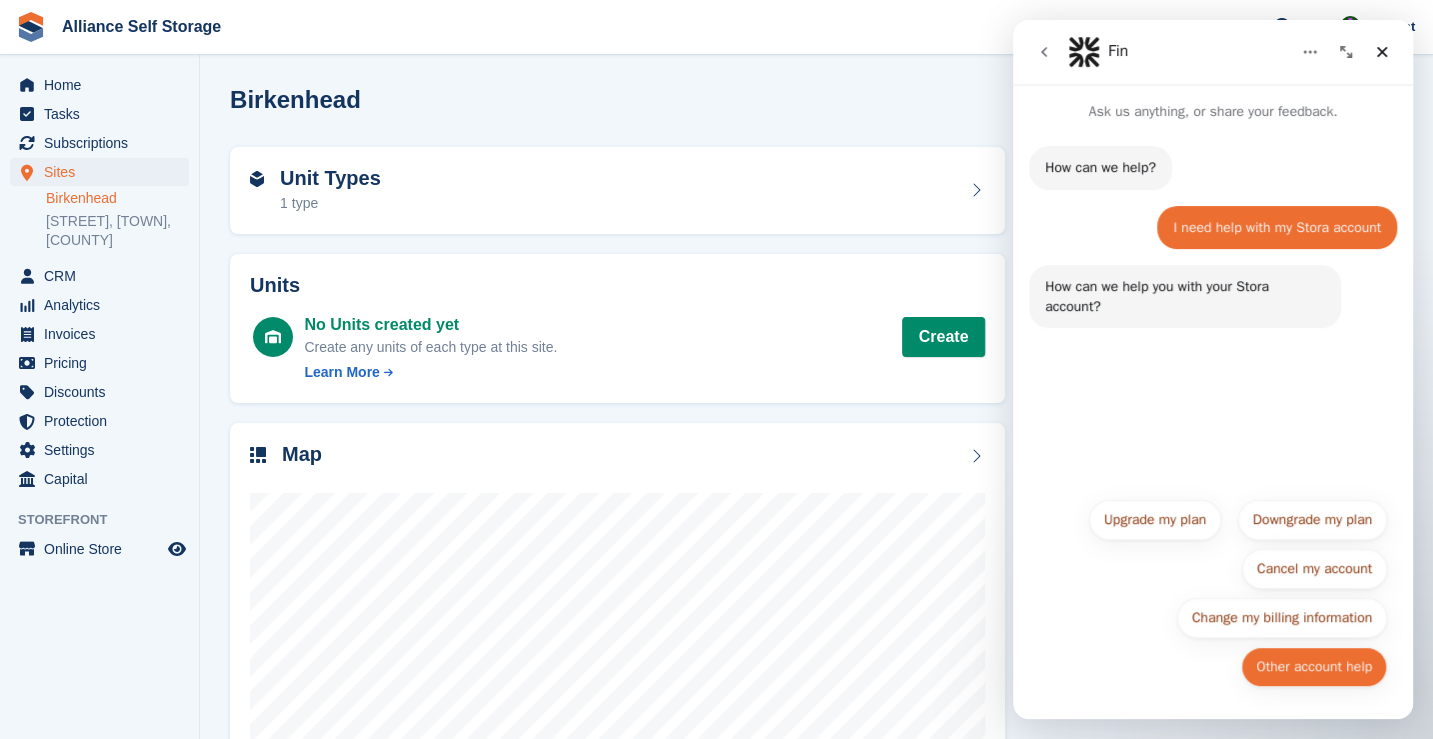 click on "Other account help" at bounding box center (1314, 667) 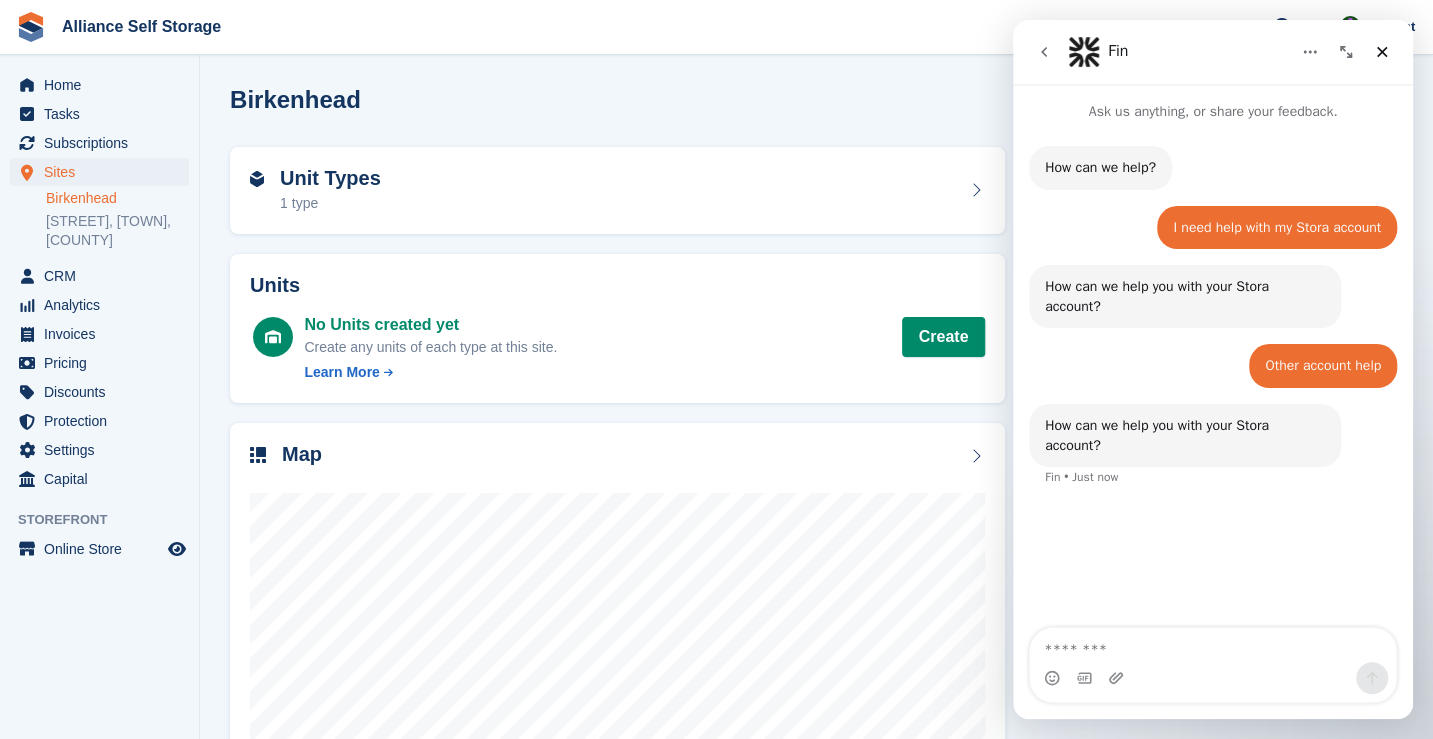 click at bounding box center [1213, 645] 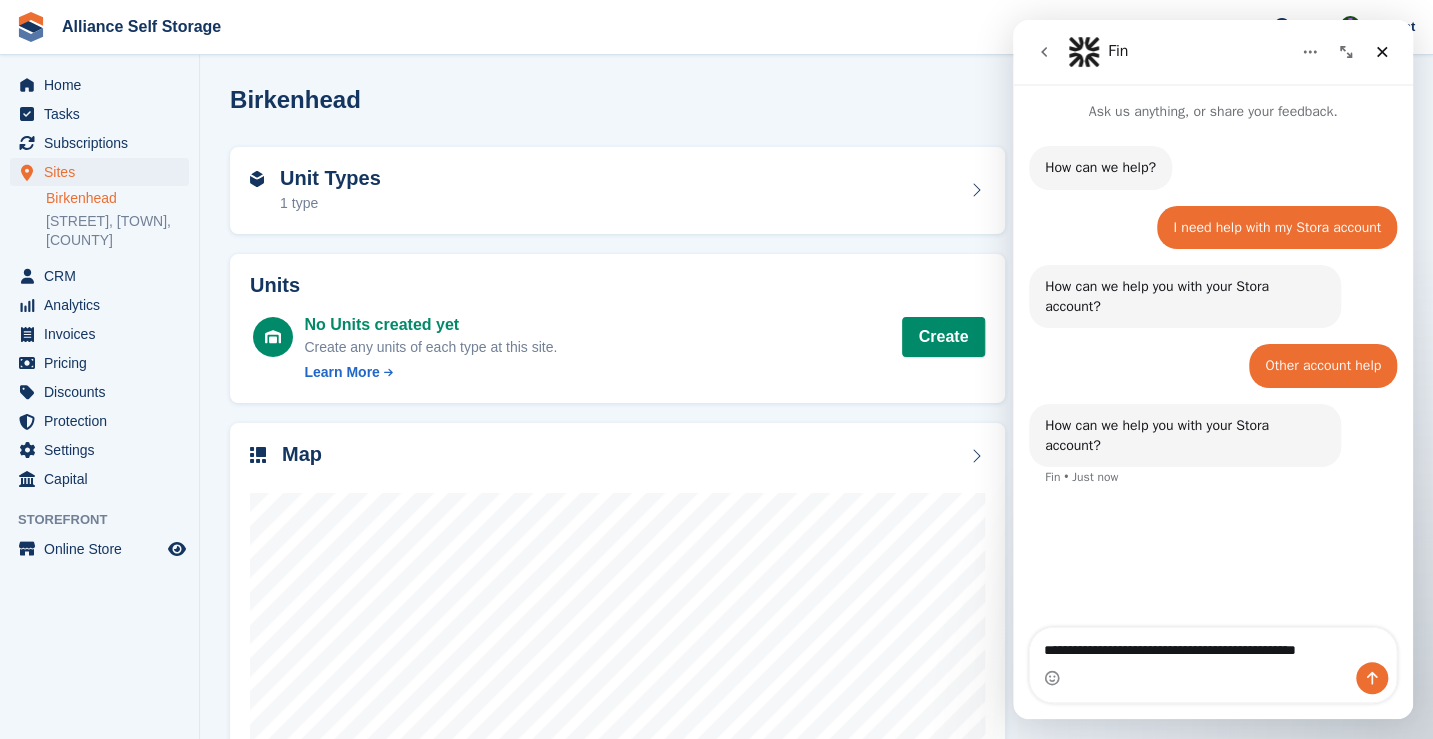type on "**********" 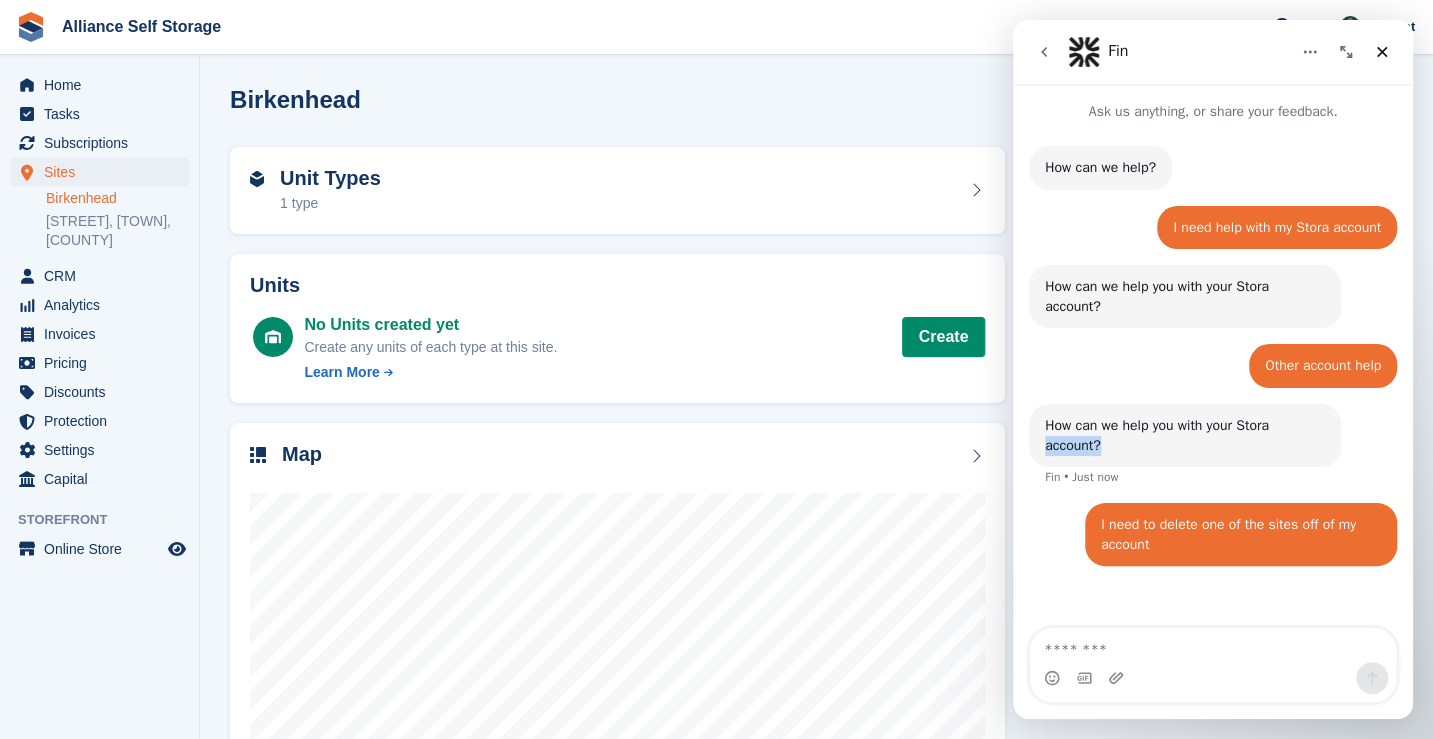 drag, startPoint x: 1043, startPoint y: 479, endPoint x: 1159, endPoint y: 470, distance: 116.34862 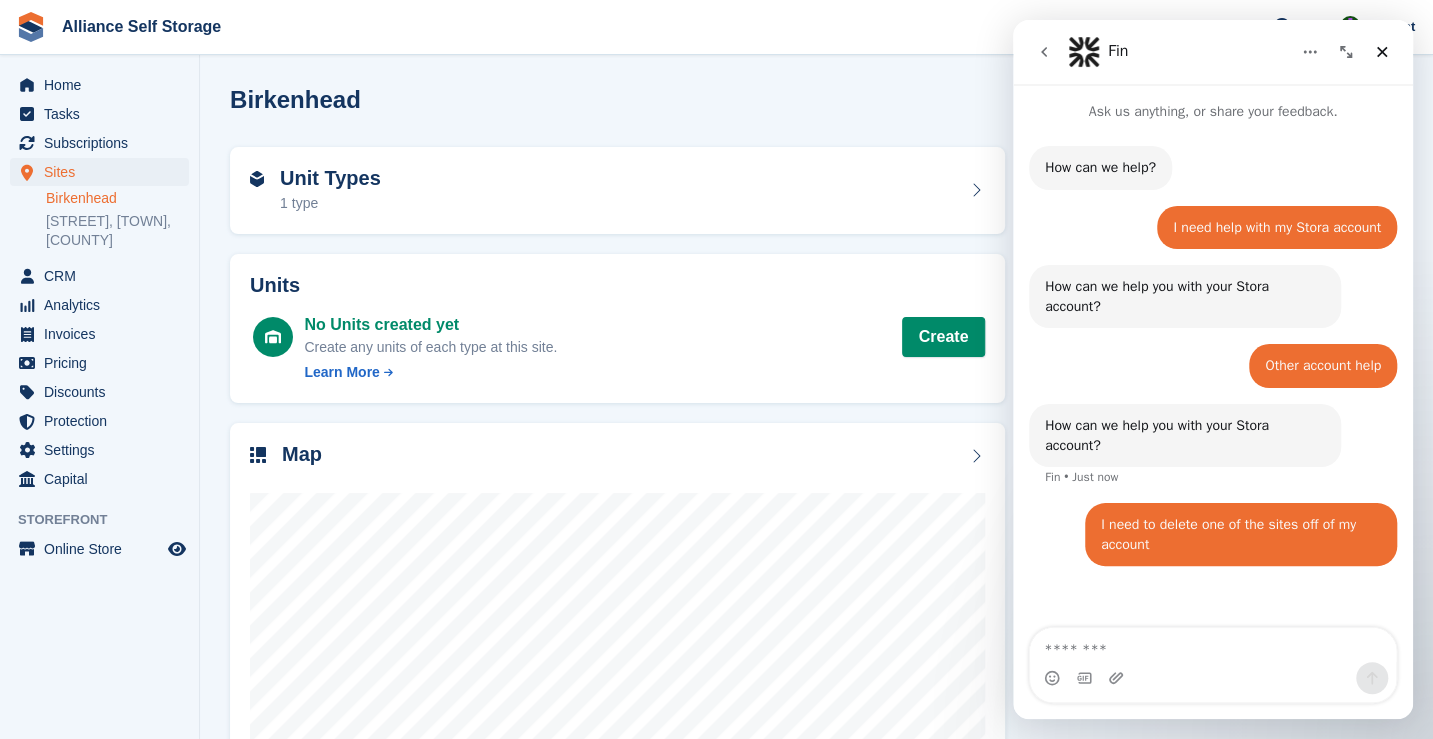 click on "How can we help? Fin    •   Just now I need help with my Stora account Romilly    •   Just now How can we help you with your Stora account? Fin    •   Just now Other account help Romilly    •   Just now How can we help you with your Stora account? Fin    •   Just now I need to delete one of the sites off of my account Romilly    •   Just now" at bounding box center [1213, 356] 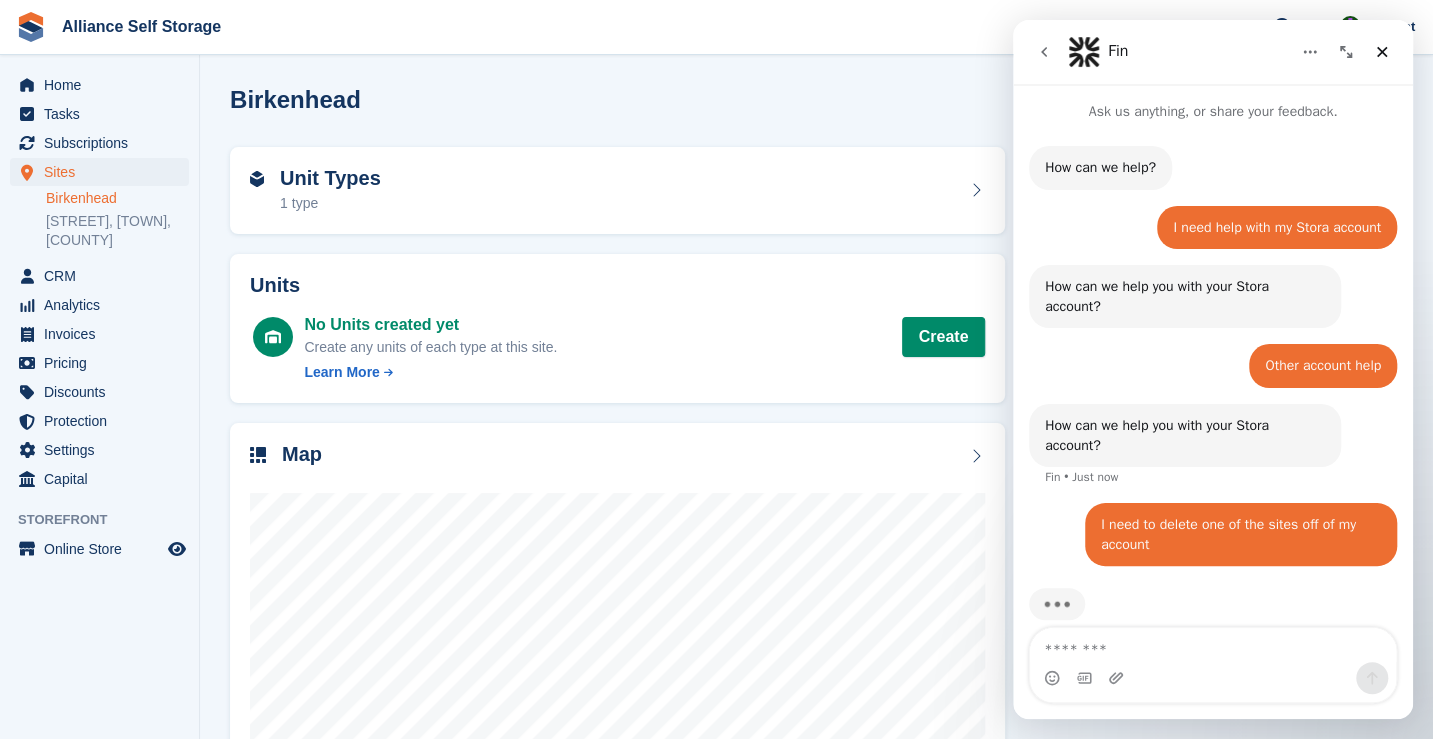 scroll, scrollTop: 24, scrollLeft: 0, axis: vertical 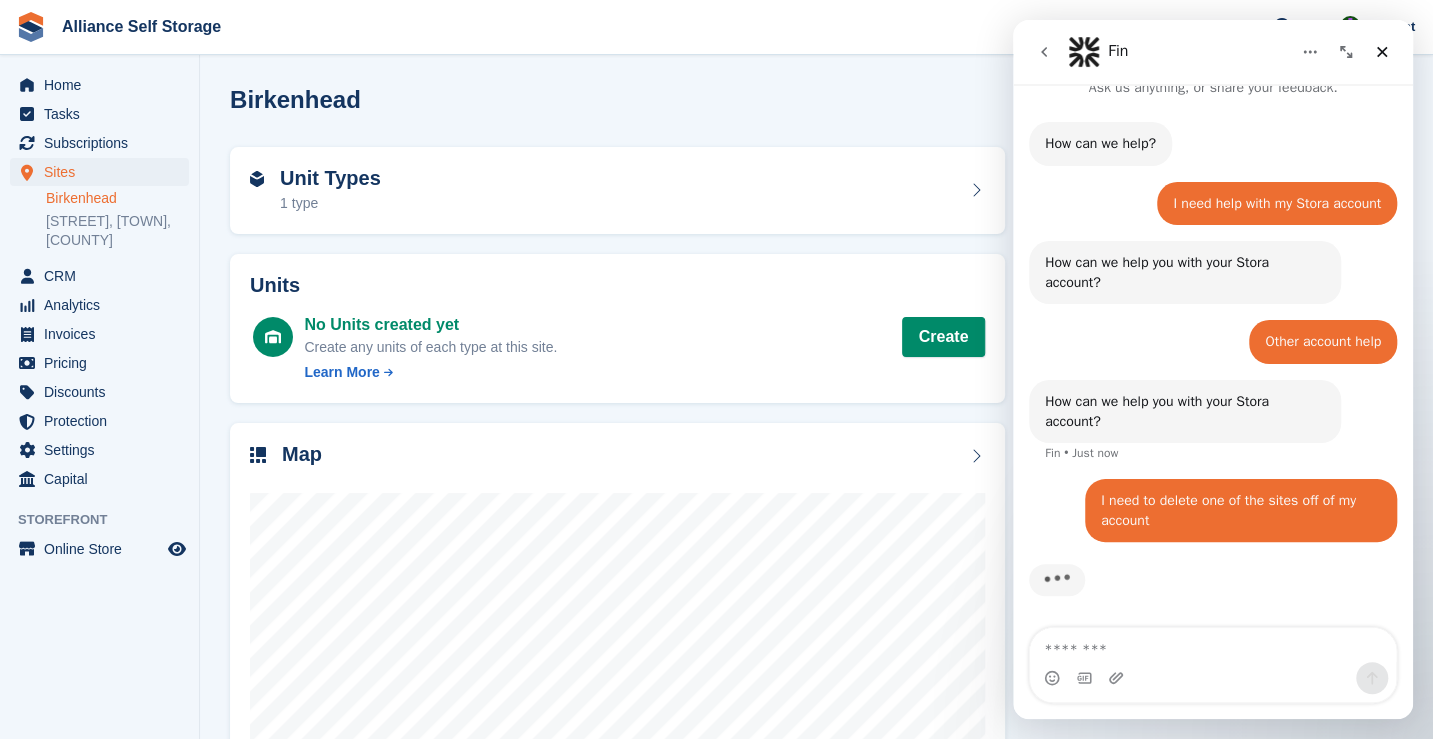 drag, startPoint x: 1048, startPoint y: 481, endPoint x: 1072, endPoint y: 479, distance: 24.083189 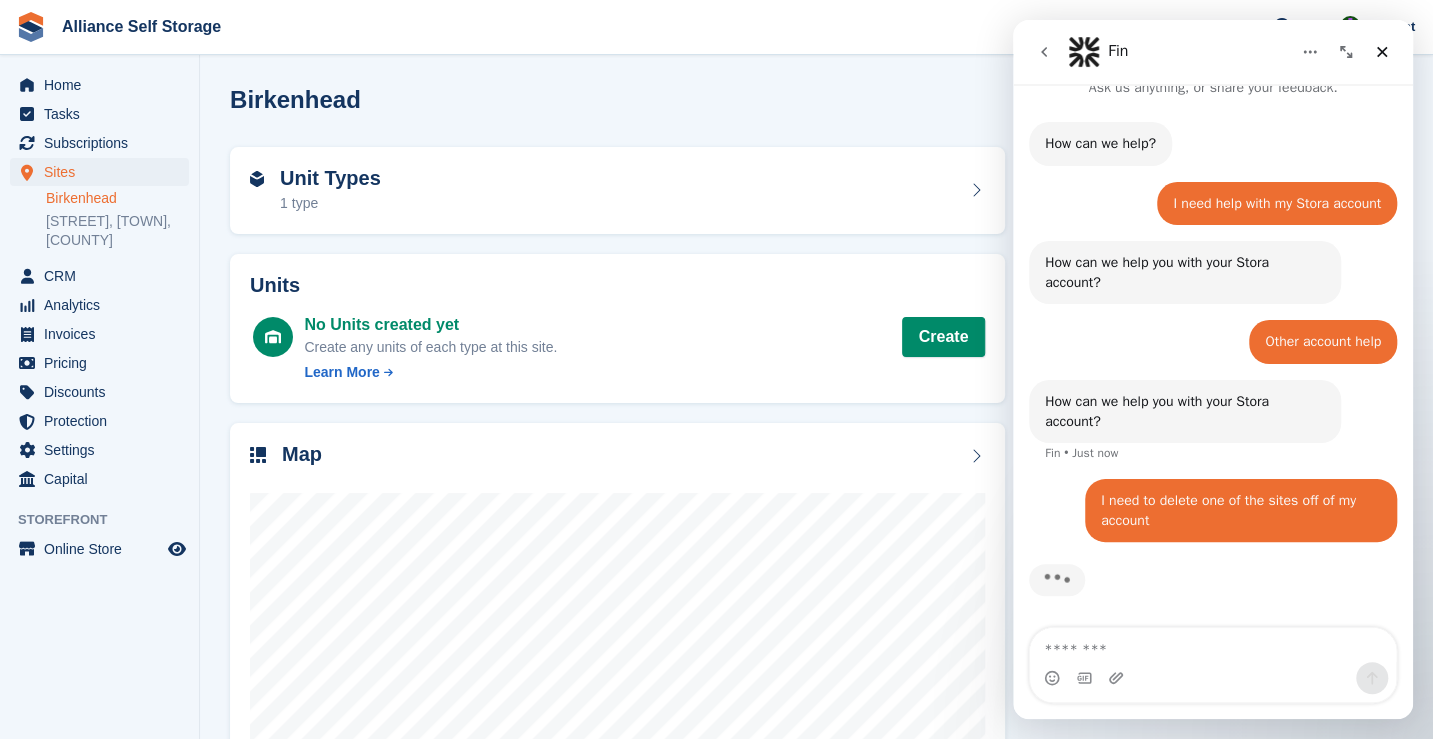 click on "How can we help? Fin    •   Just now I need help with my Stora account Romilly    •   Just now How can we help you with your Stora account? Fin    •   Just now Other account help Romilly    •   Just now How can we help you with your Stora account? Fin    •   Just now I need to delete one of the sites off of my account Romilly    •   Just now" at bounding box center (1213, 344) 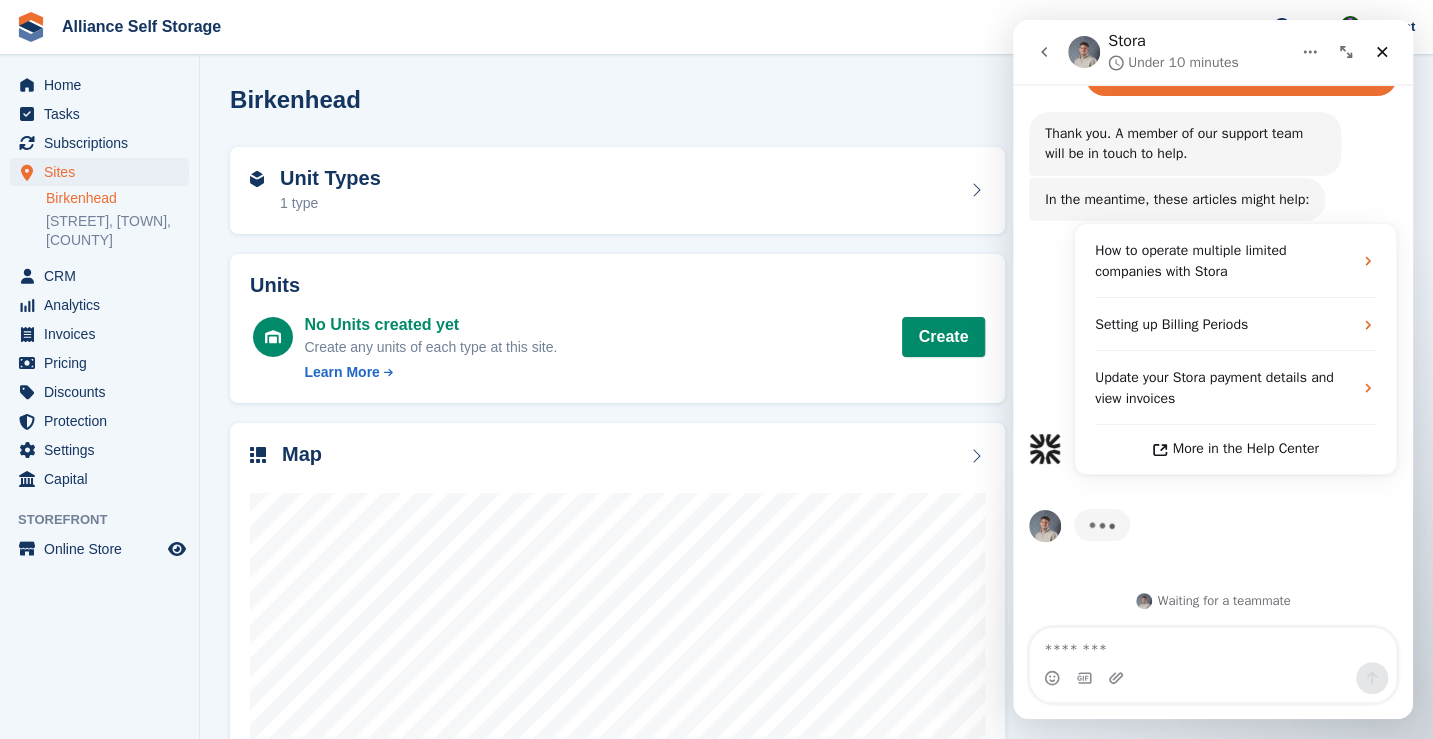 scroll, scrollTop: 426, scrollLeft: 0, axis: vertical 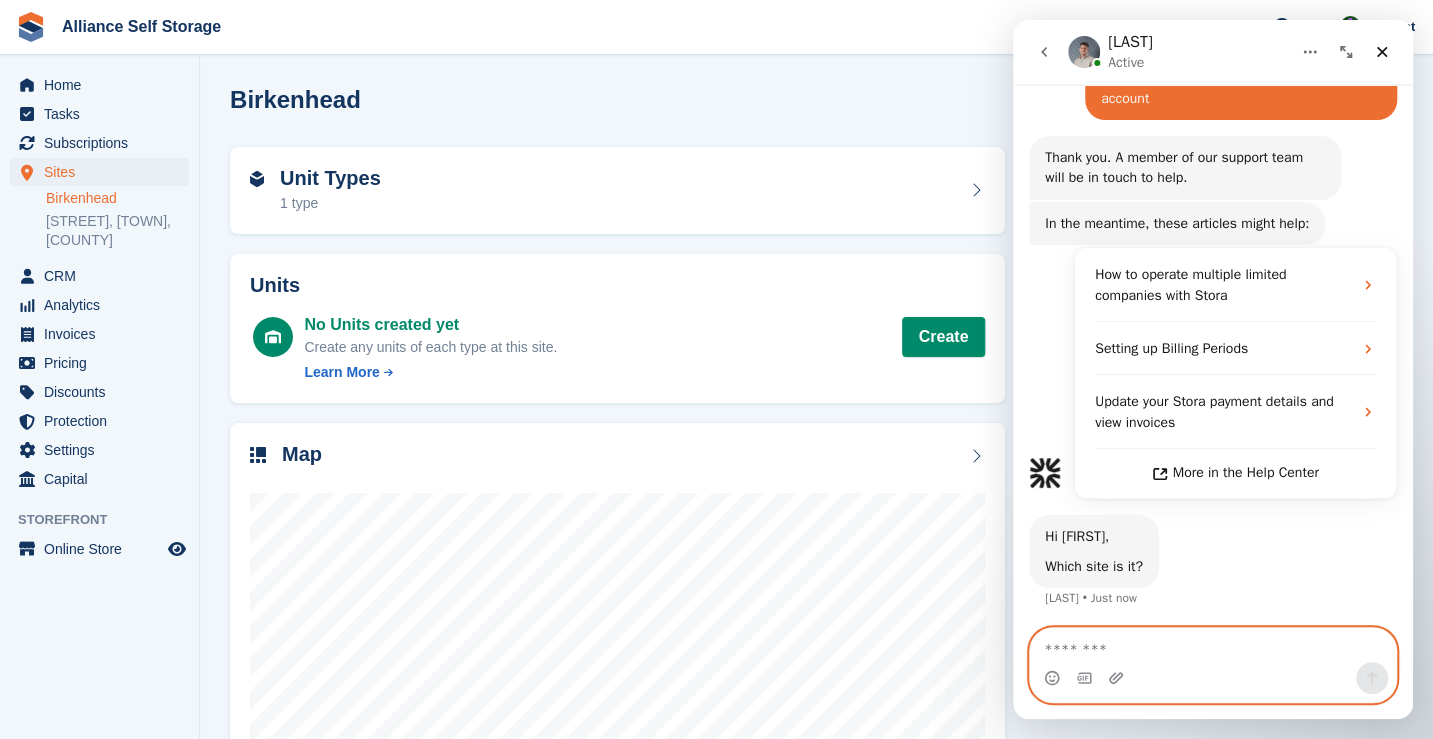 click at bounding box center [1213, 645] 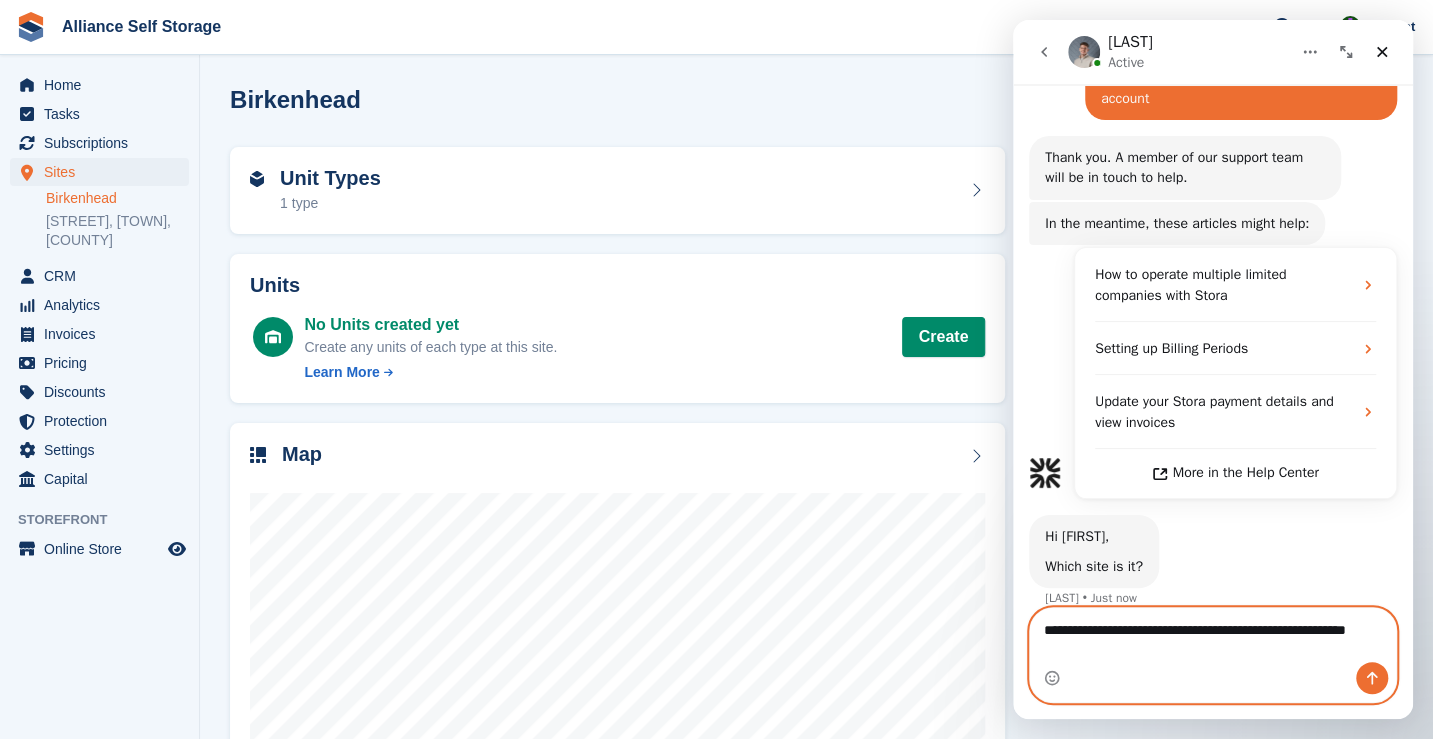 scroll, scrollTop: 446, scrollLeft: 0, axis: vertical 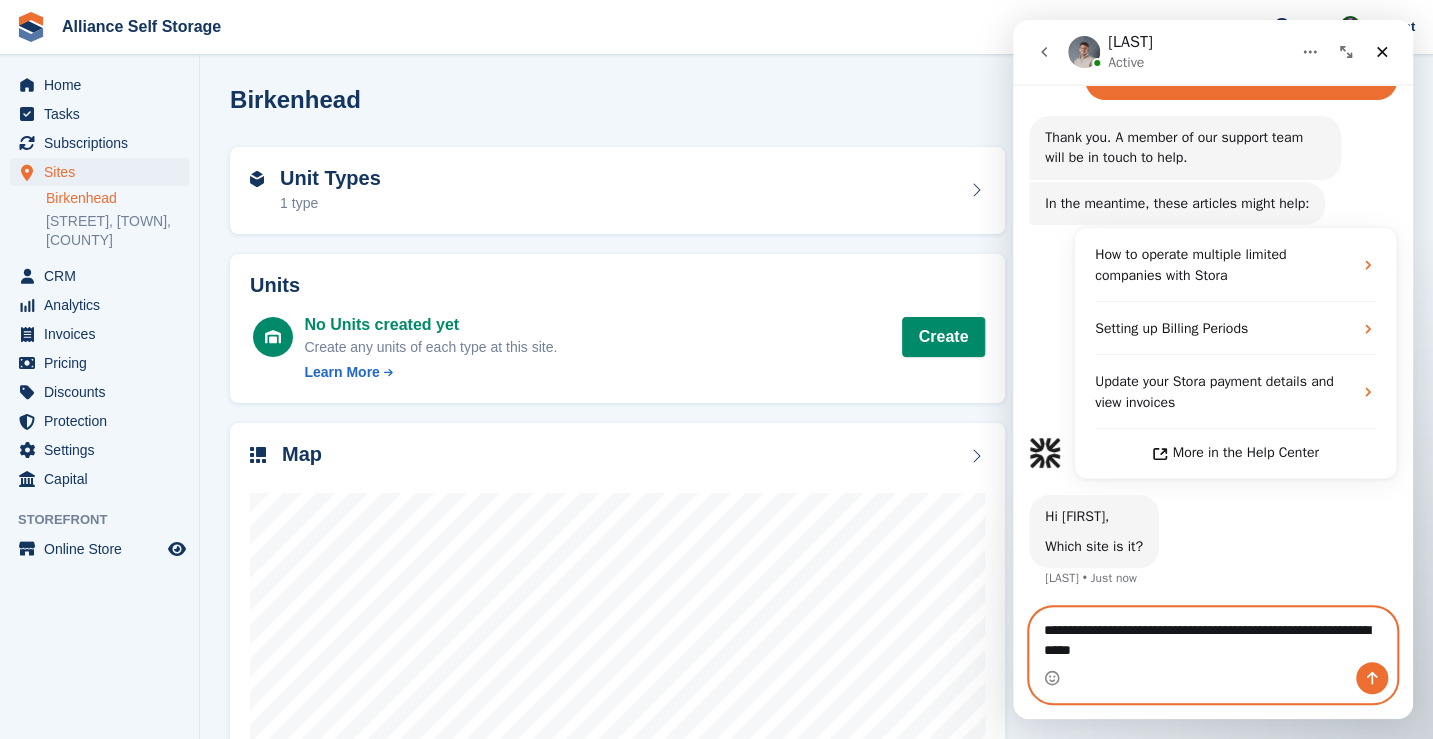 click on "**********" at bounding box center [1213, 635] 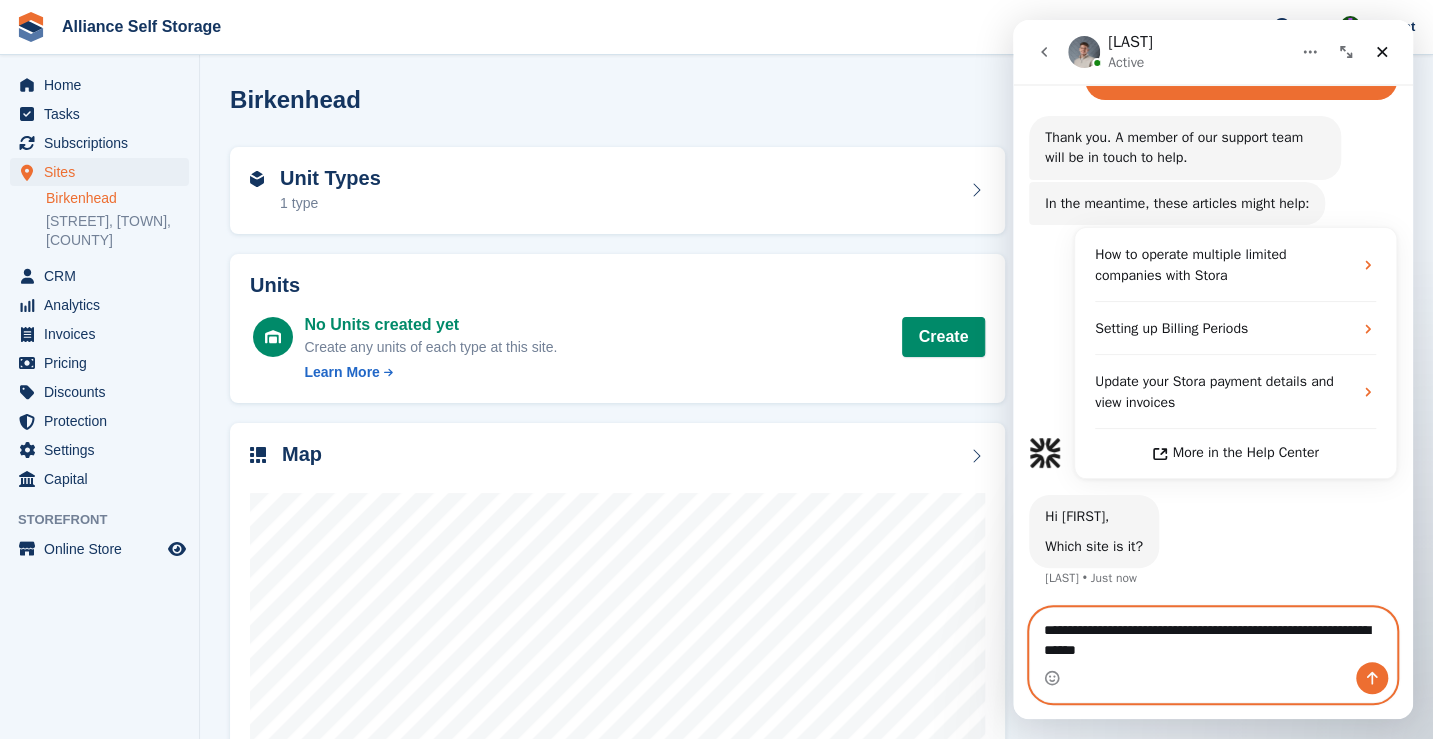 click on "**********" at bounding box center (1213, 635) 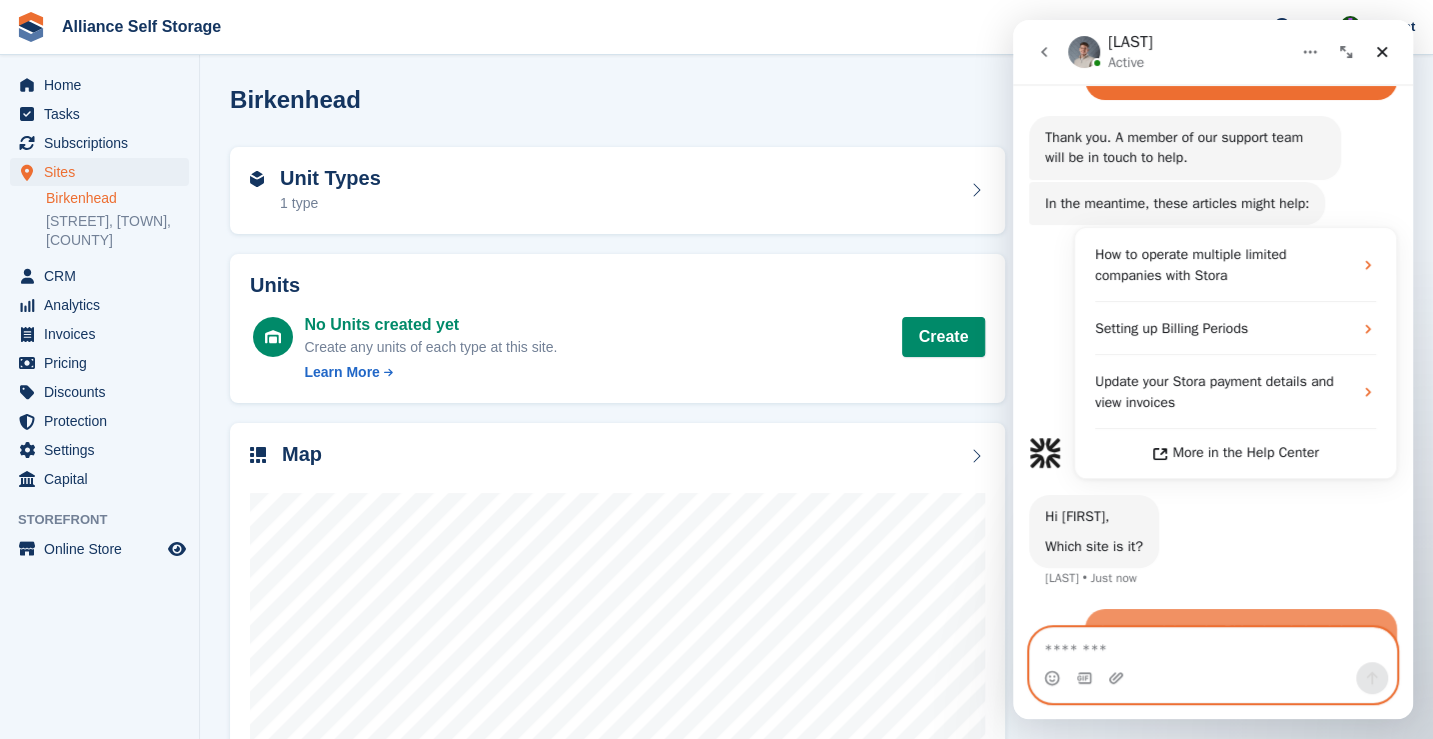 scroll, scrollTop: 505, scrollLeft: 0, axis: vertical 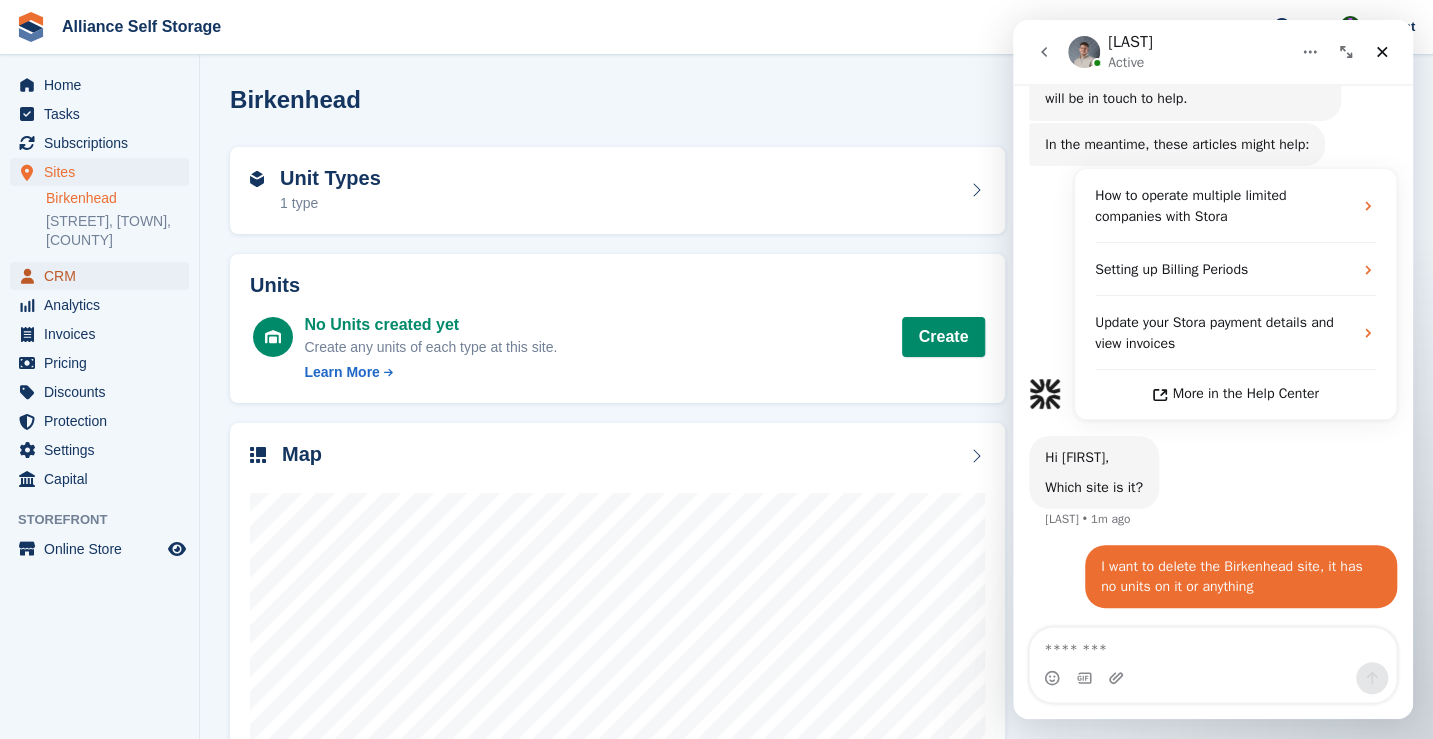 click on "CRM" at bounding box center [104, 276] 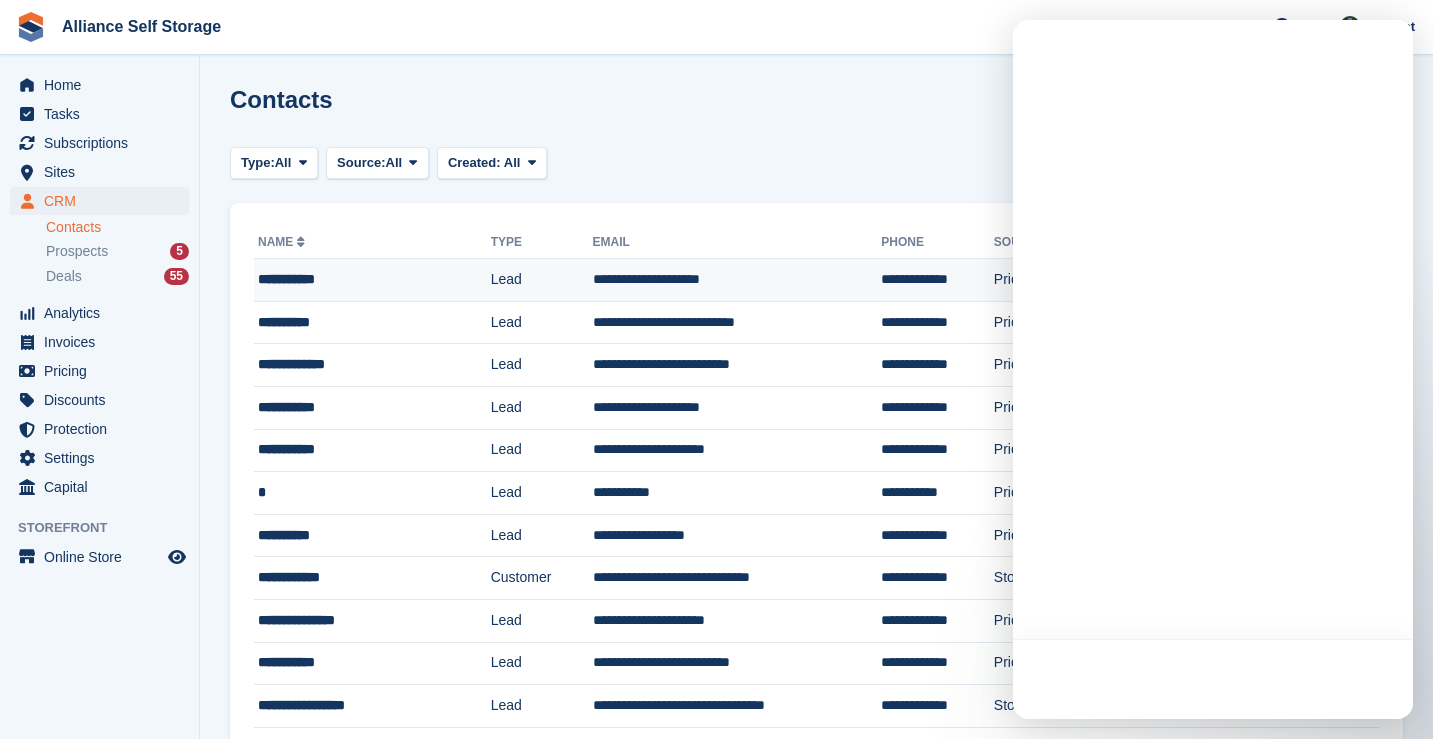 click on "**********" at bounding box center [374, 279] 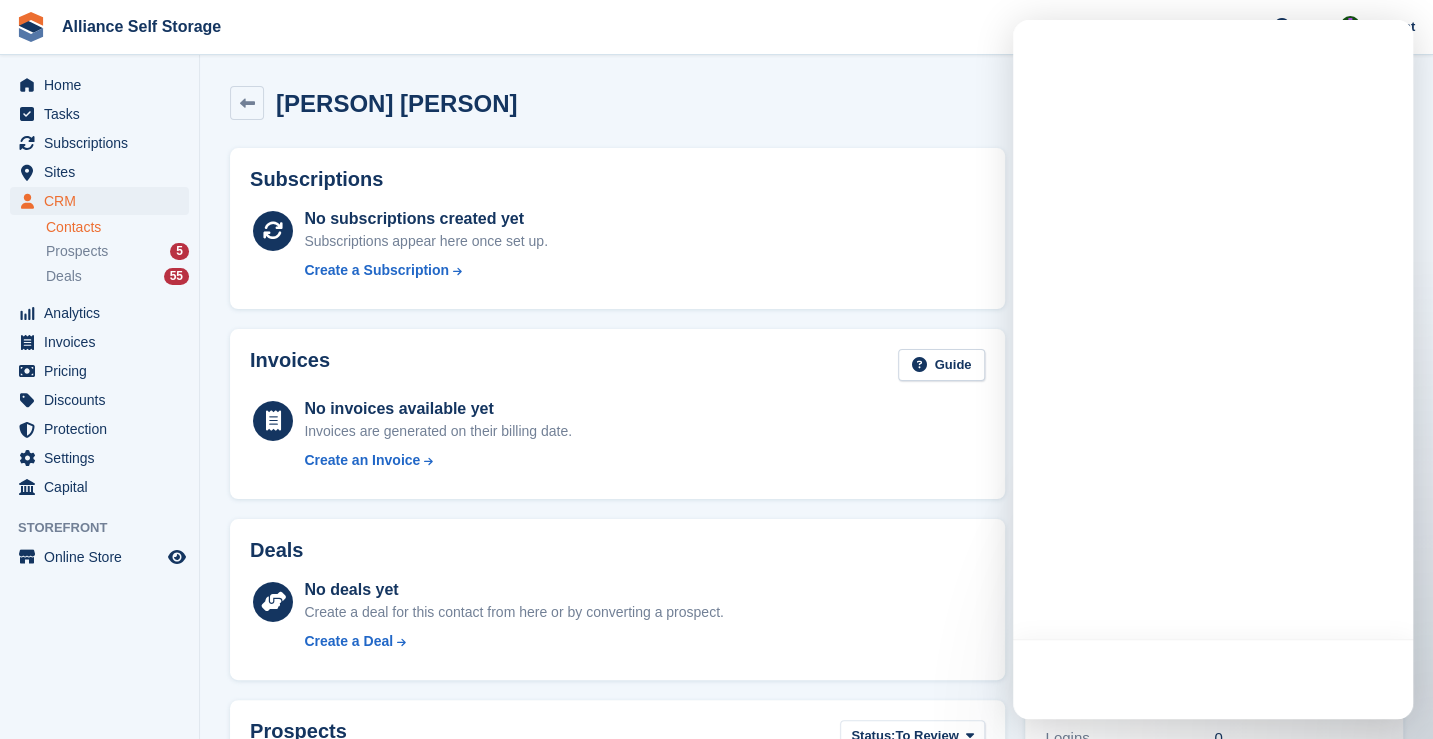 scroll, scrollTop: 480, scrollLeft: 0, axis: vertical 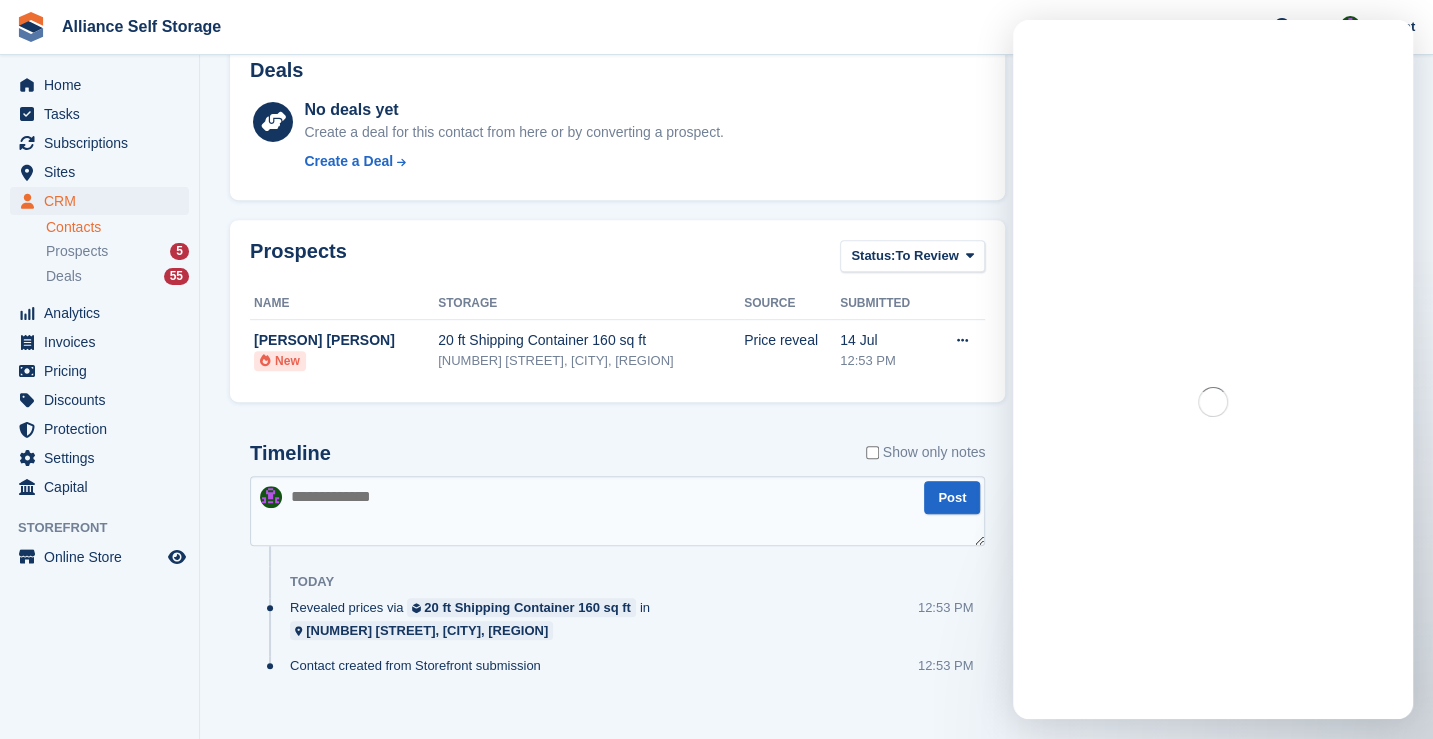 click at bounding box center (617, 511) 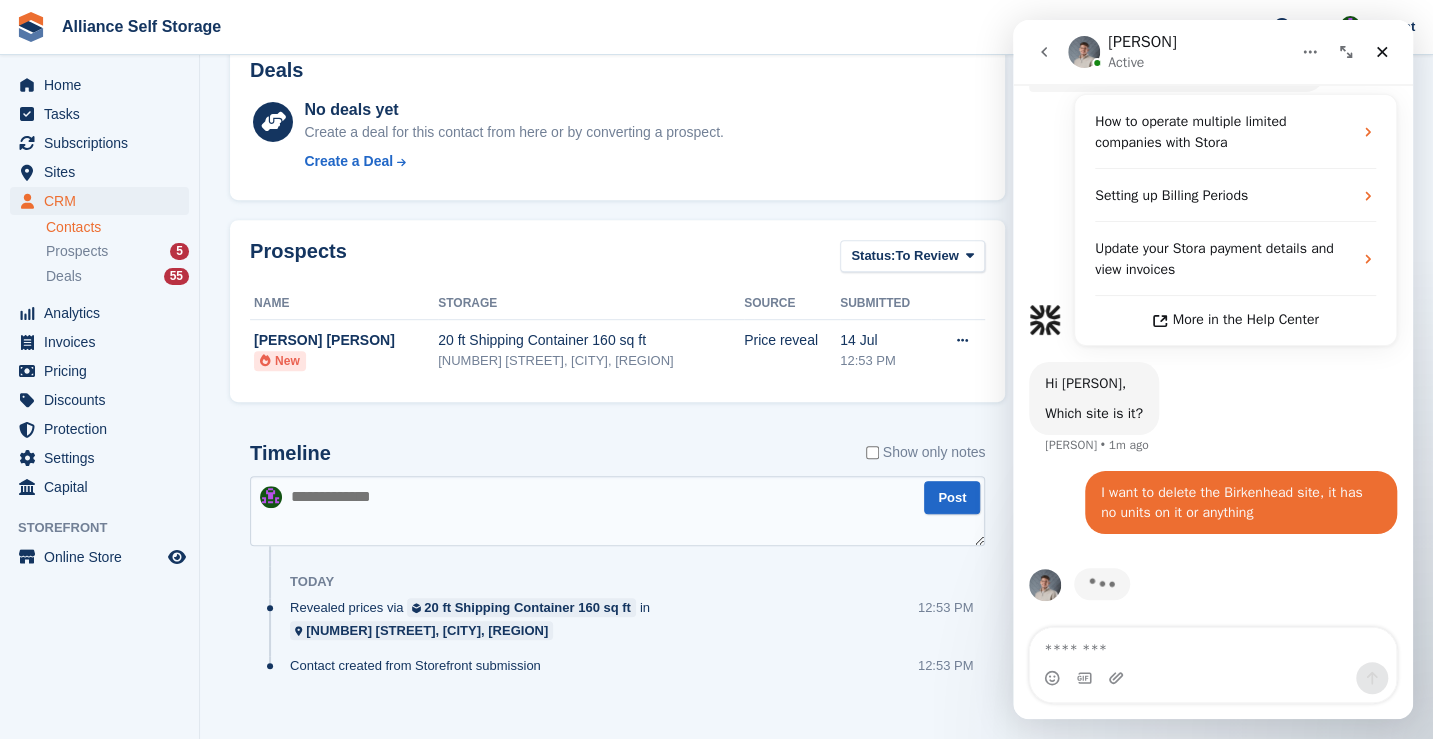 scroll, scrollTop: 582, scrollLeft: 0, axis: vertical 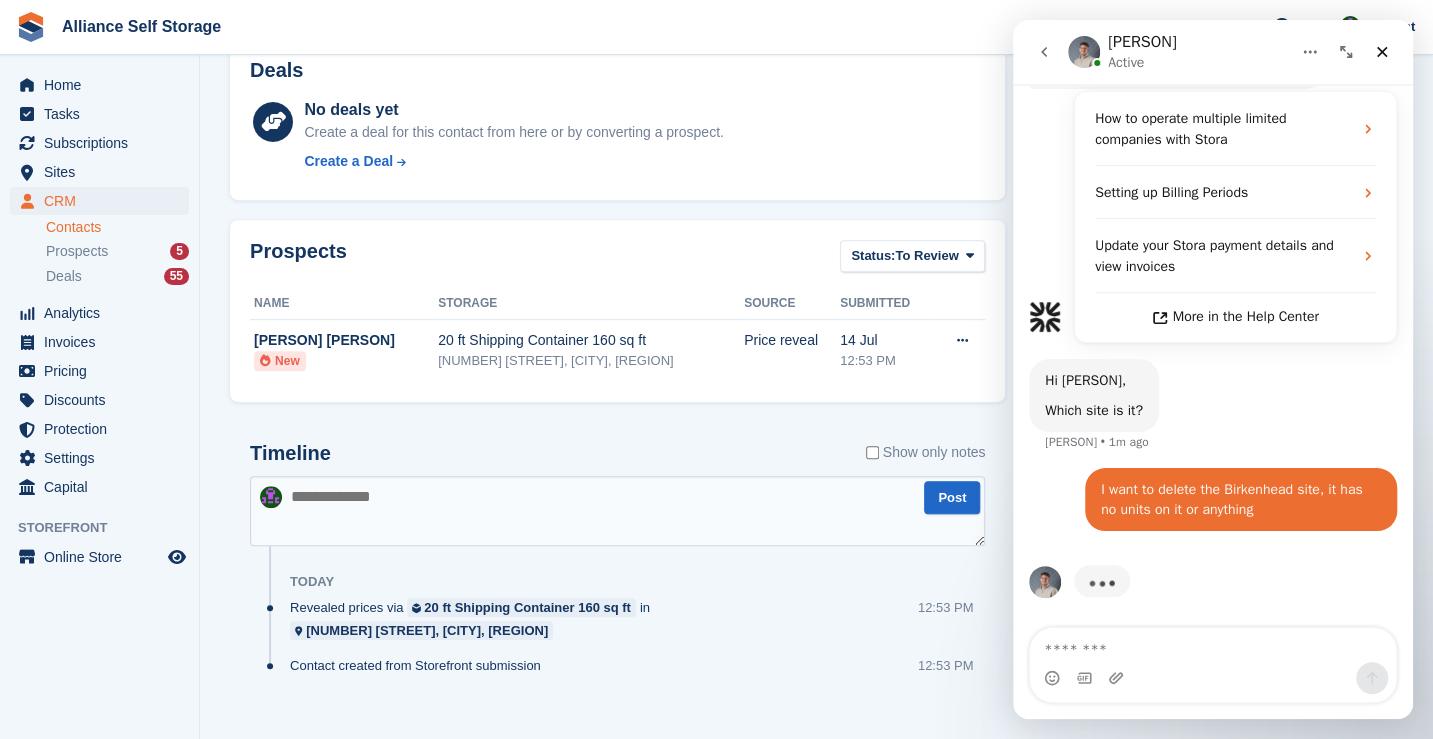 click 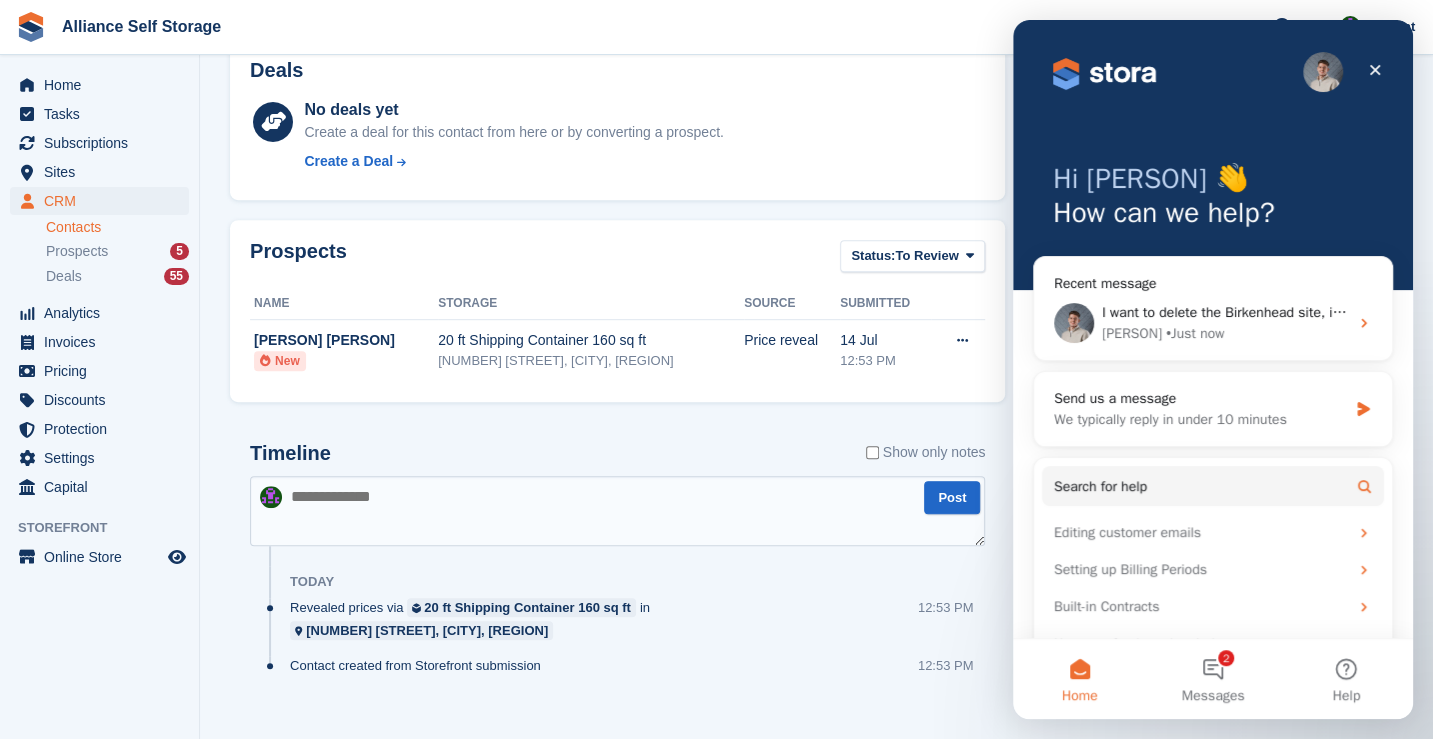 scroll, scrollTop: 0, scrollLeft: 0, axis: both 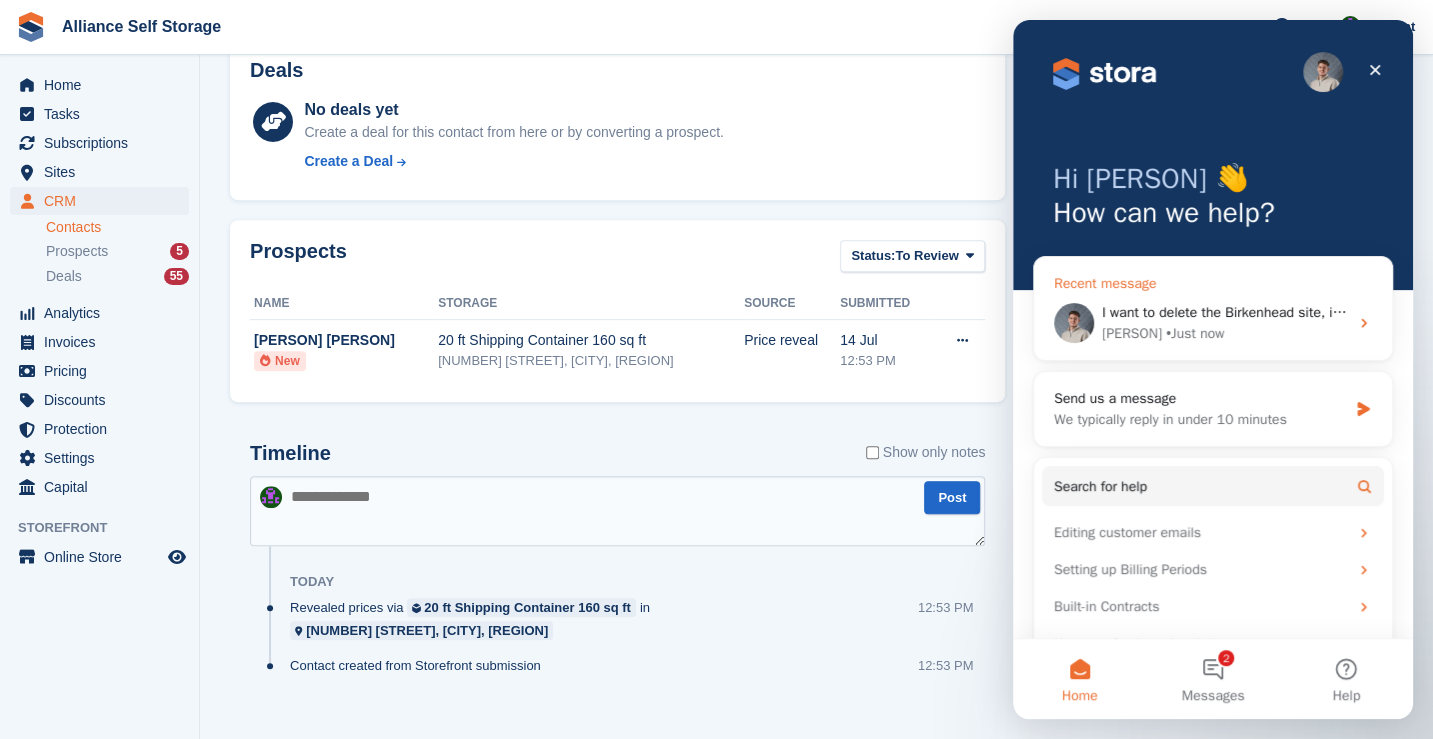 click on "Bradley •  Just now" at bounding box center (1225, 333) 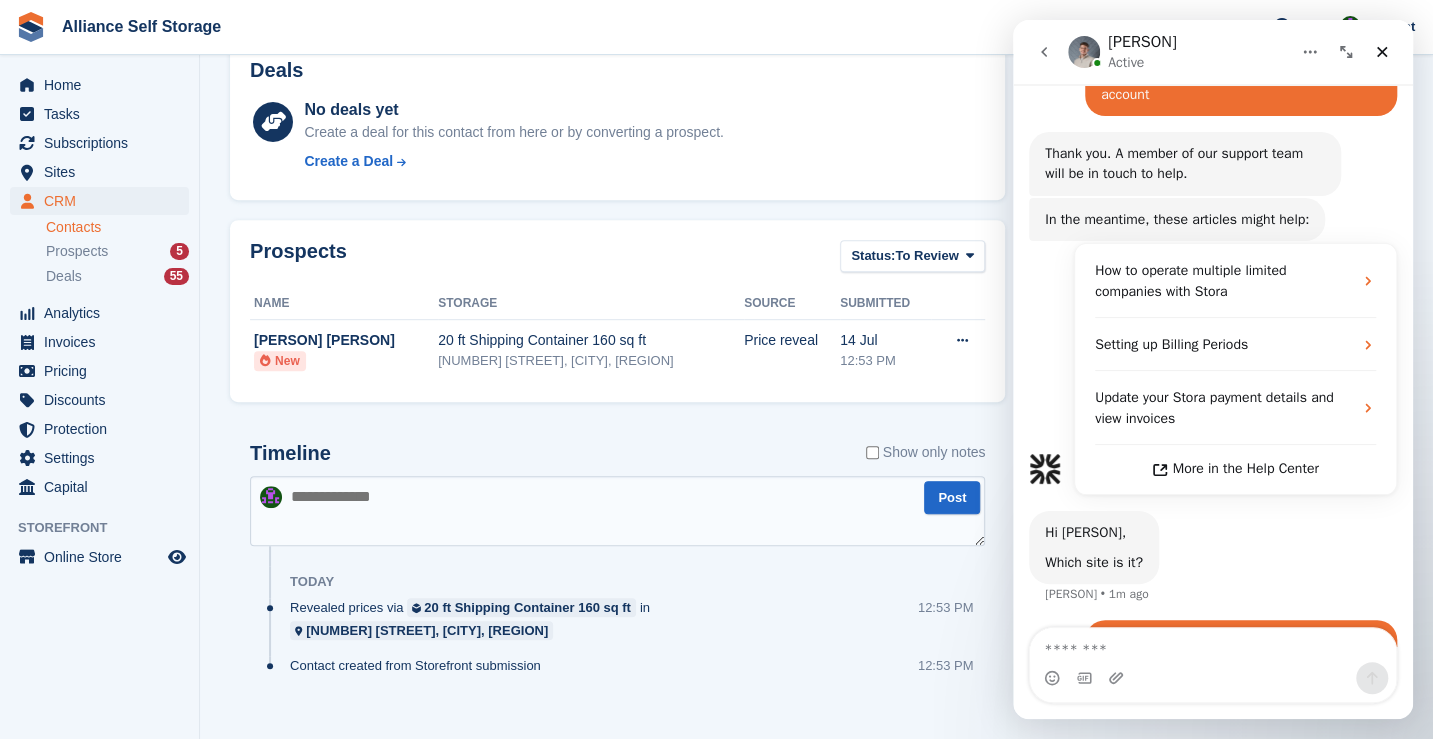 scroll, scrollTop: 582, scrollLeft: 0, axis: vertical 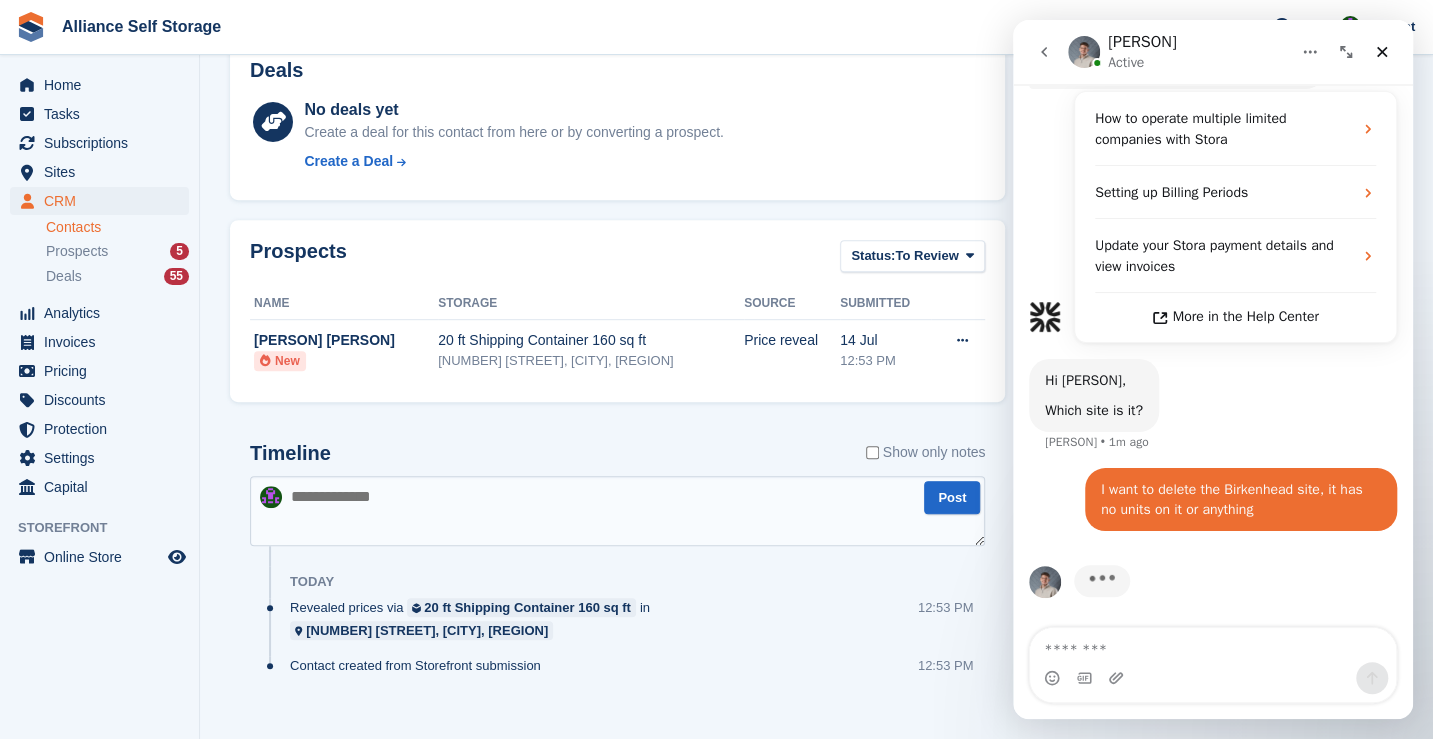 click at bounding box center (617, 511) 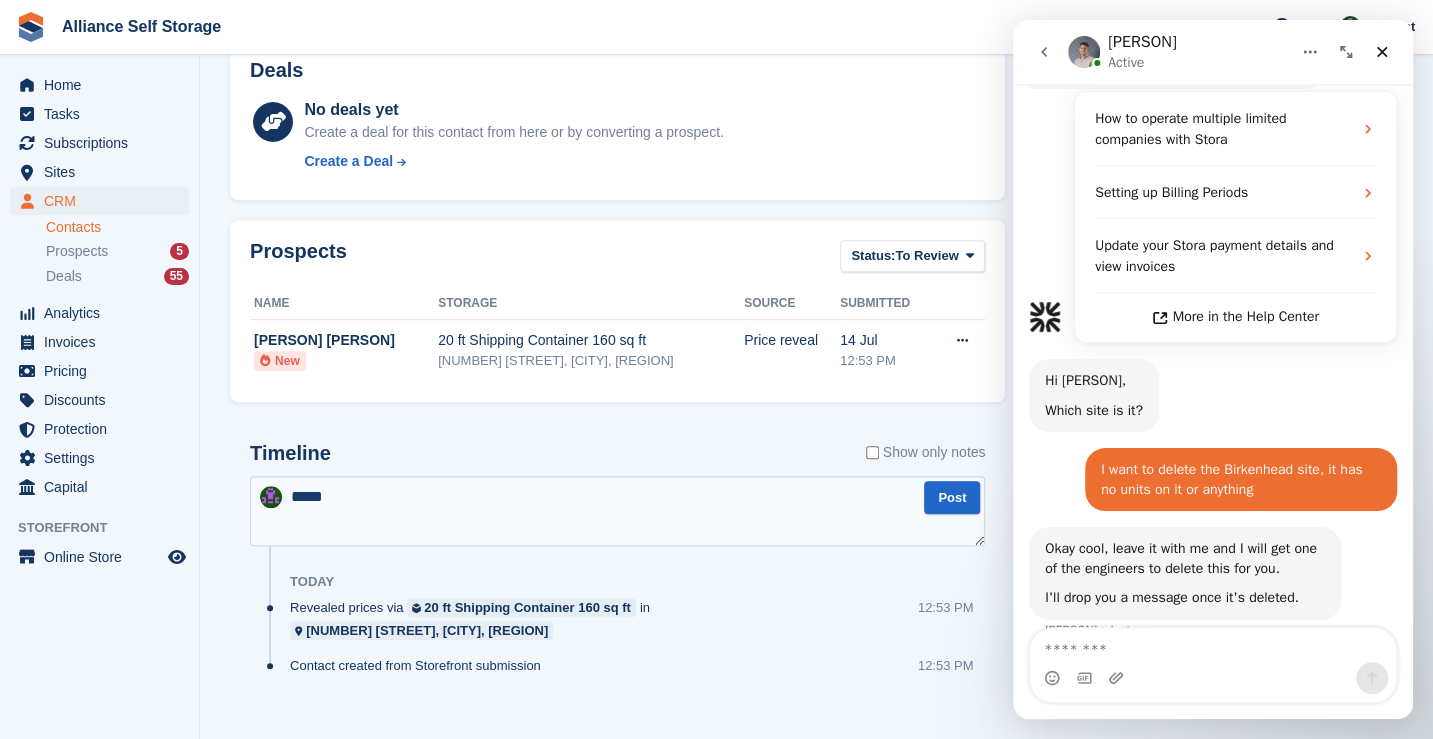 scroll, scrollTop: 614, scrollLeft: 0, axis: vertical 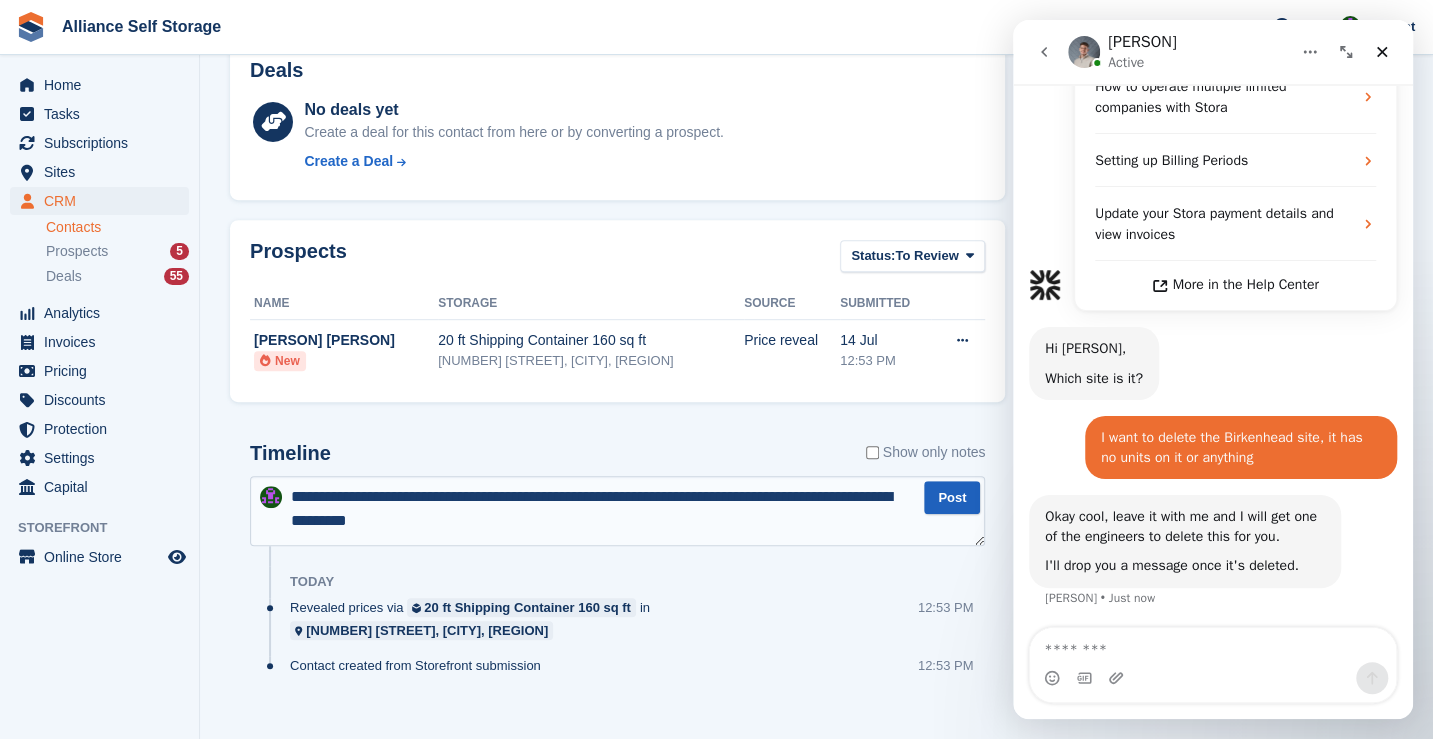 type on "**********" 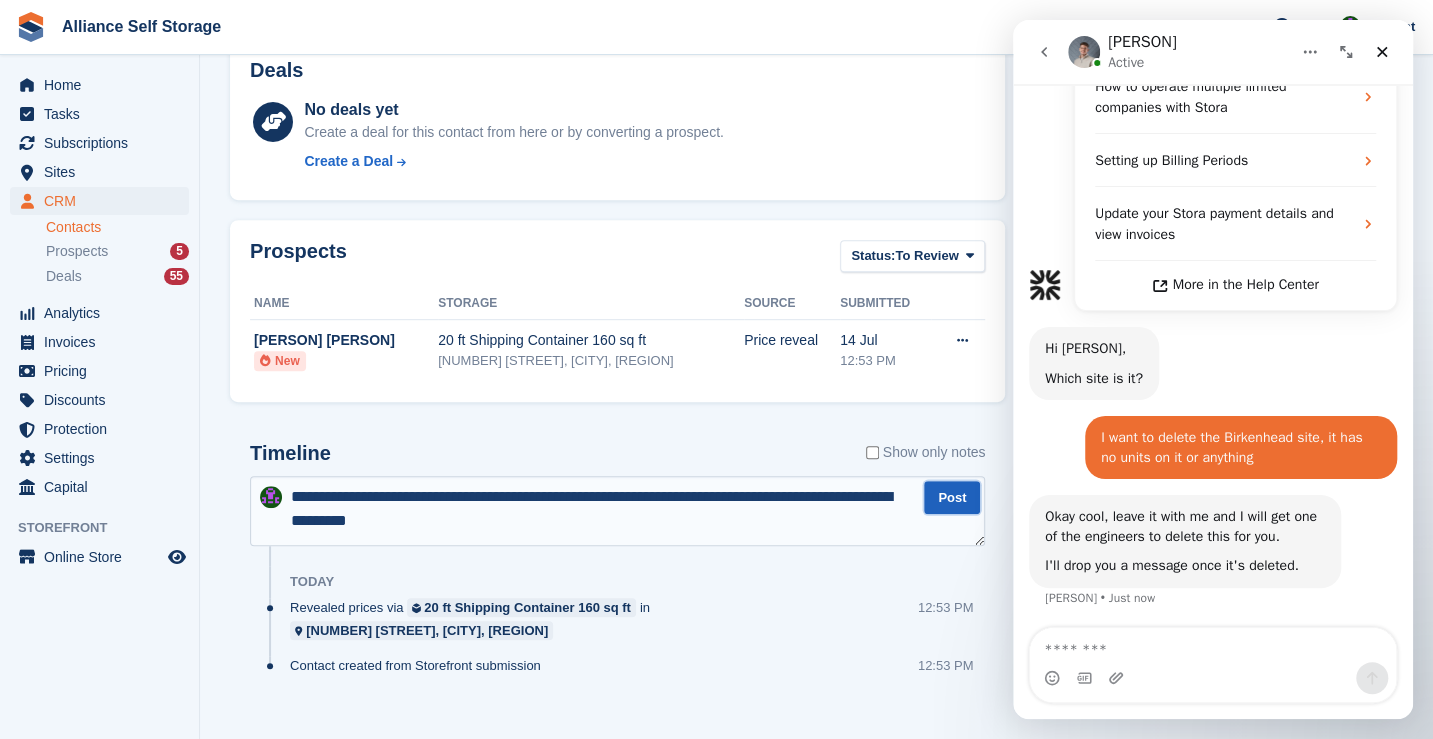 click on "Post" at bounding box center [952, 497] 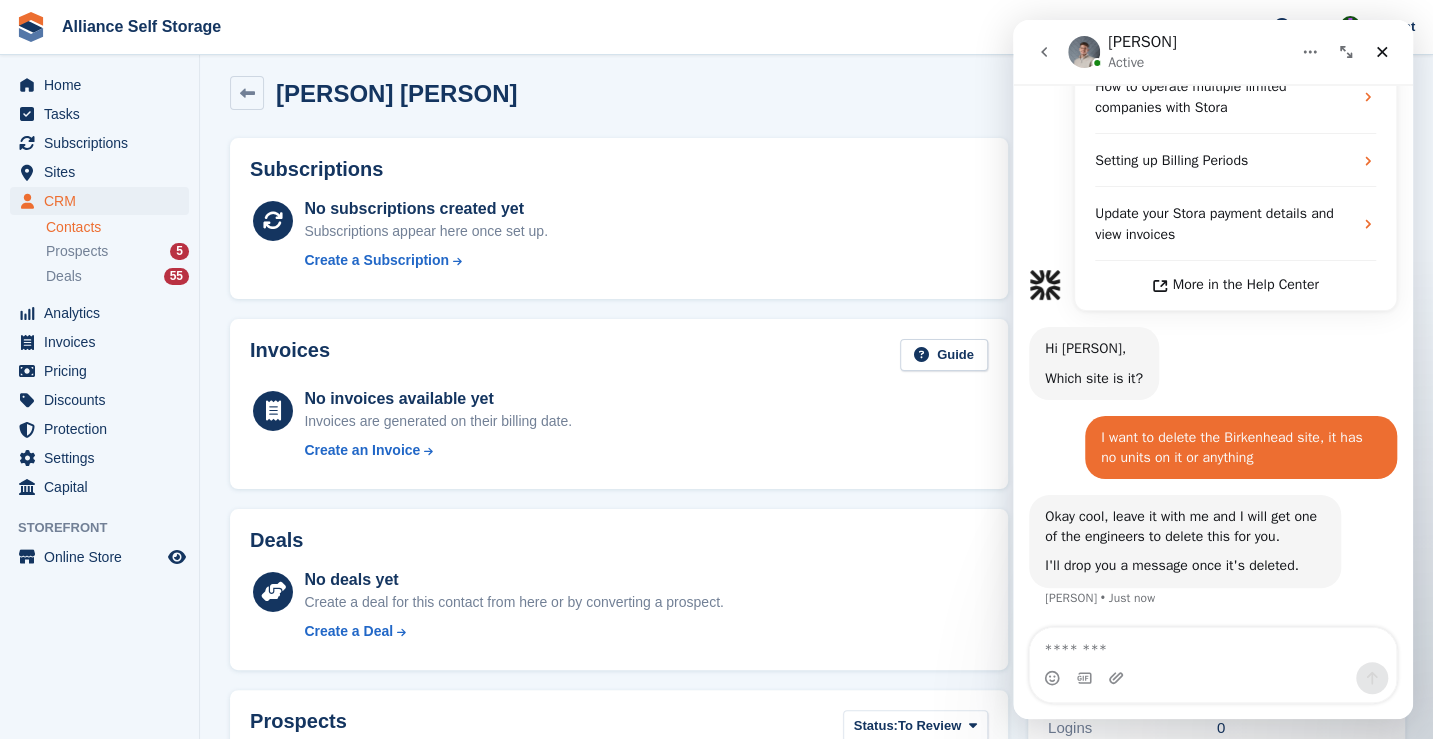 scroll, scrollTop: 0, scrollLeft: 0, axis: both 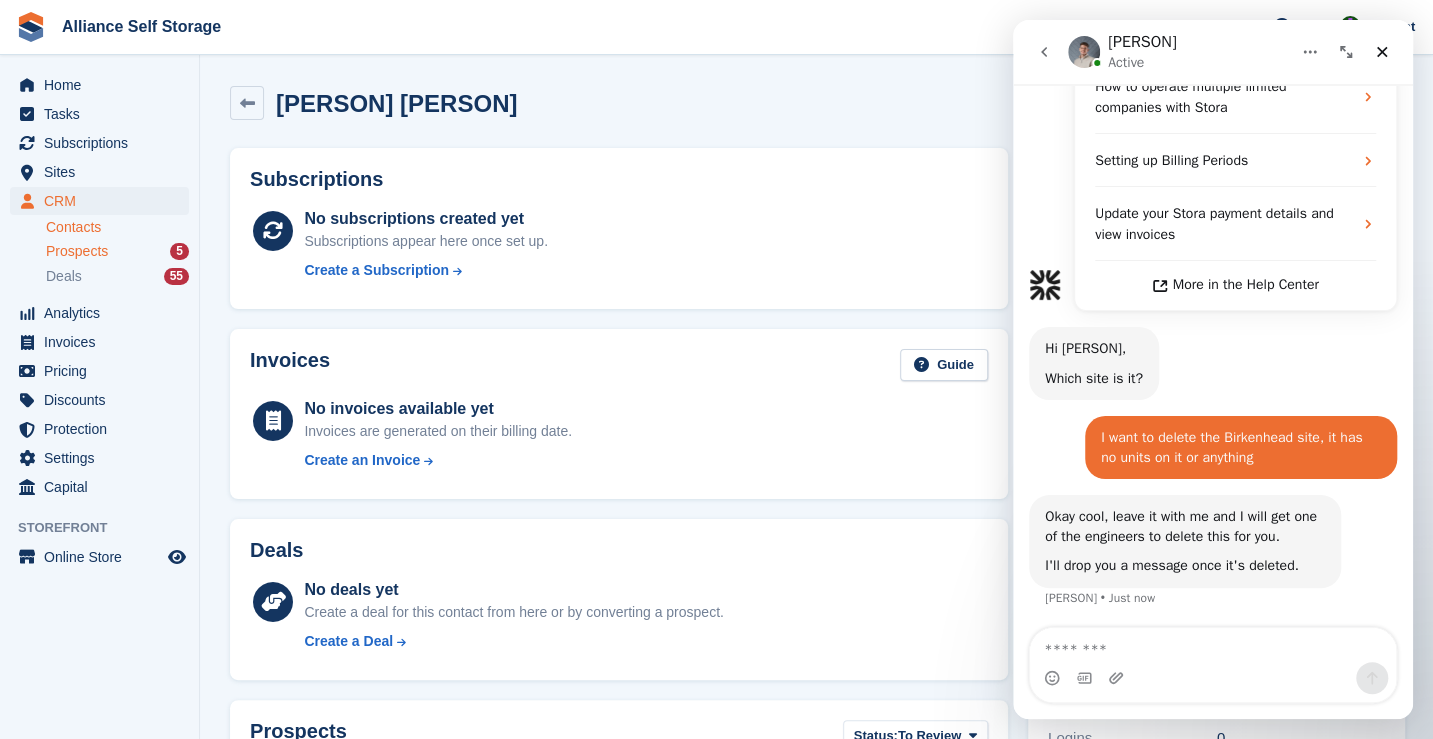 click on "Prospects" at bounding box center (77, 251) 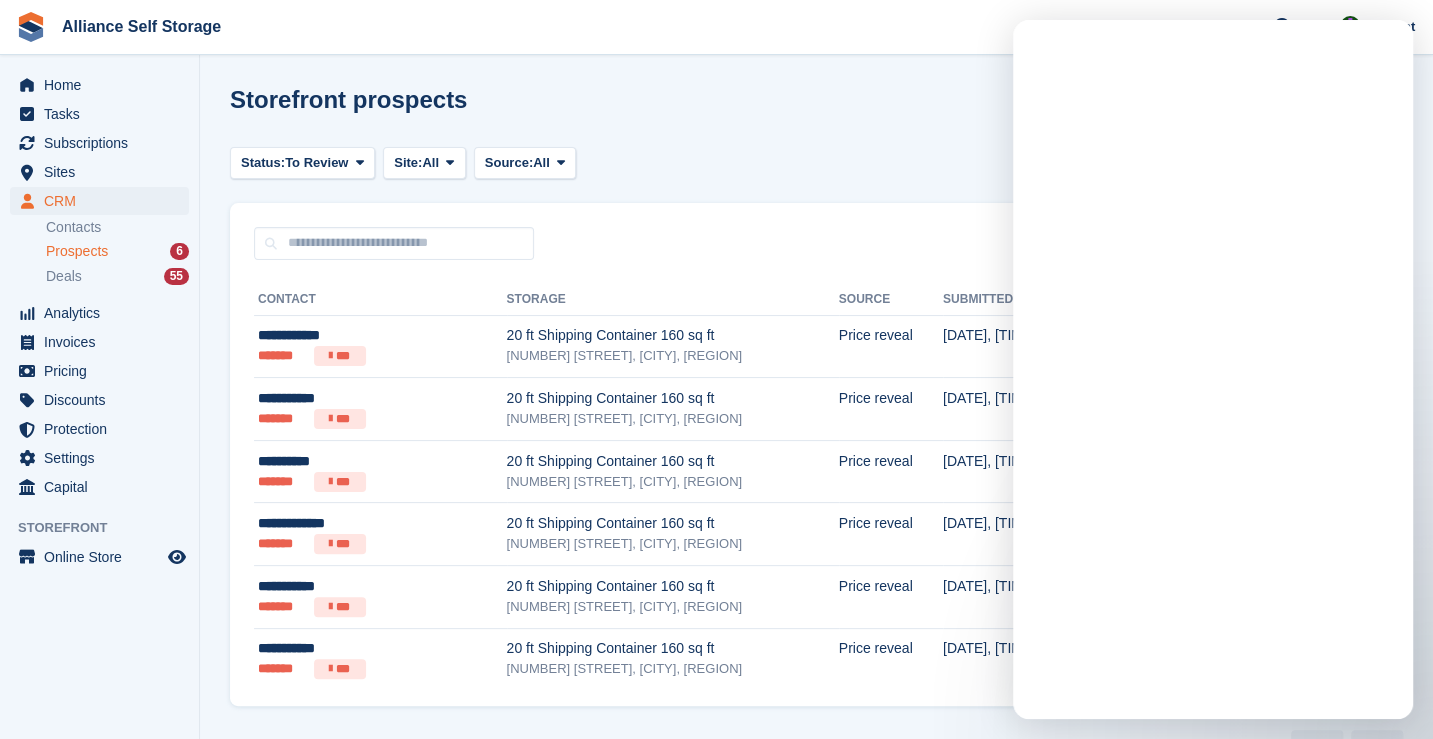 scroll, scrollTop: 0, scrollLeft: 0, axis: both 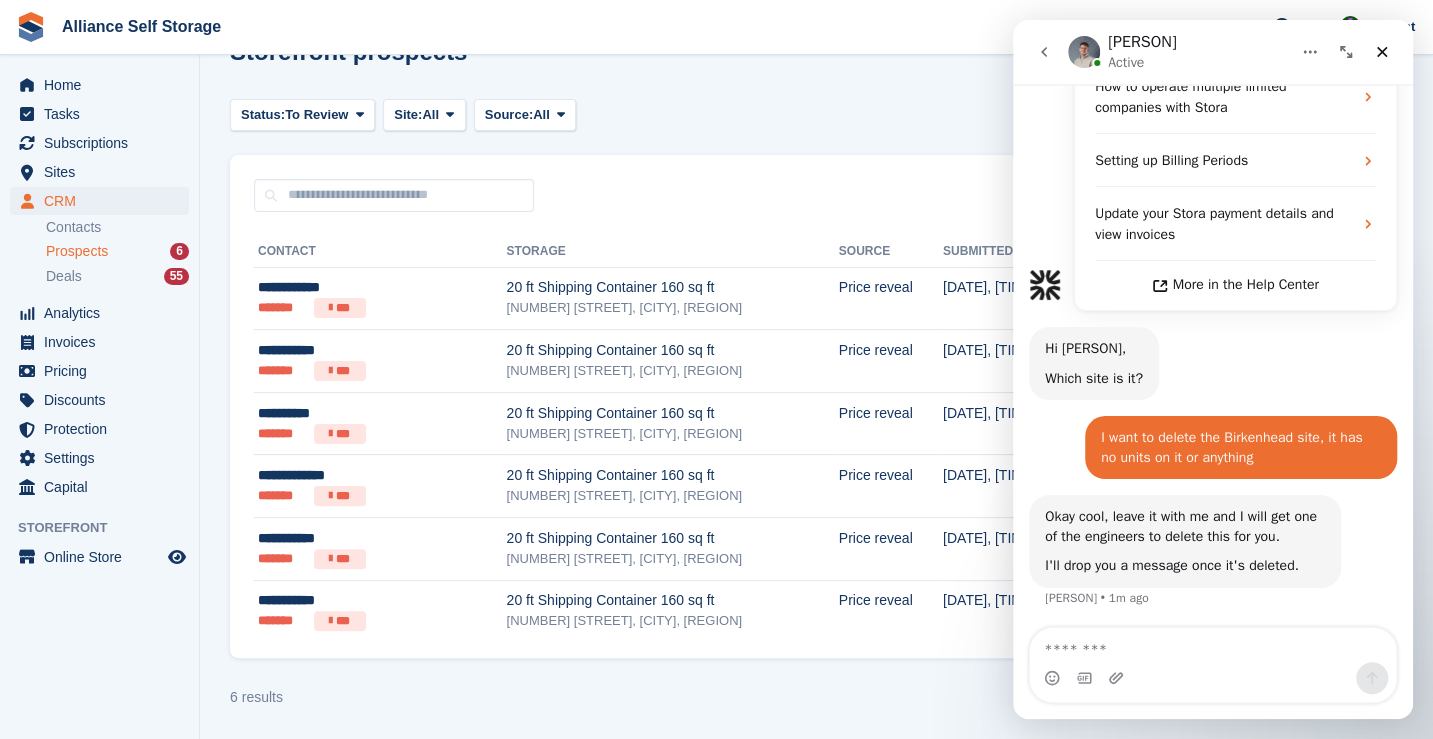 click at bounding box center (1213, 645) 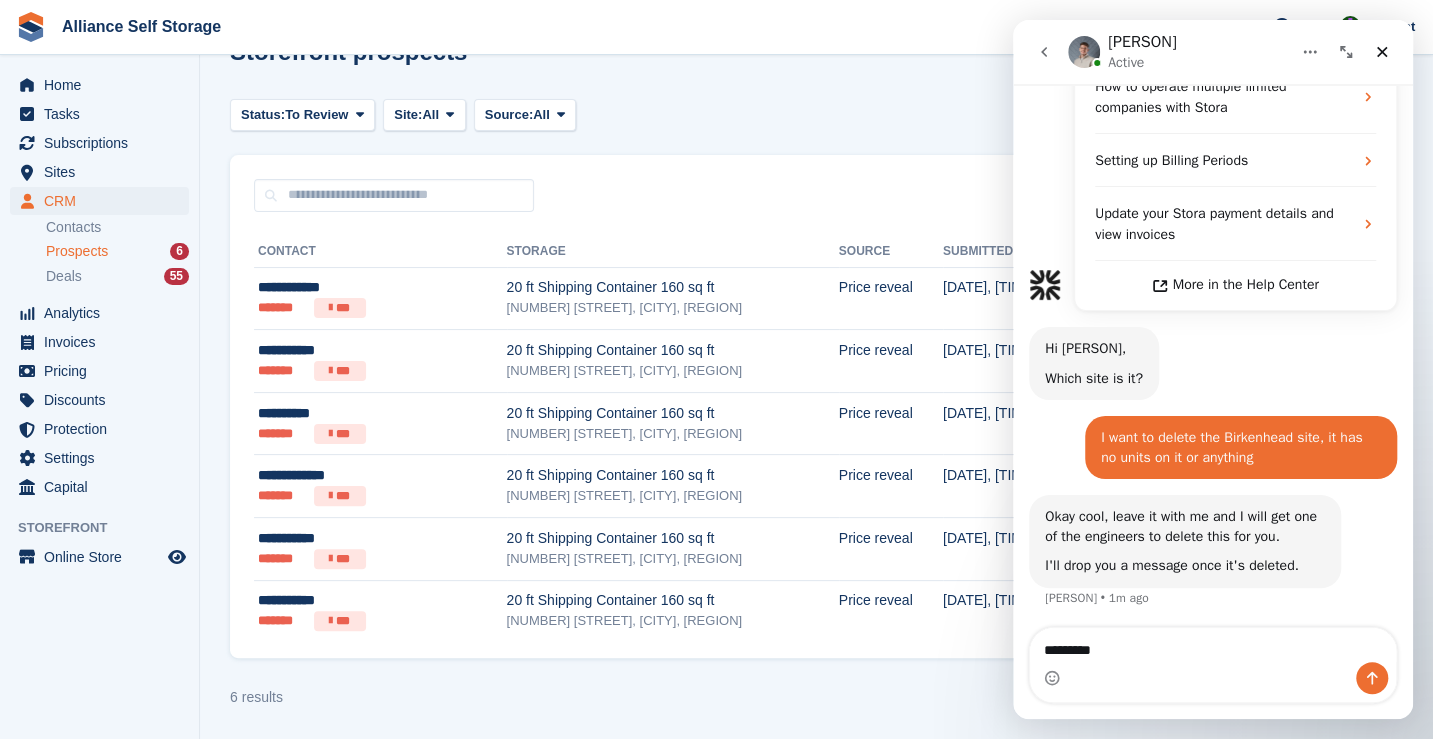 type on "*********" 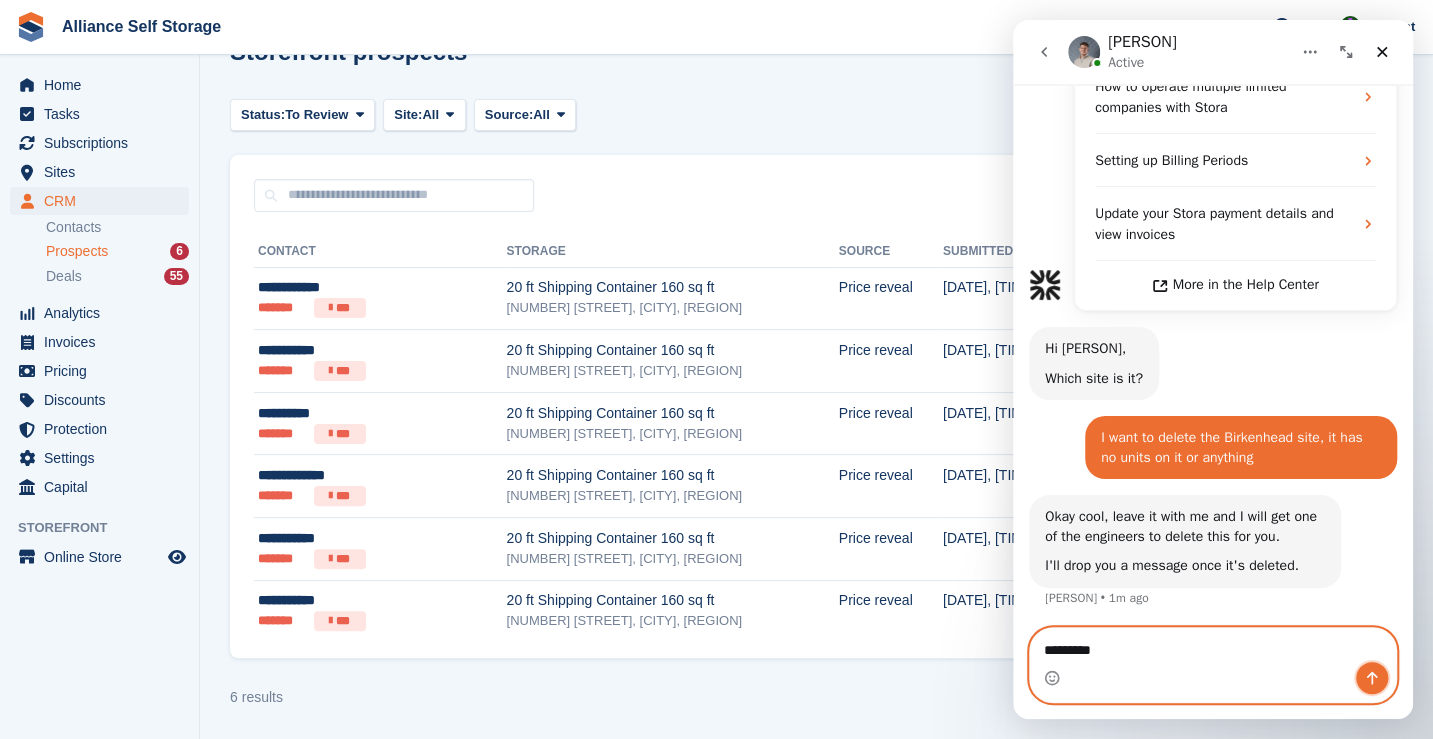 click 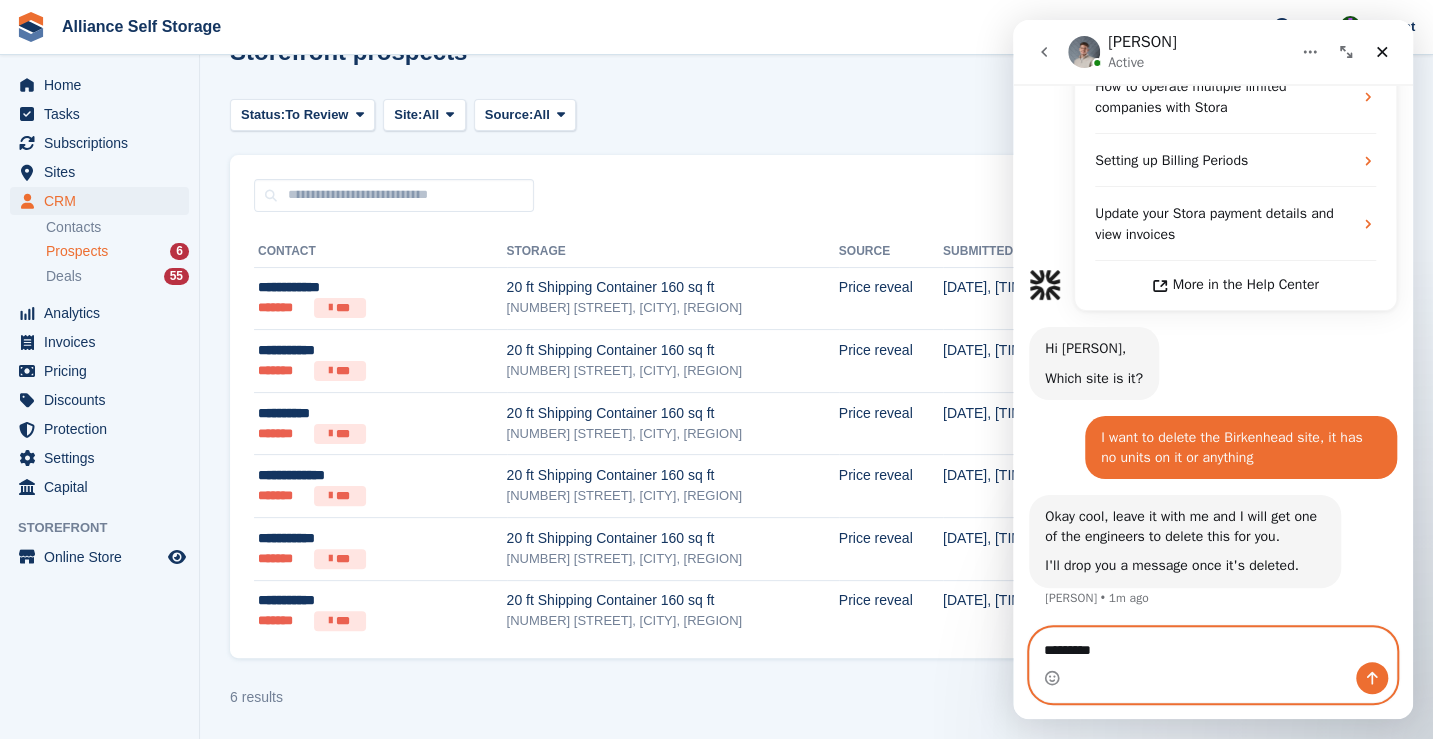 type 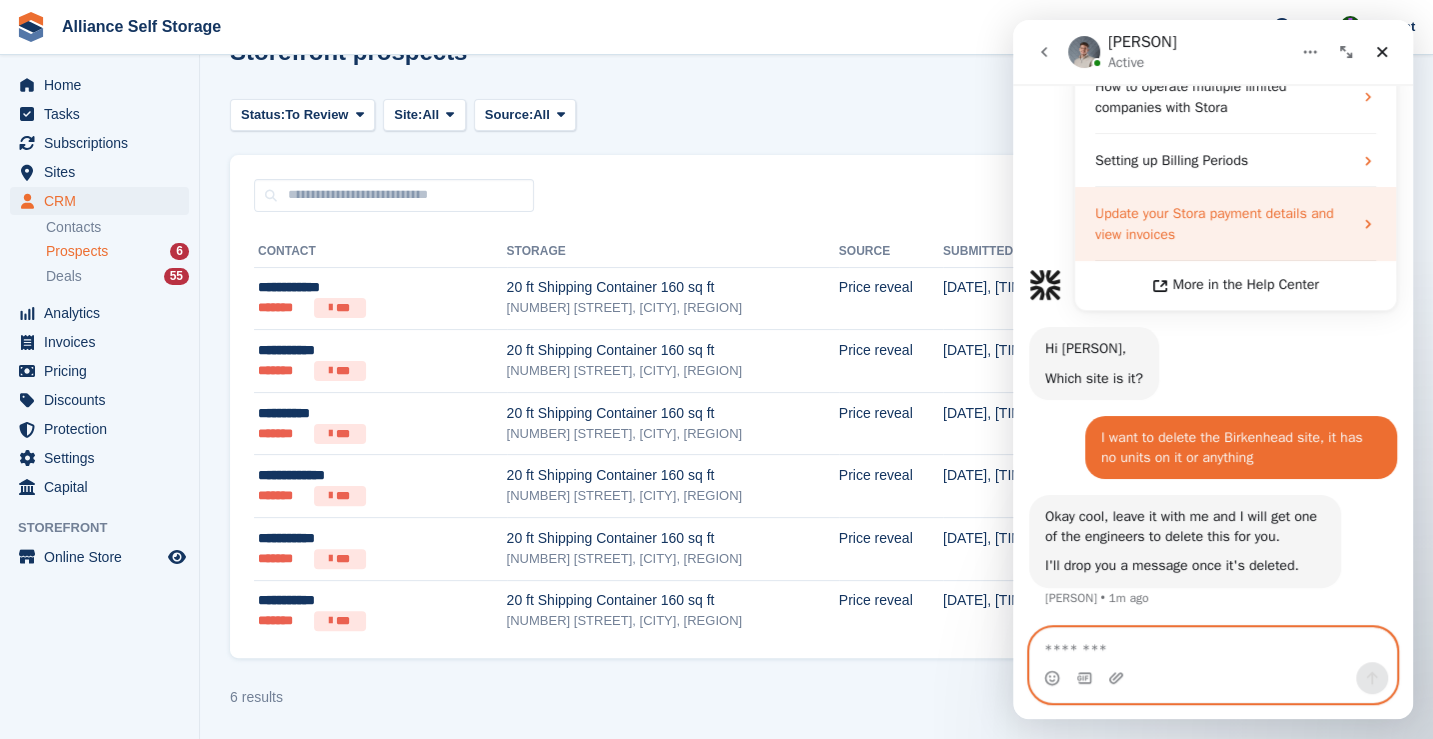 scroll, scrollTop: 674, scrollLeft: 0, axis: vertical 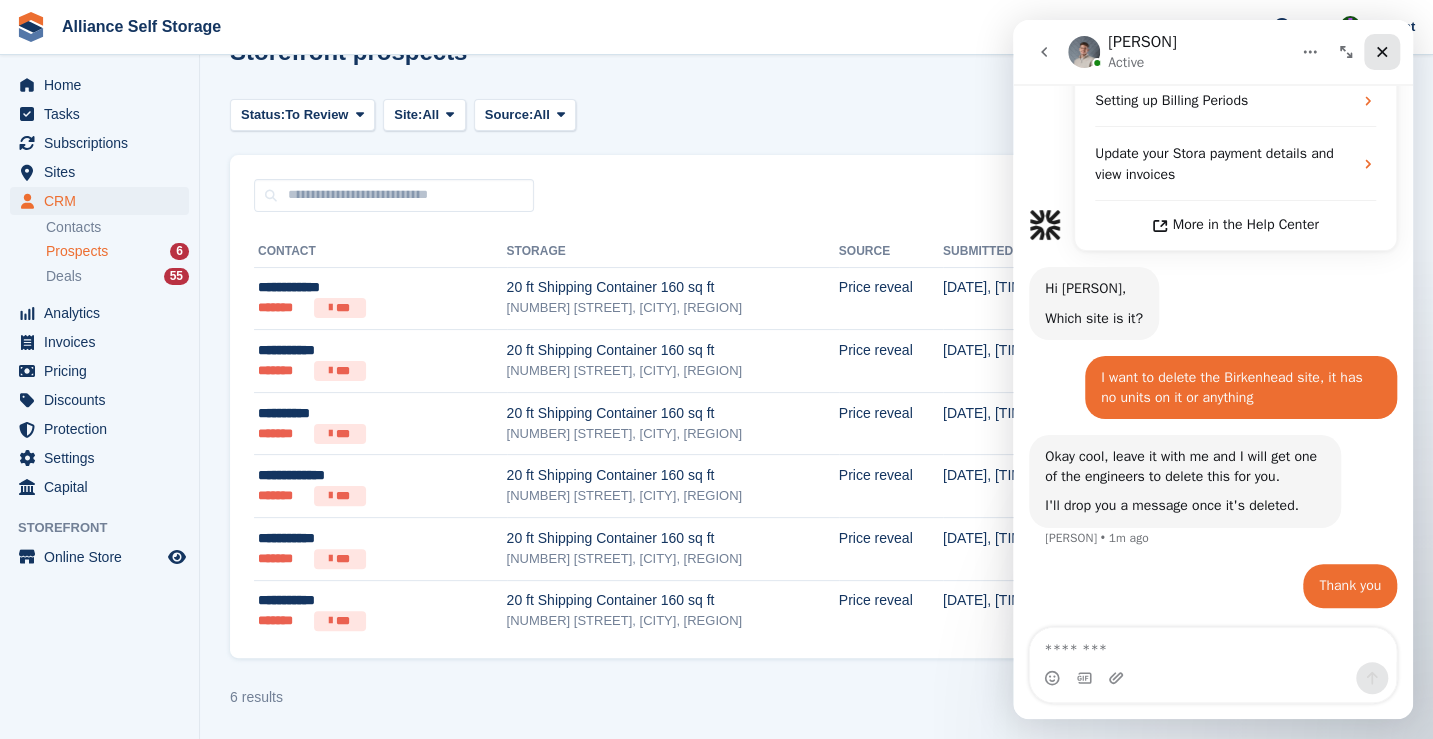 click at bounding box center (1382, 52) 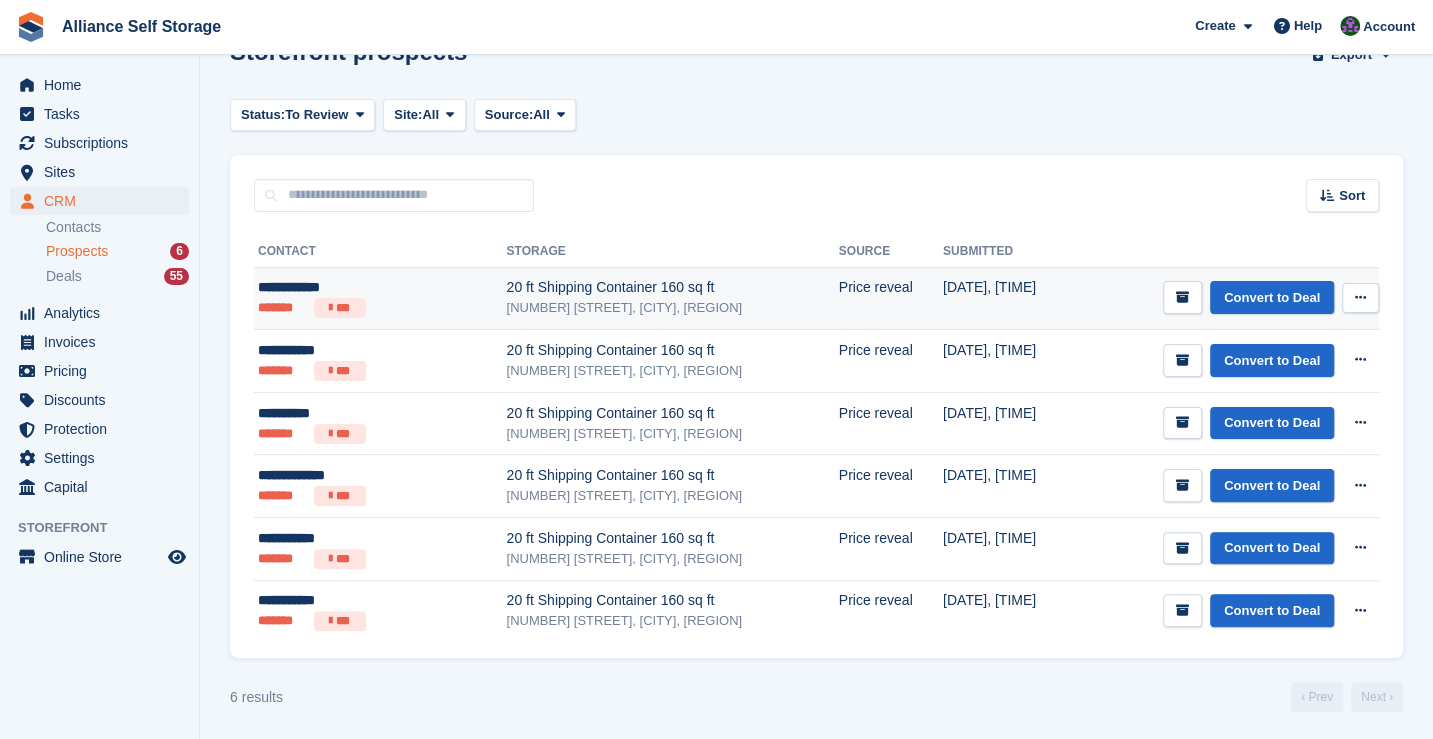 scroll, scrollTop: 0, scrollLeft: 0, axis: both 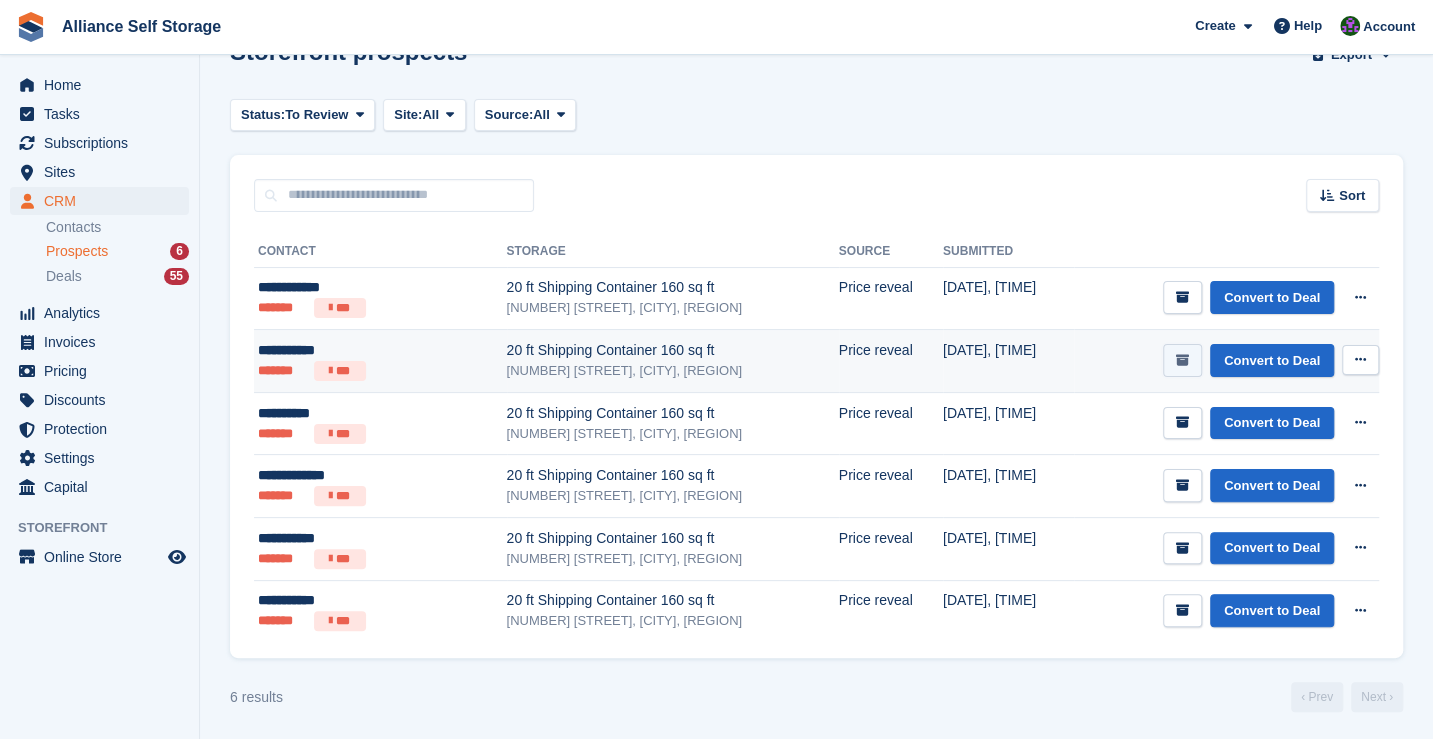click at bounding box center [1182, 360] 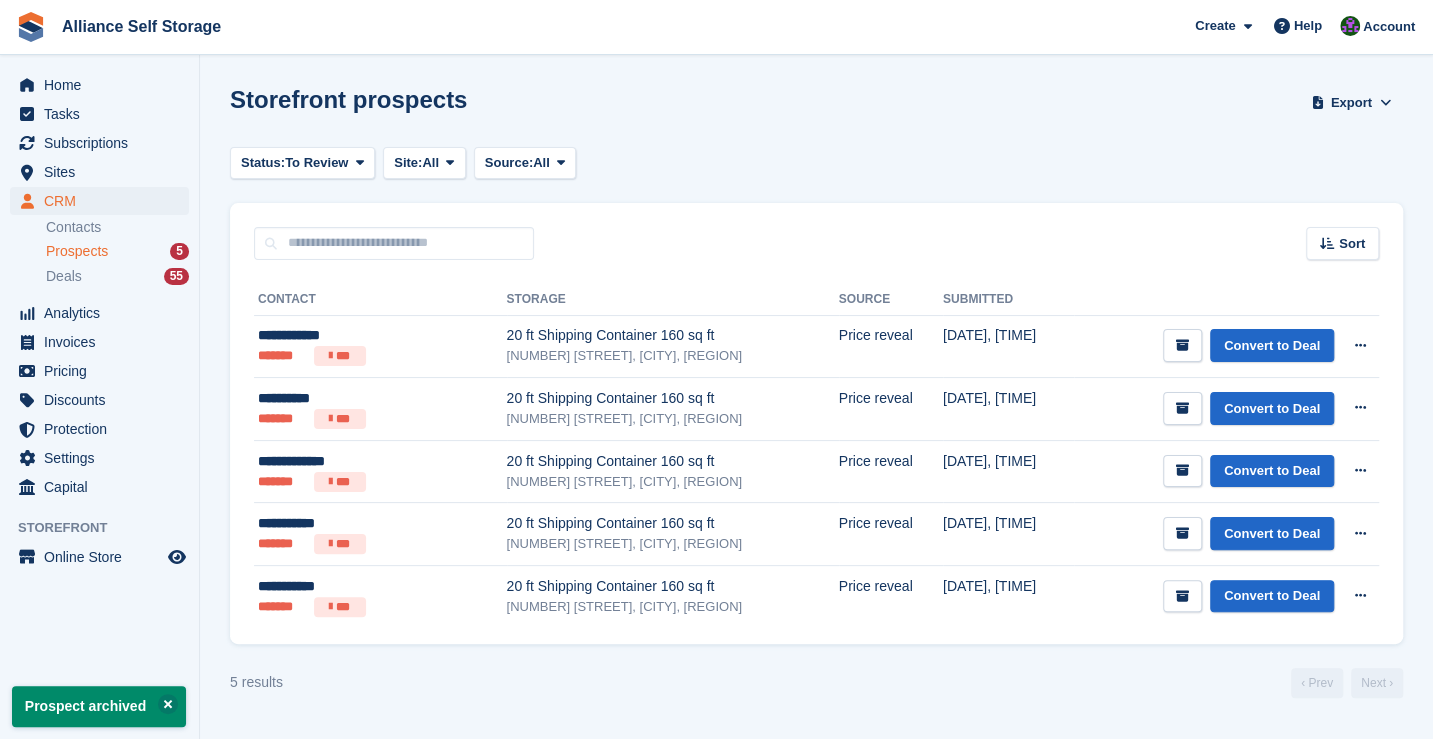 scroll, scrollTop: 0, scrollLeft: 0, axis: both 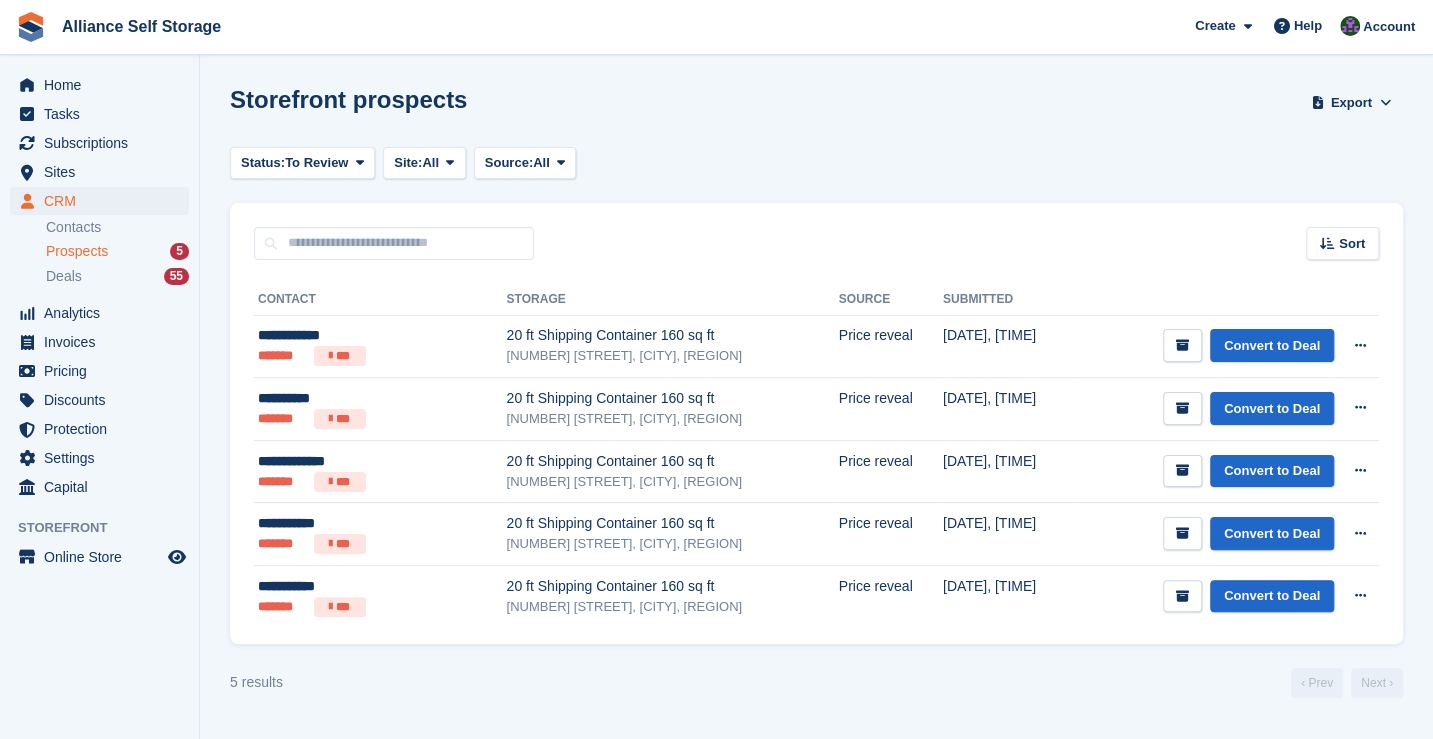 click on "Create
Subscription
Invoice
Contact
Deal
Discount
Page
Help
Chat Support
Submit a support request
Help Center
Get answers to Stora questions
What's New
Learn about changes to Stora
Roadmap" at bounding box center (1305, 27) 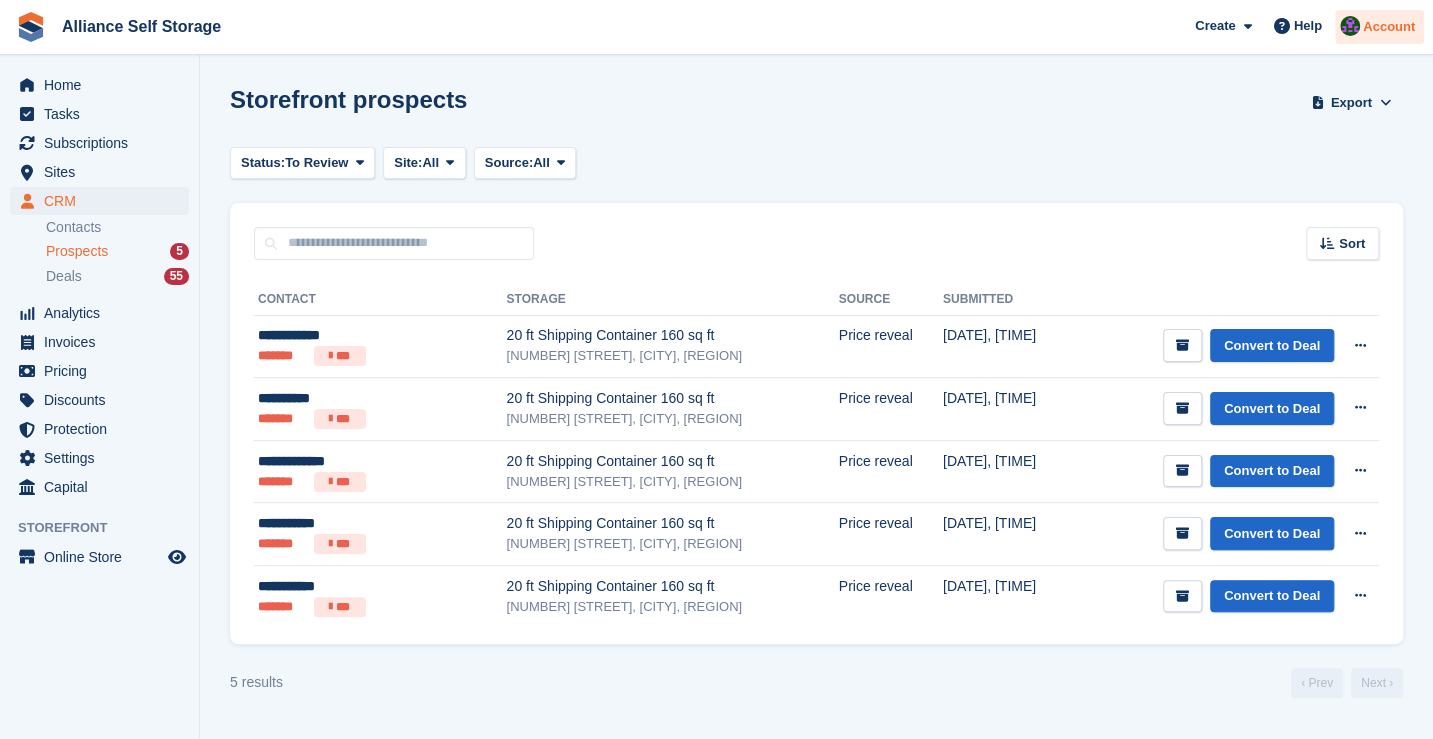 click on "Account" at bounding box center (1379, 27) 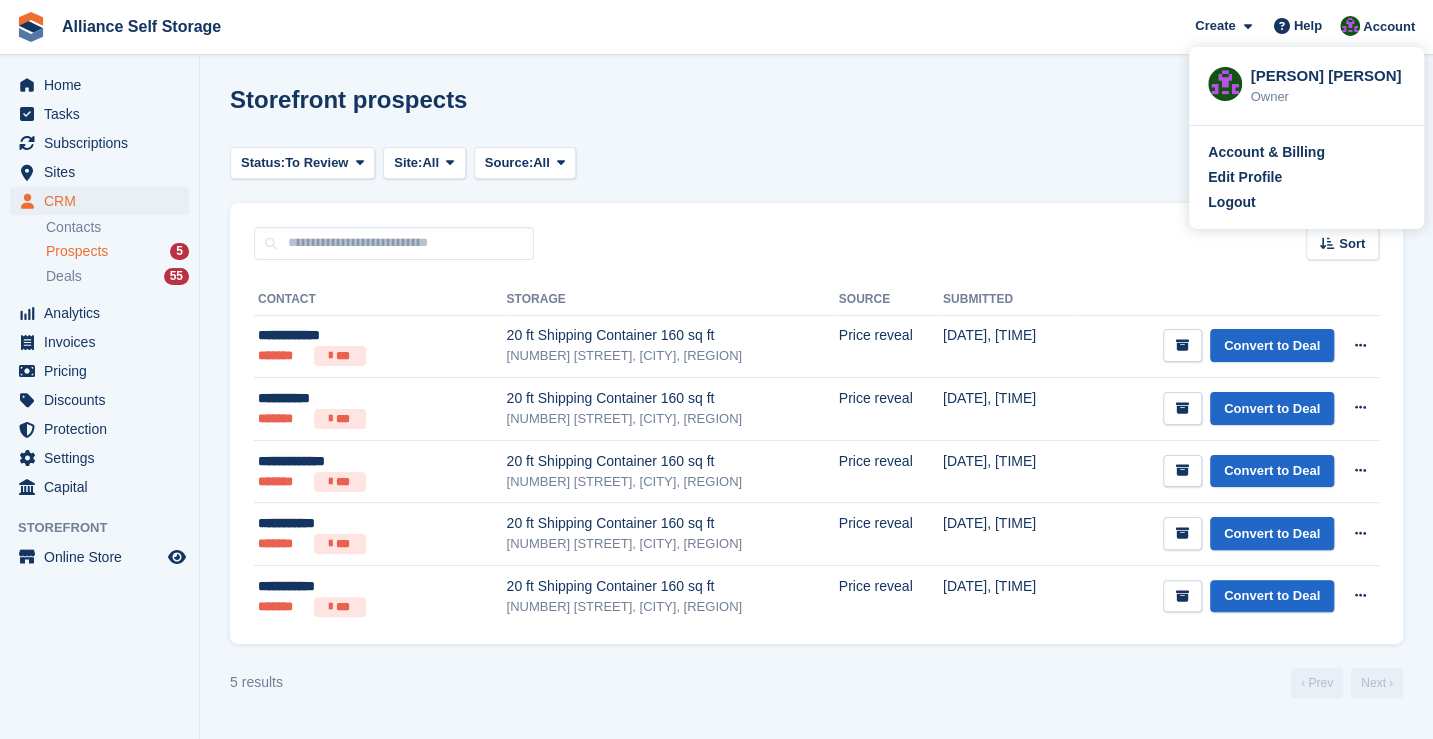 click on "Logout" at bounding box center [1306, 202] 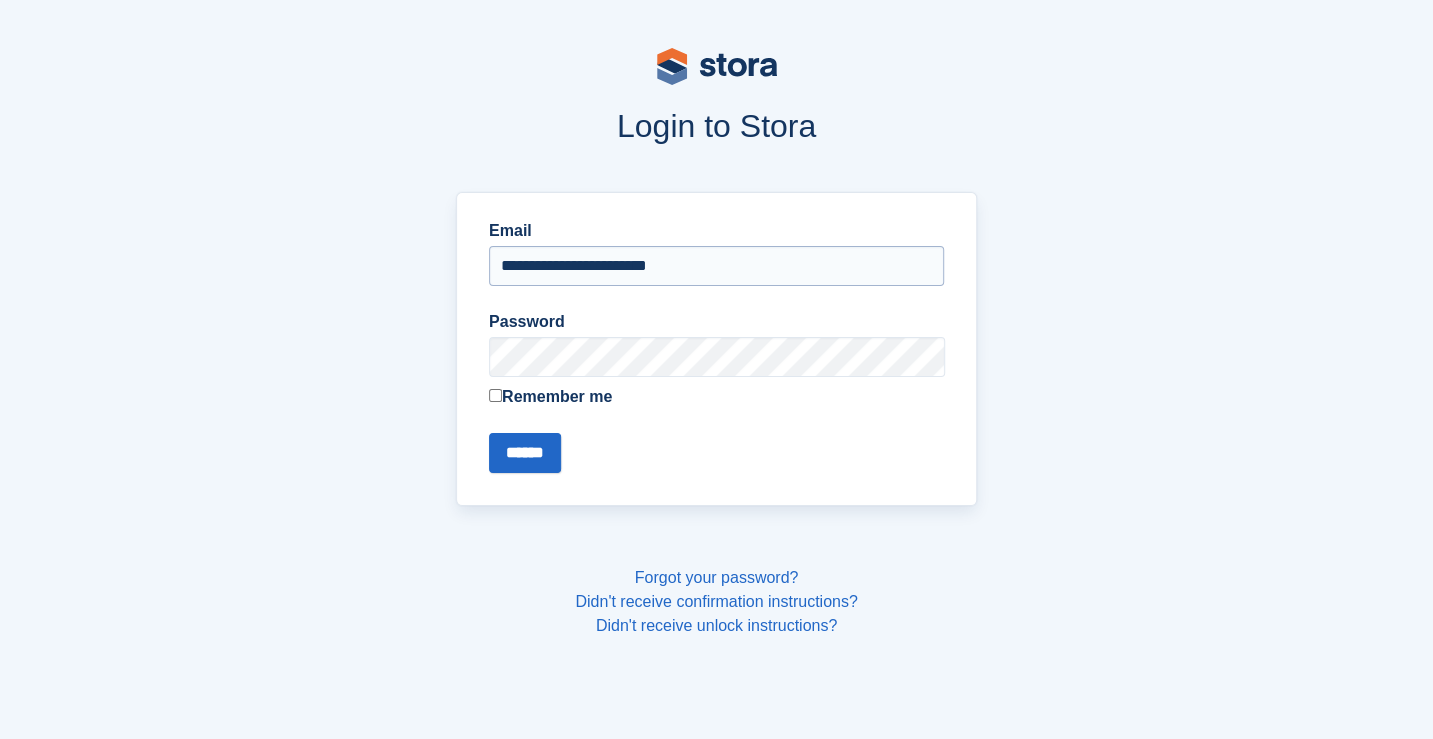 drag, startPoint x: 754, startPoint y: 250, endPoint x: 736, endPoint y: 282, distance: 36.71512 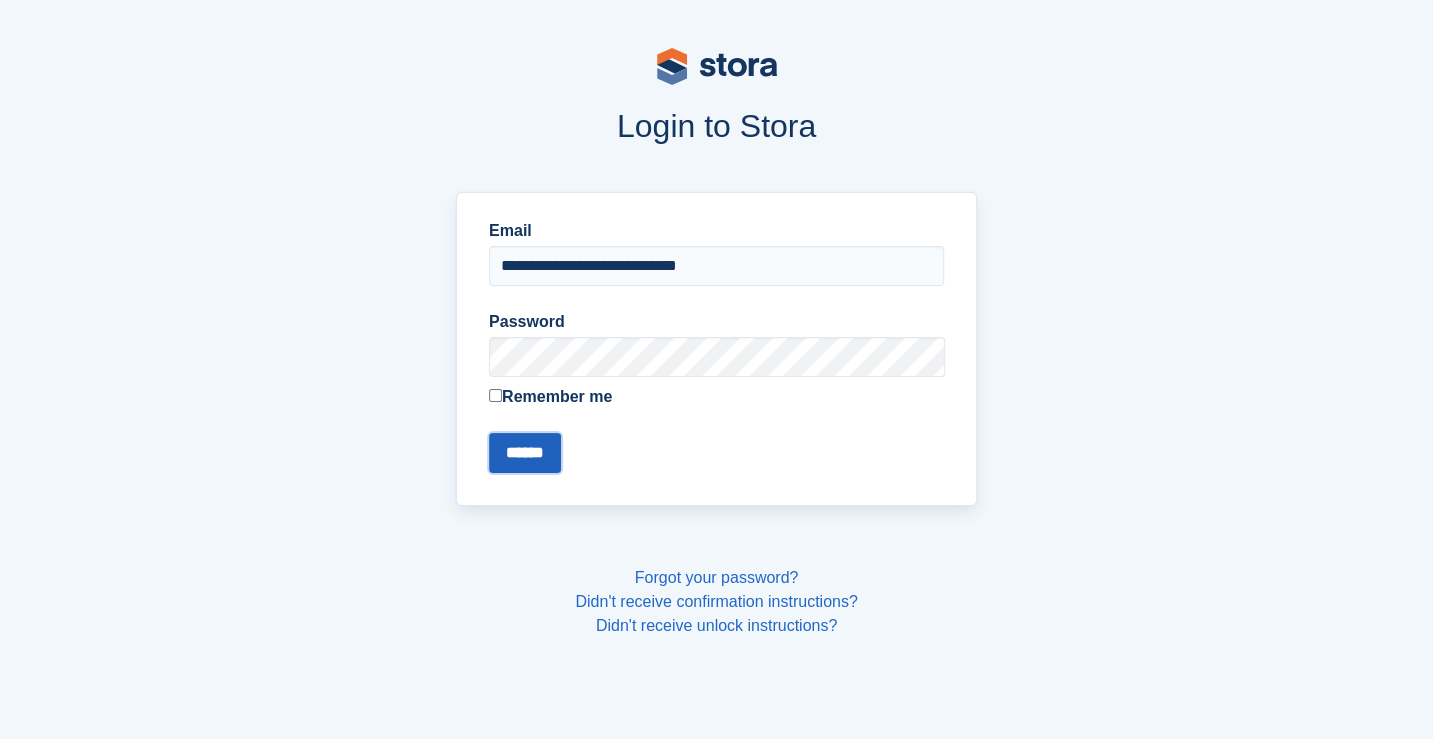 click on "******" at bounding box center [525, 453] 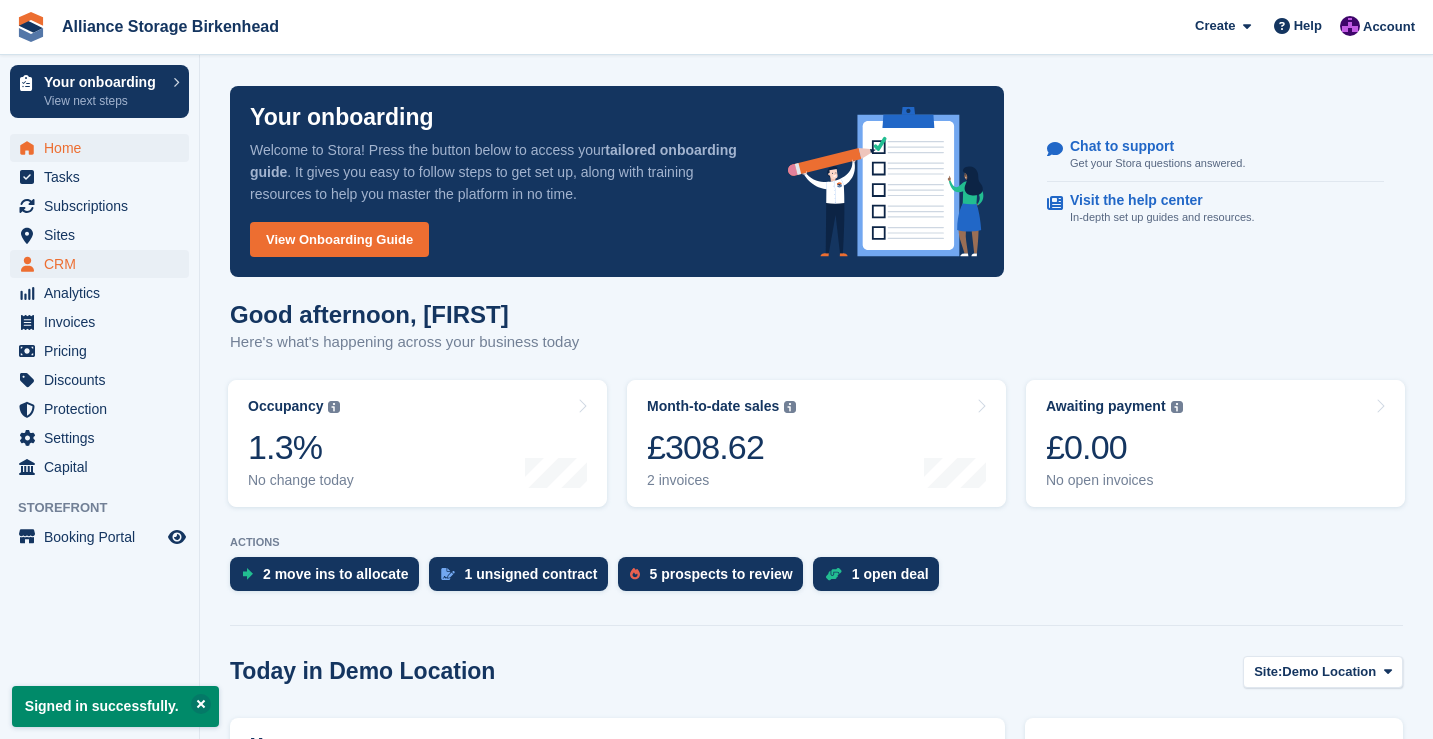 scroll, scrollTop: 0, scrollLeft: 0, axis: both 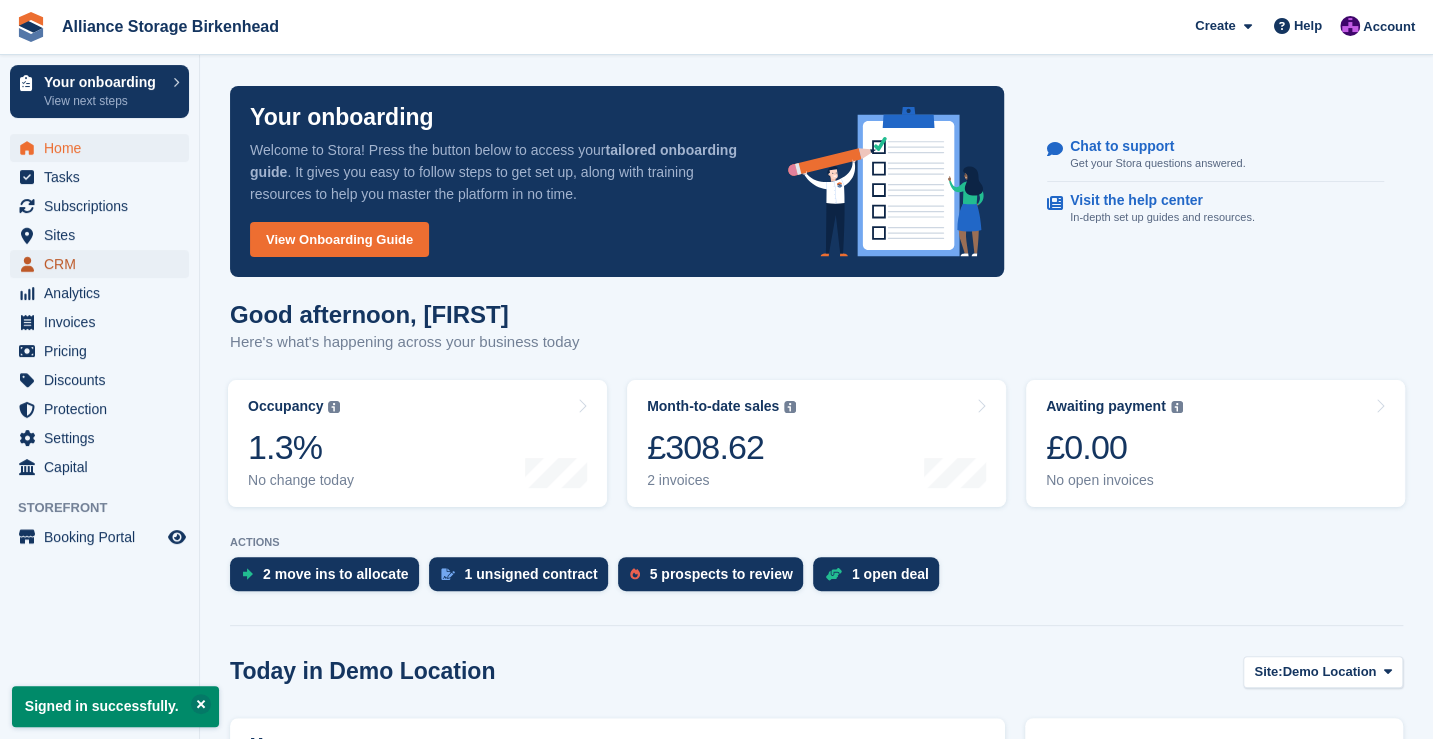 click on "CRM" at bounding box center (104, 264) 